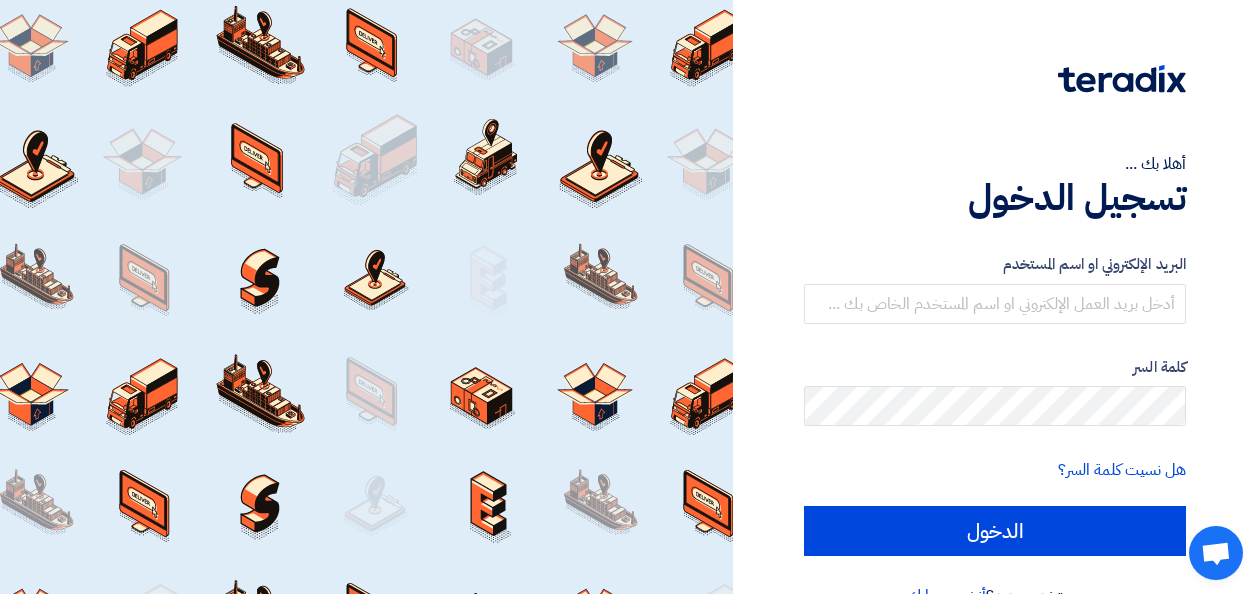 scroll, scrollTop: 0, scrollLeft: 0, axis: both 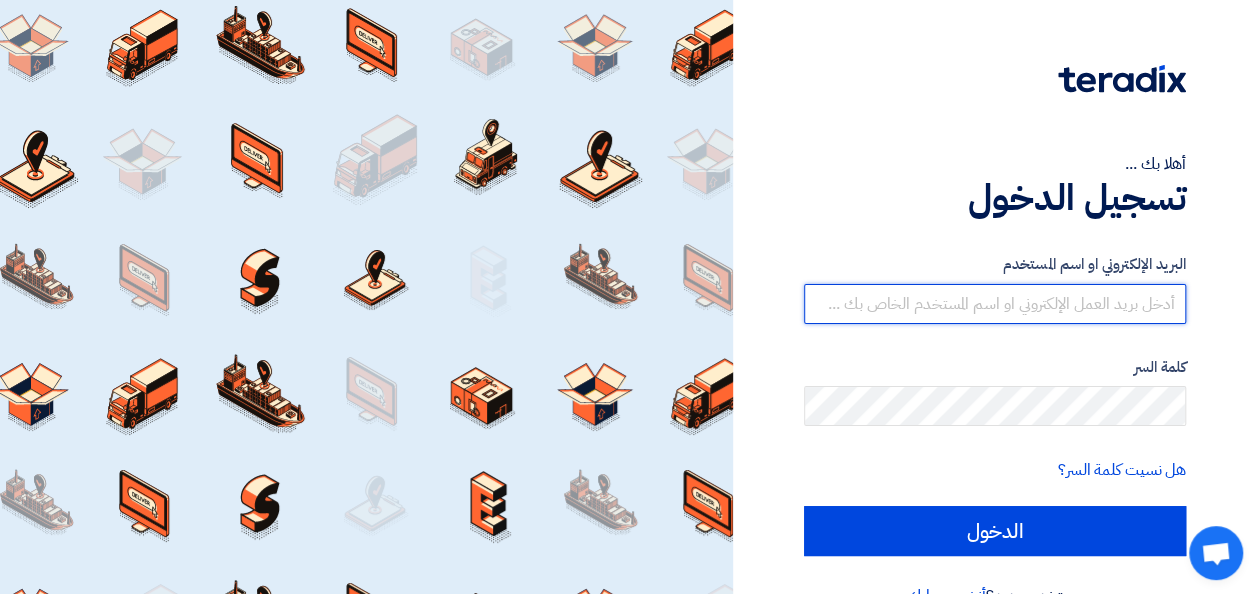 type on "[PERSON_NAME][EMAIL_ADDRESS][DOMAIN_NAME]" 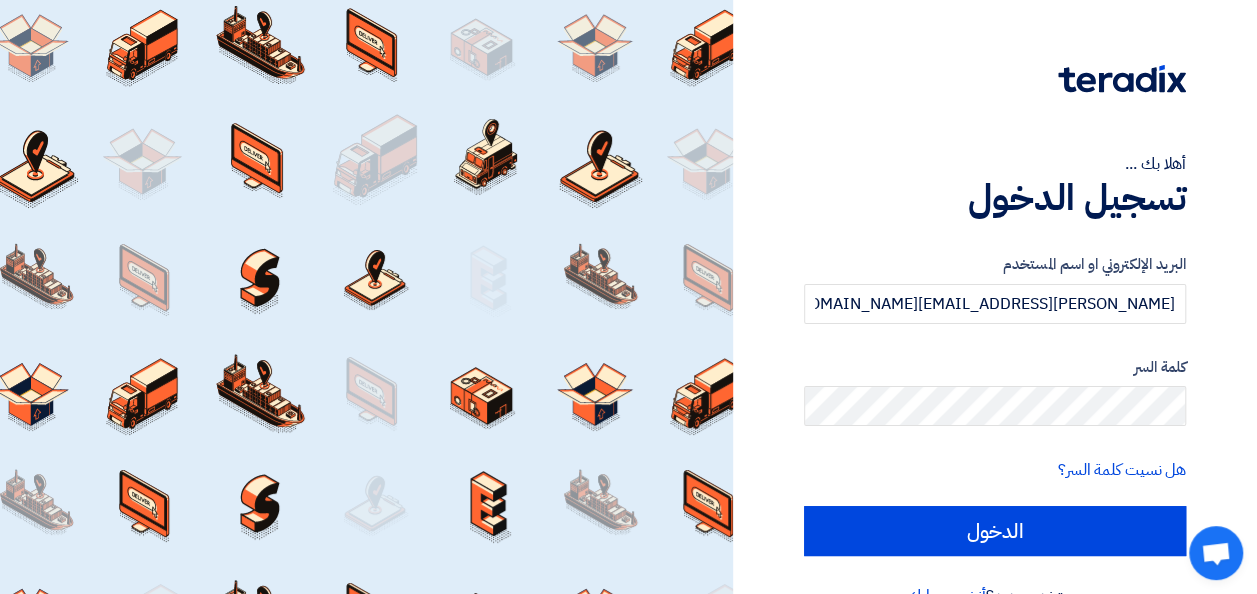 scroll, scrollTop: 46, scrollLeft: 0, axis: vertical 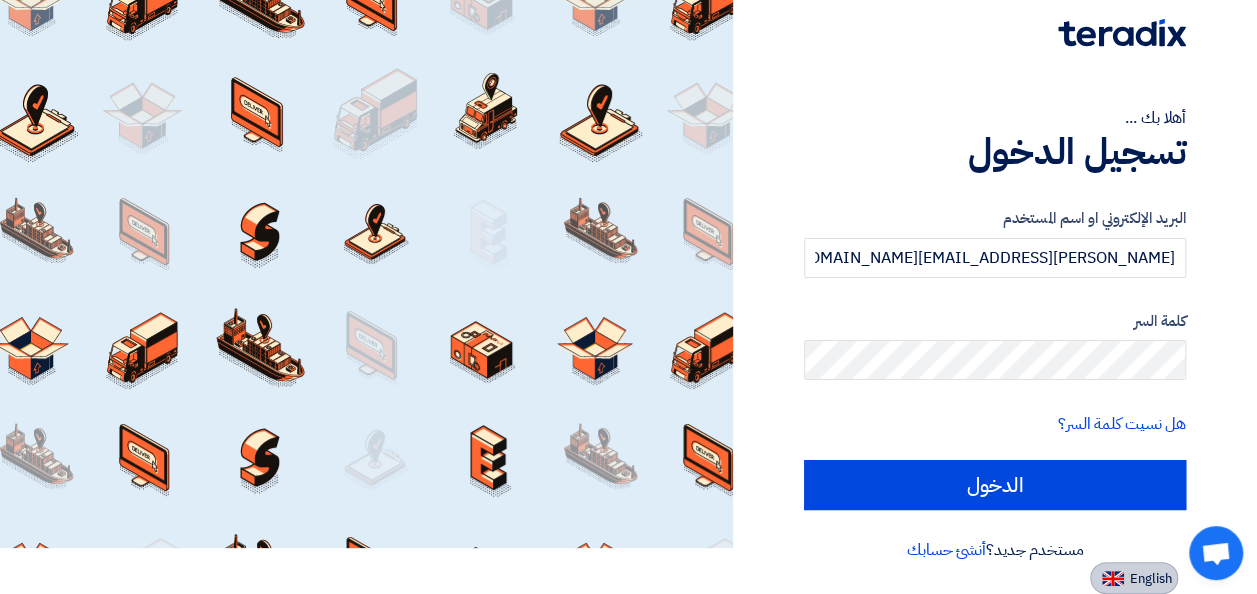 click on "English" 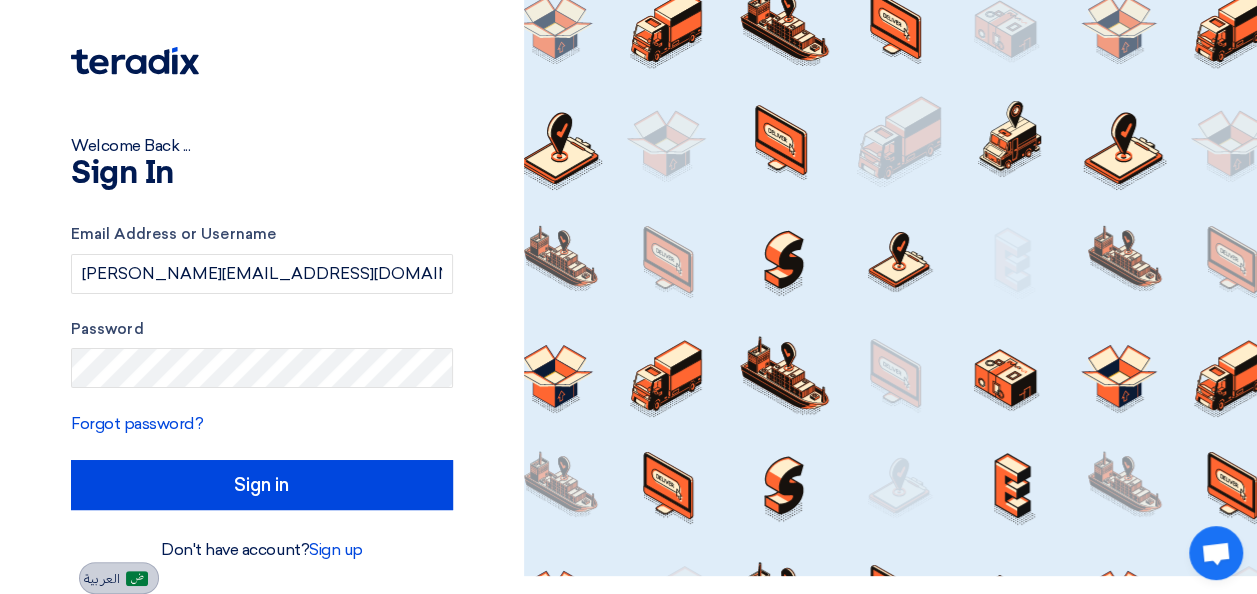 scroll, scrollTop: 18, scrollLeft: 0, axis: vertical 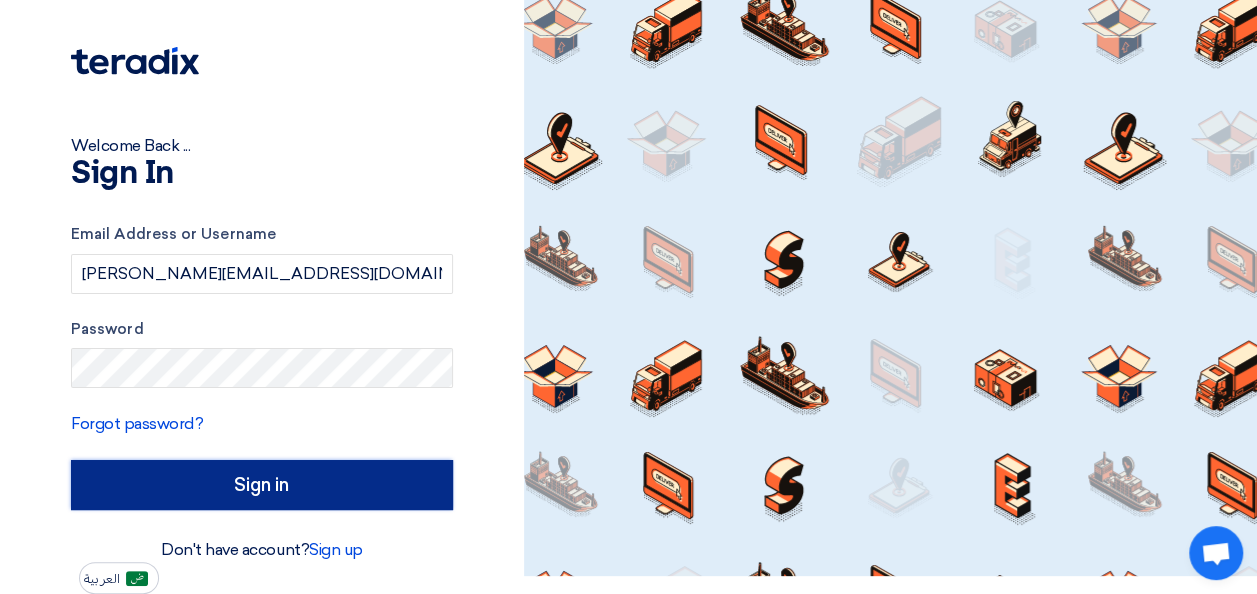 click on "Sign in" 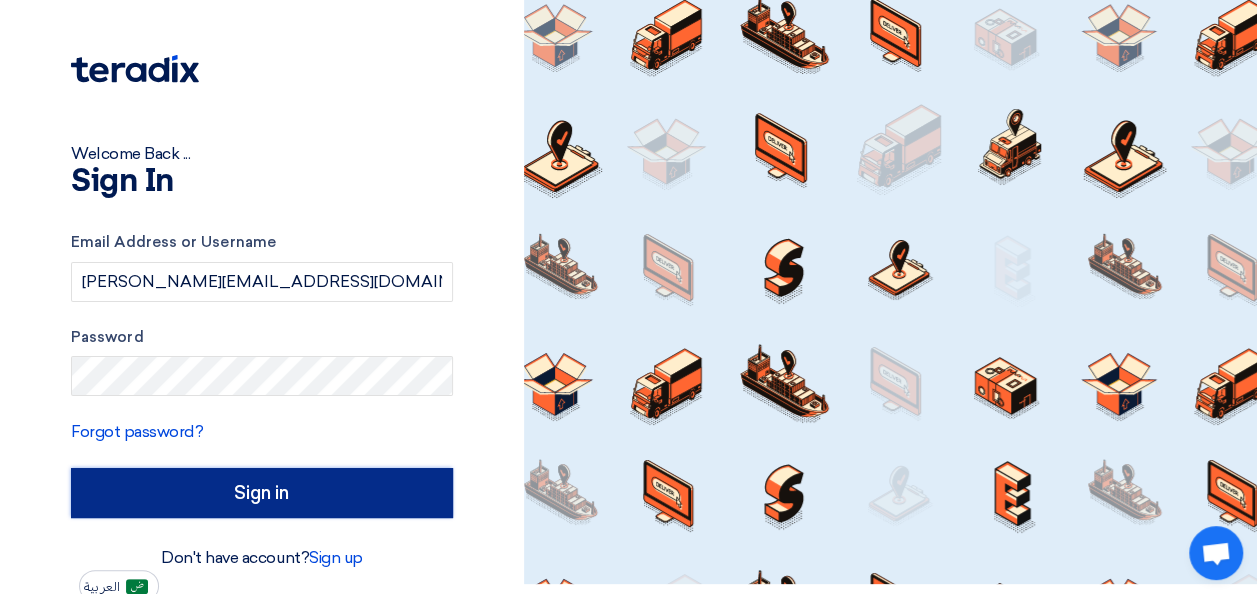 scroll, scrollTop: 18, scrollLeft: 0, axis: vertical 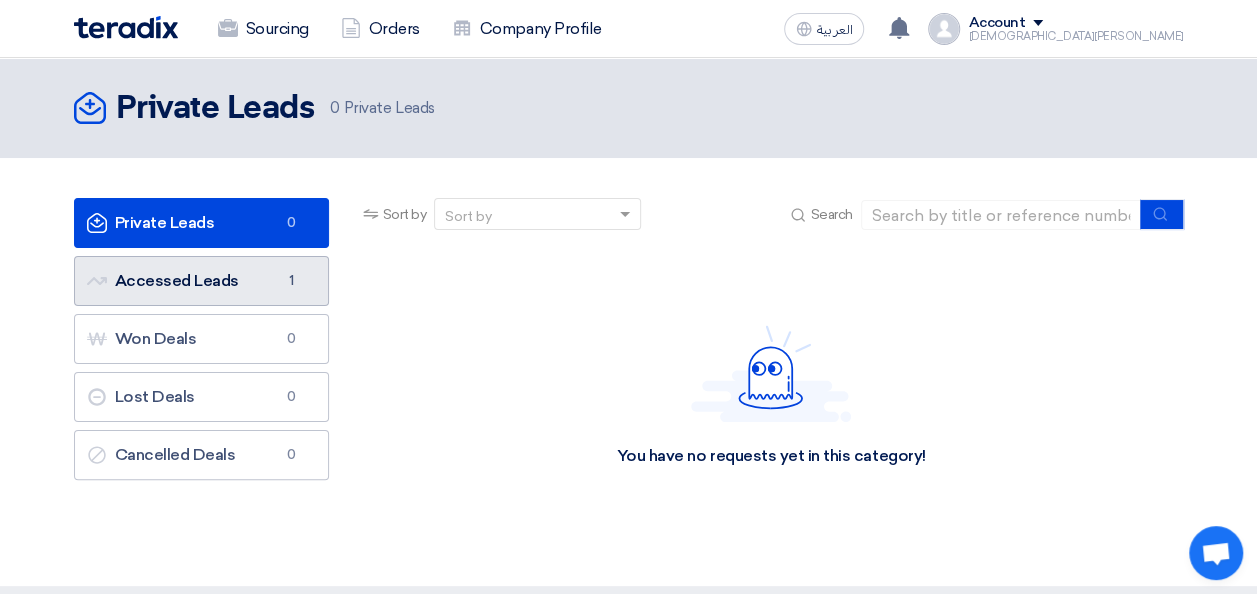 click on "Accessed Leads
Accessed Leads
1" 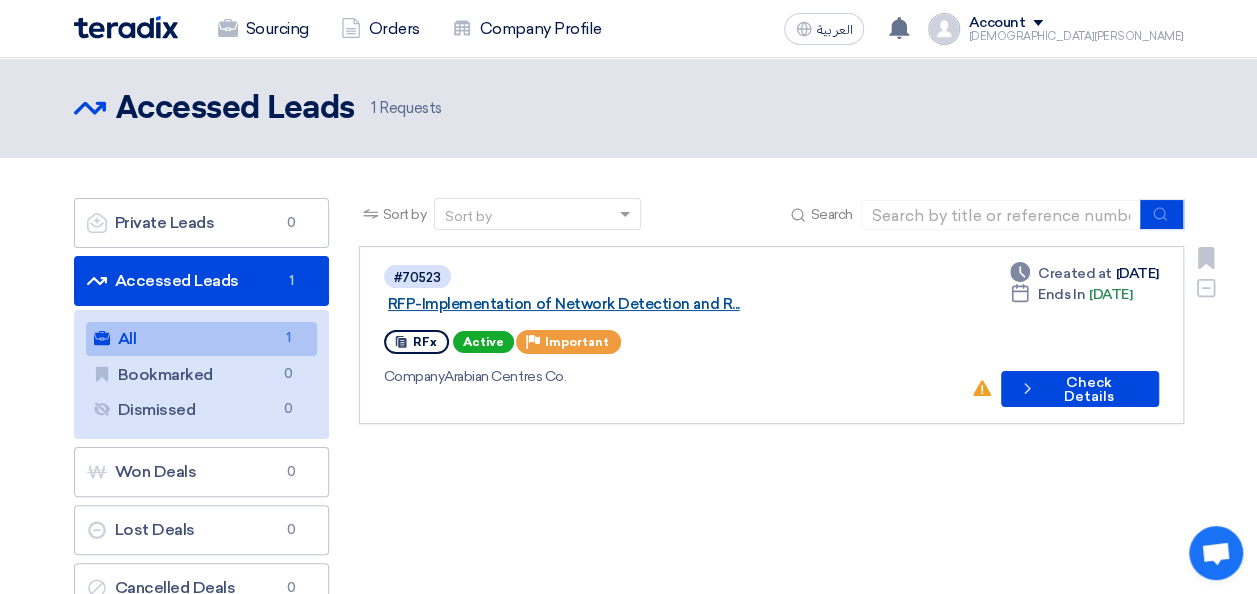 click on "RFP-Implementation of Network Detection and R..." 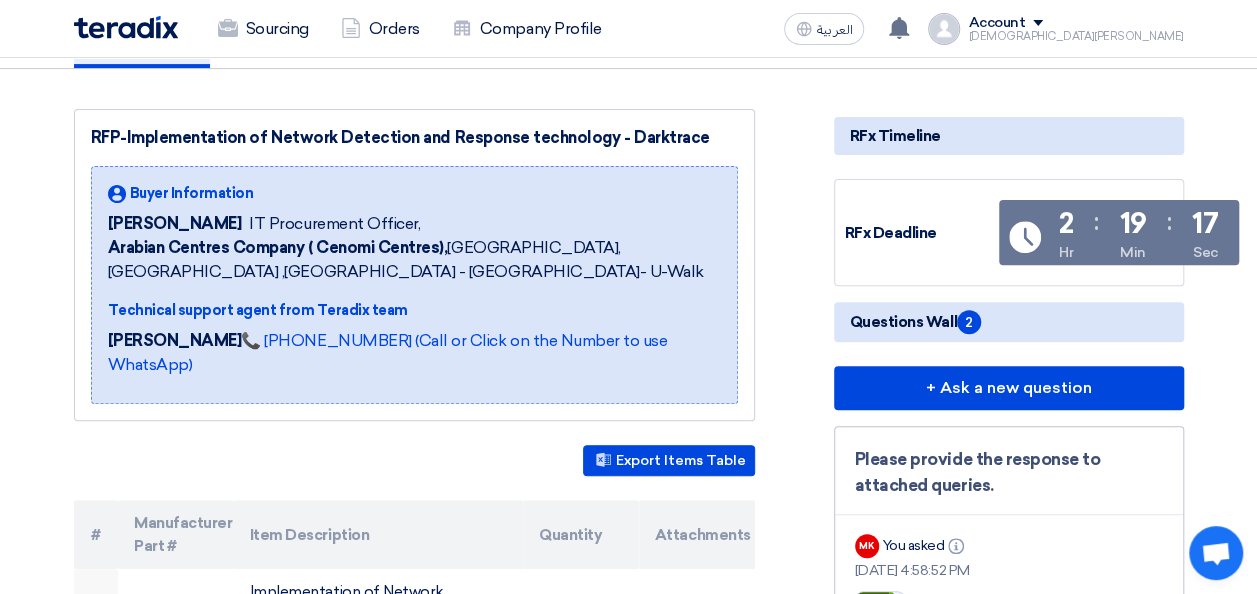 scroll, scrollTop: 266, scrollLeft: 0, axis: vertical 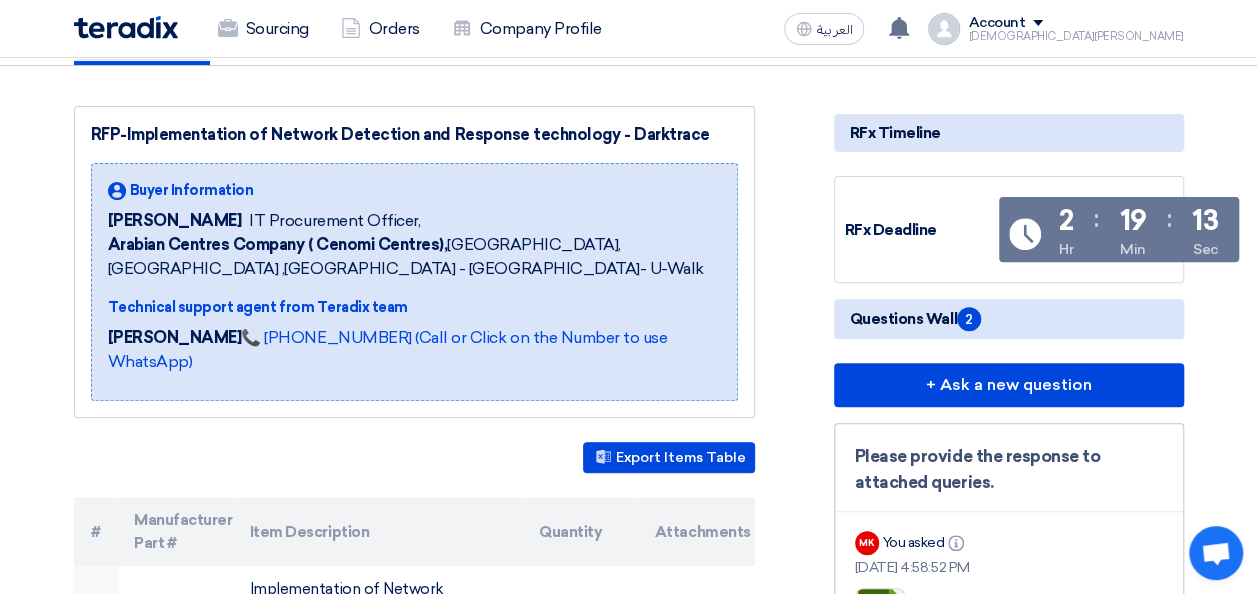 click on "Export Items Table" 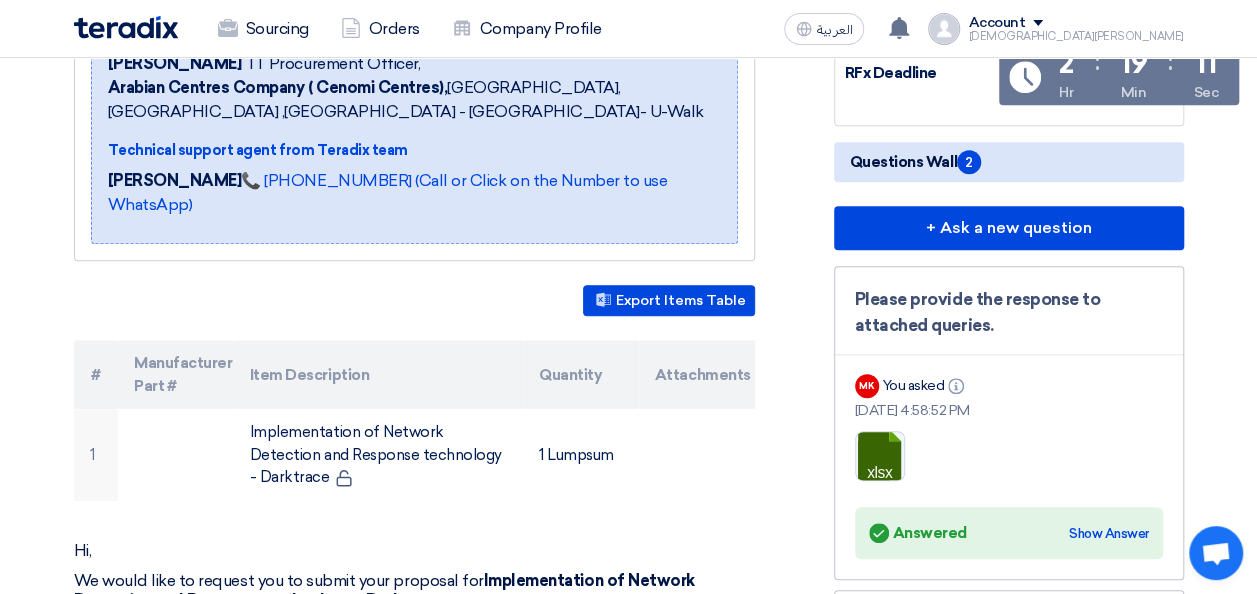 scroll, scrollTop: 464, scrollLeft: 0, axis: vertical 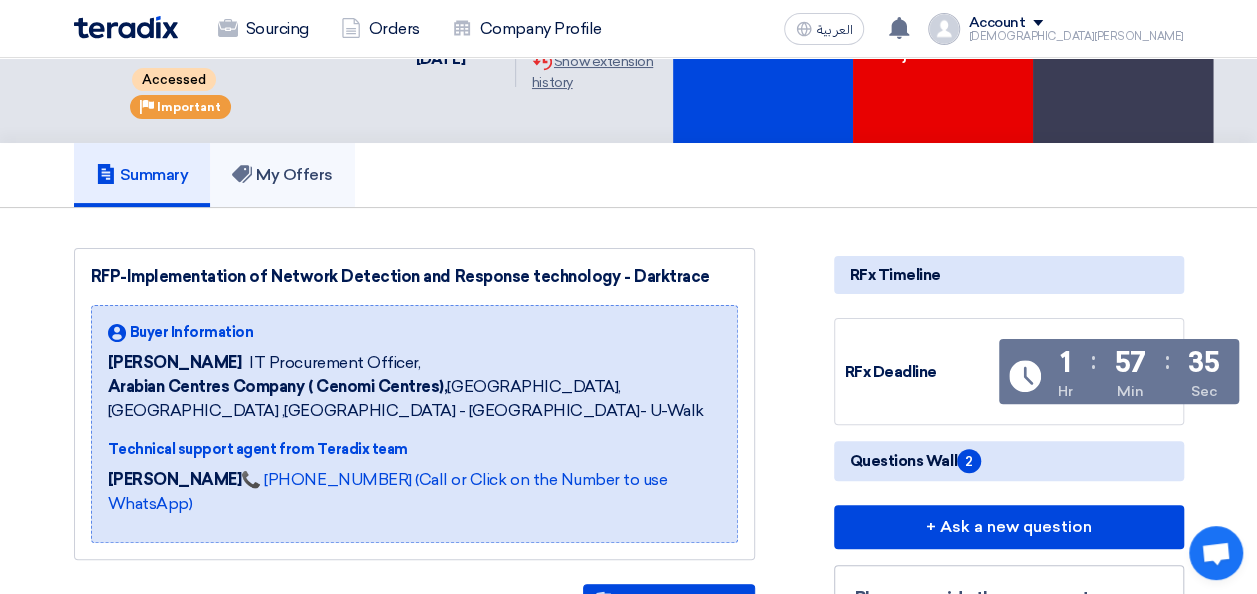 click on "My Offers" 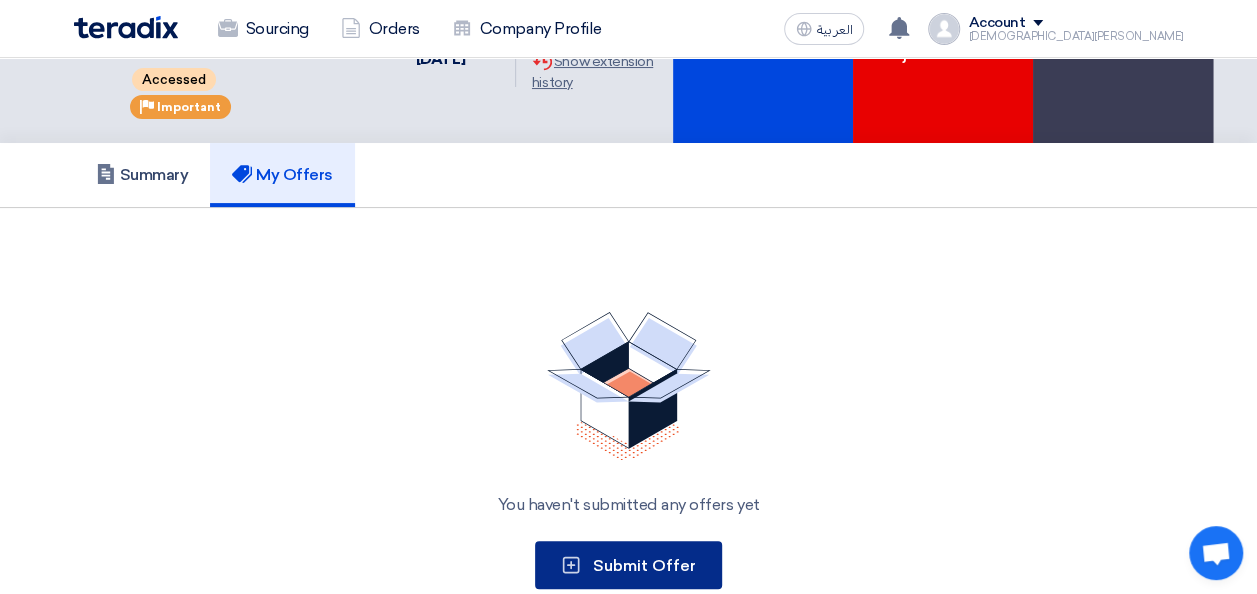 click on "Submit Offer" 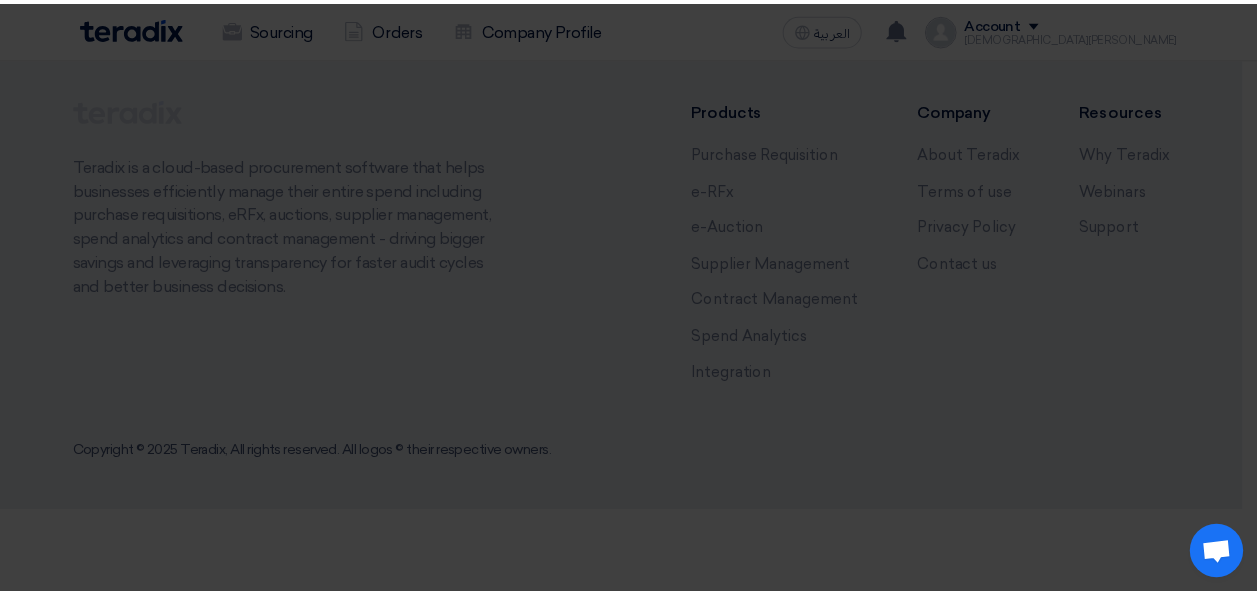 scroll, scrollTop: 0, scrollLeft: 0, axis: both 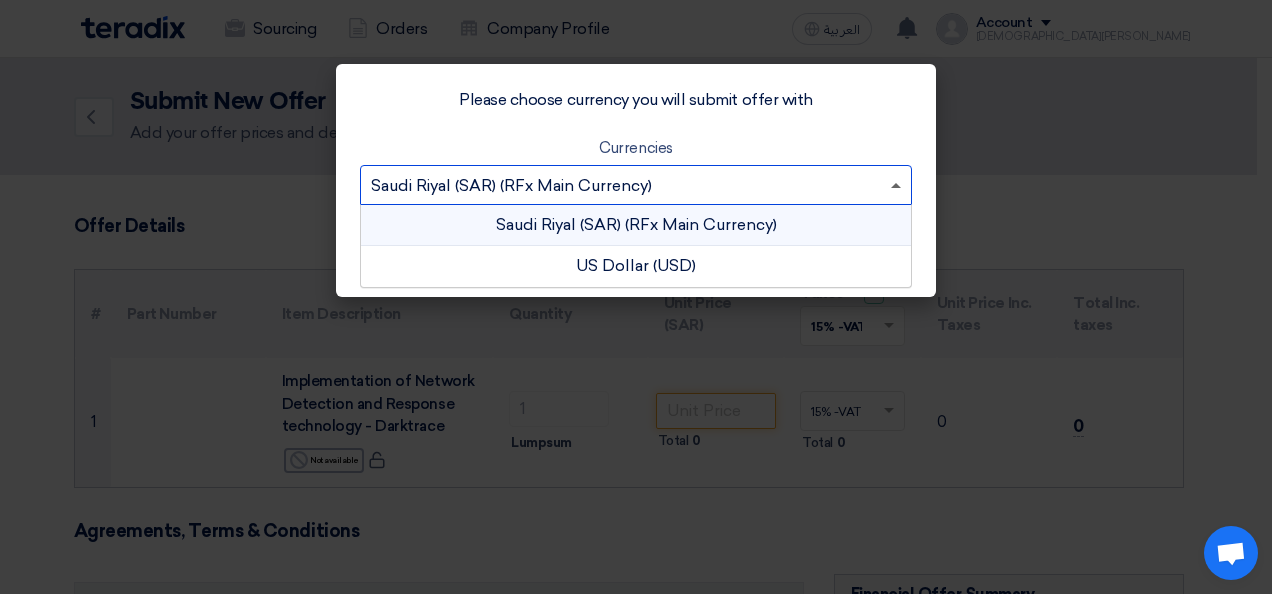 click 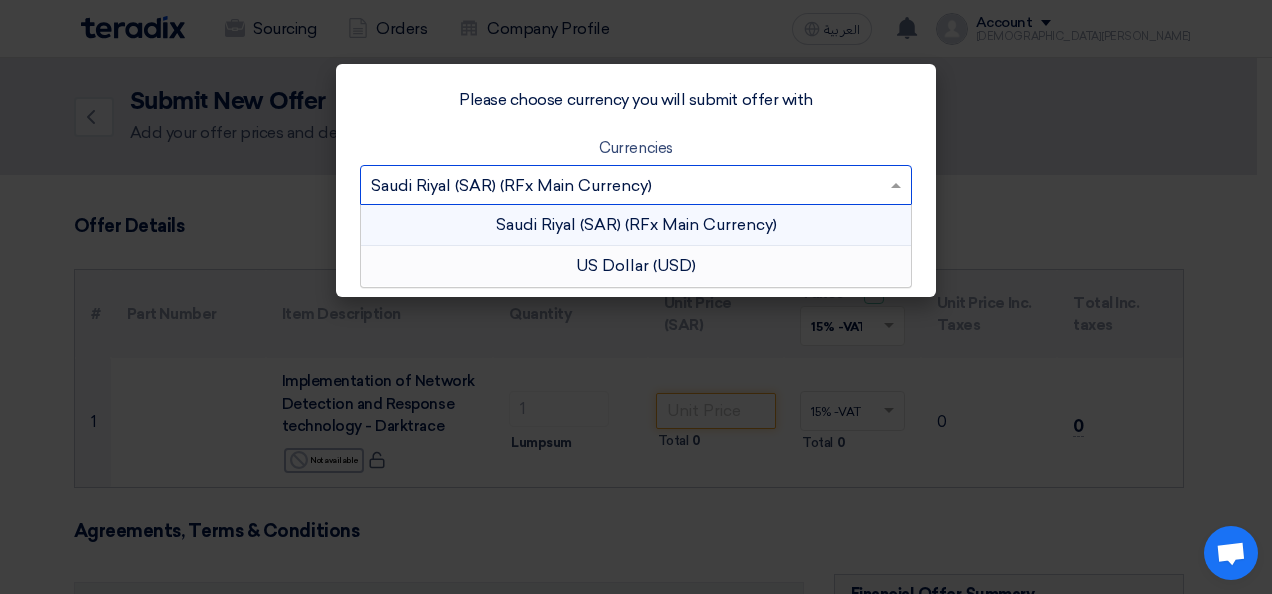 click on "US Dollar (USD)" at bounding box center [636, 266] 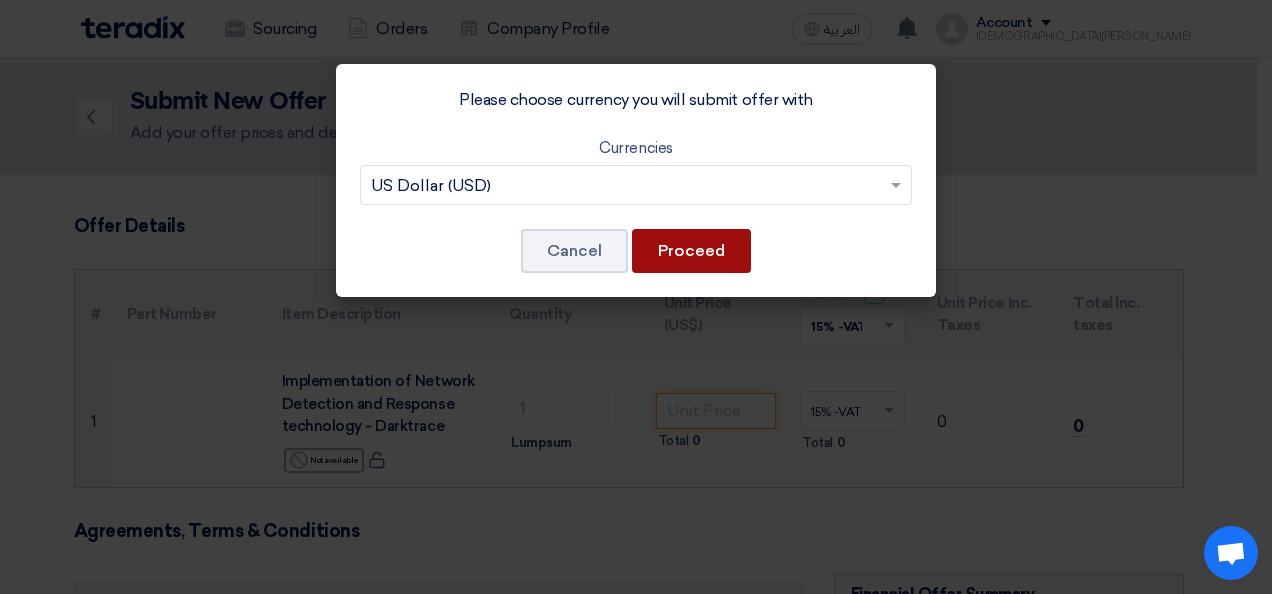 click on "Proceed" 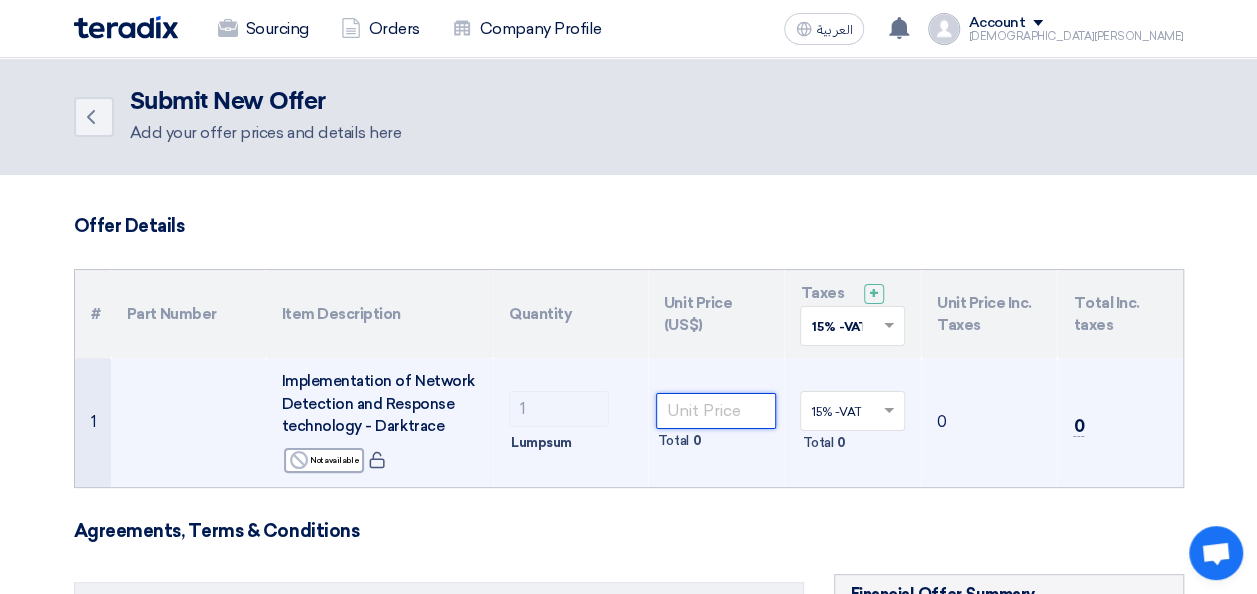 click 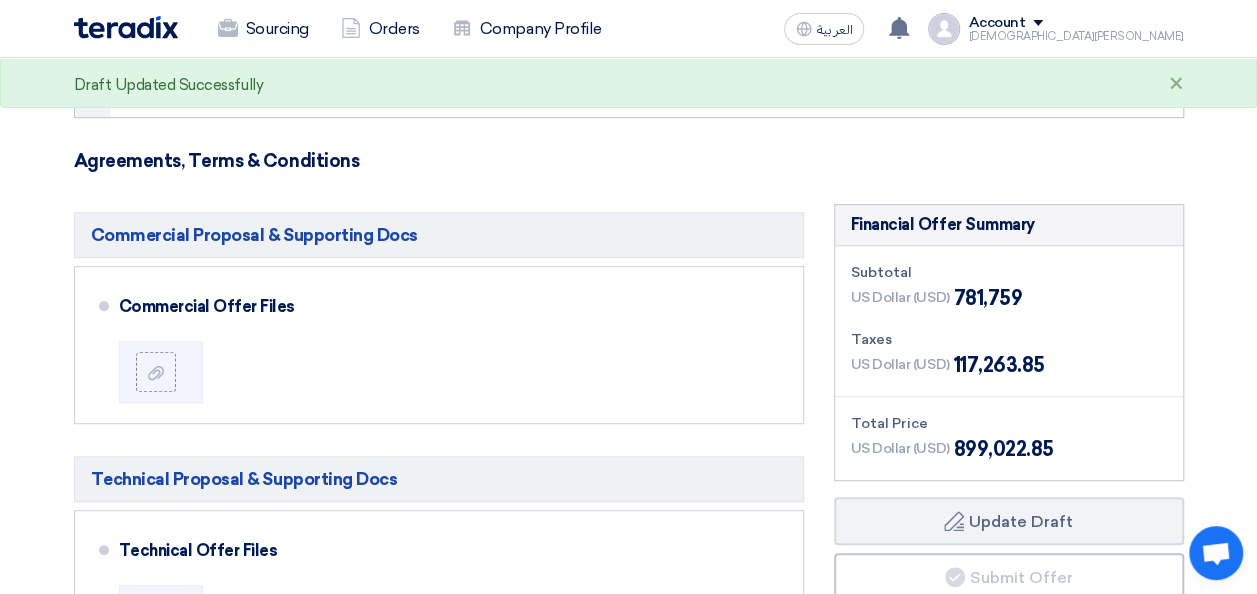 scroll, scrollTop: 375, scrollLeft: 0, axis: vertical 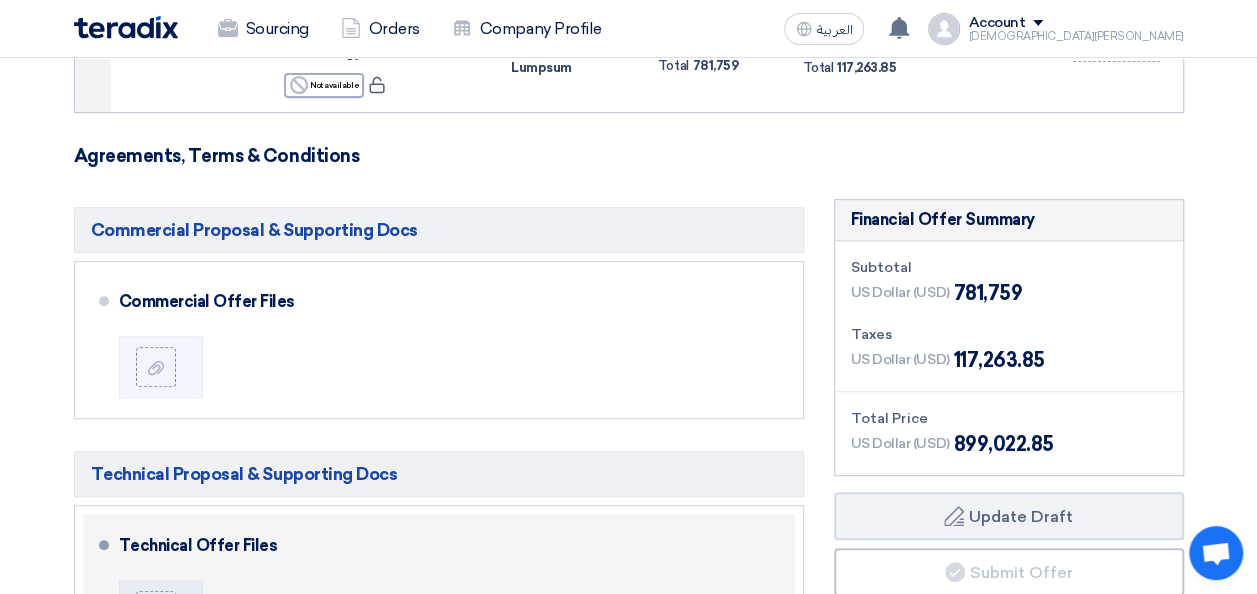 type on "781759" 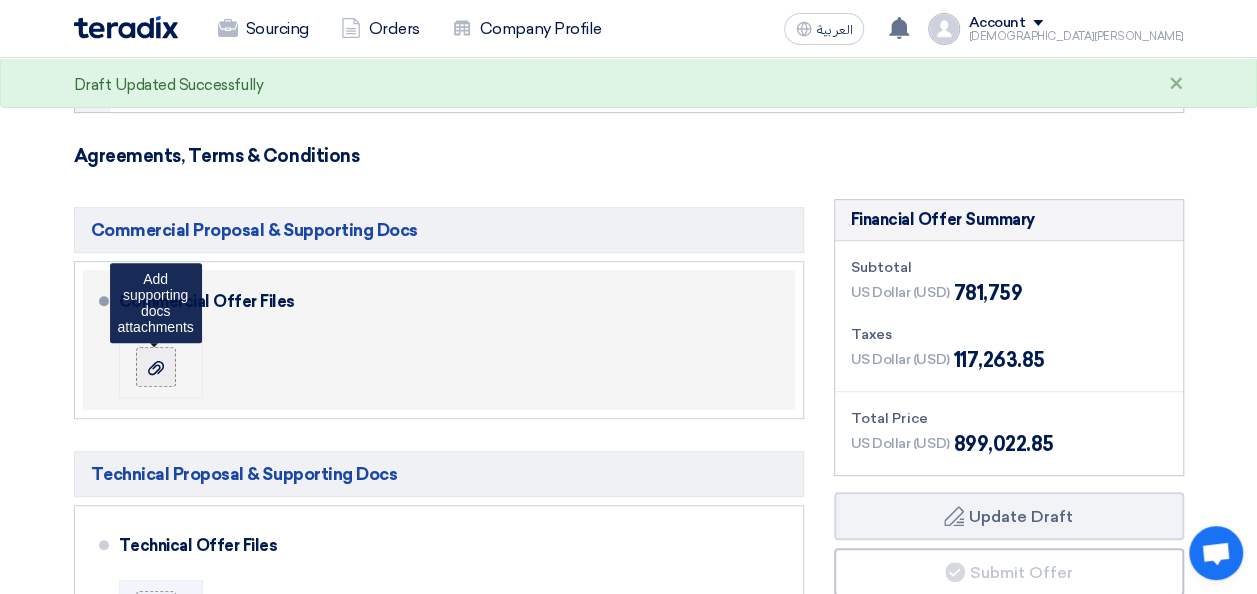 click 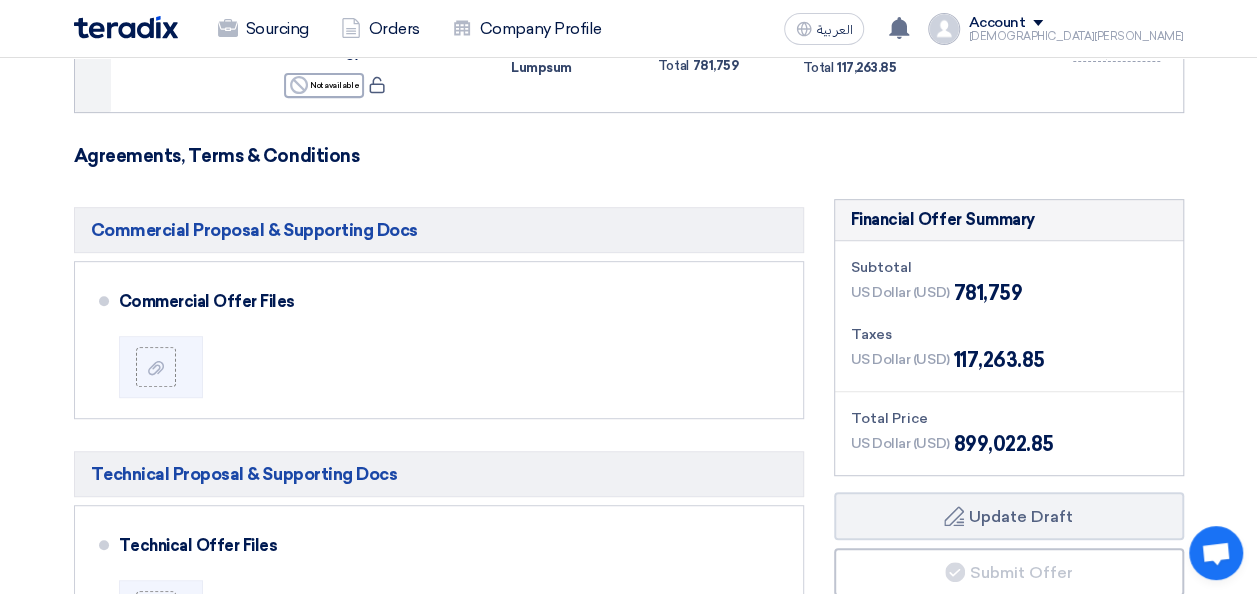click on "Commercial Proposal & Supporting Docs
Commercial Offer Files" 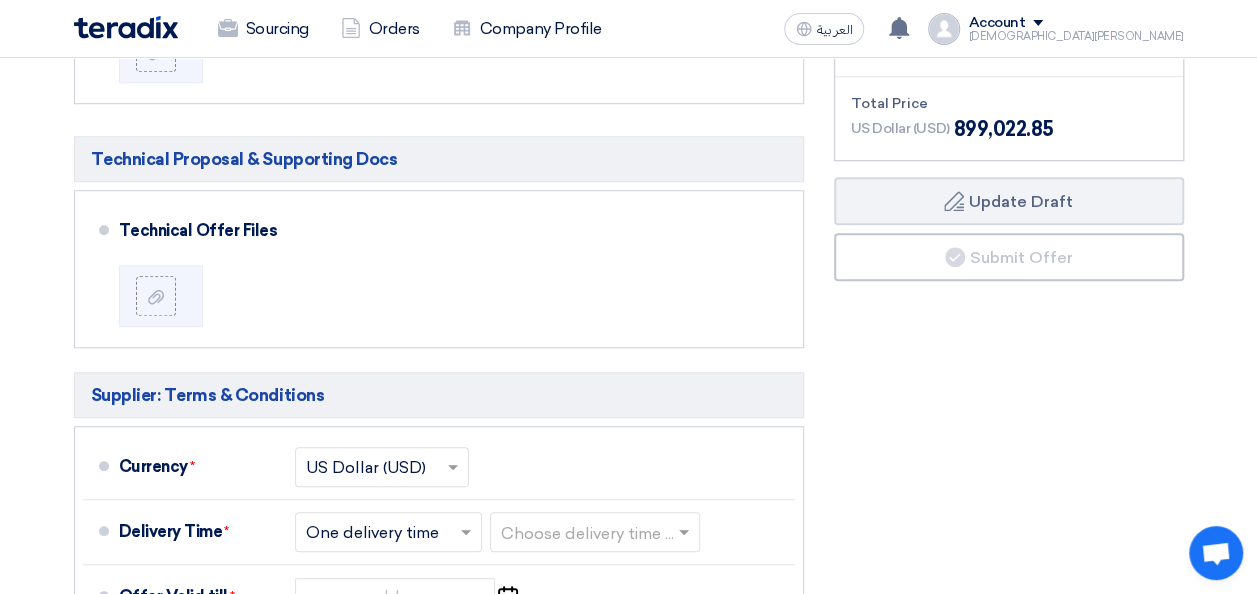 scroll, scrollTop: 695, scrollLeft: 0, axis: vertical 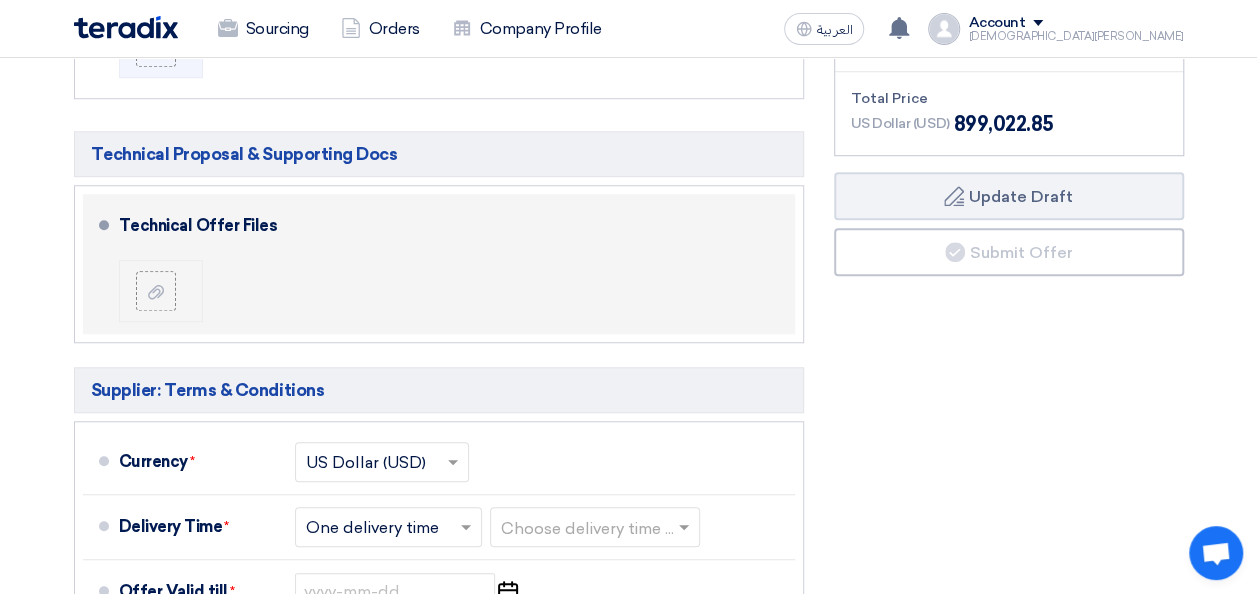 click 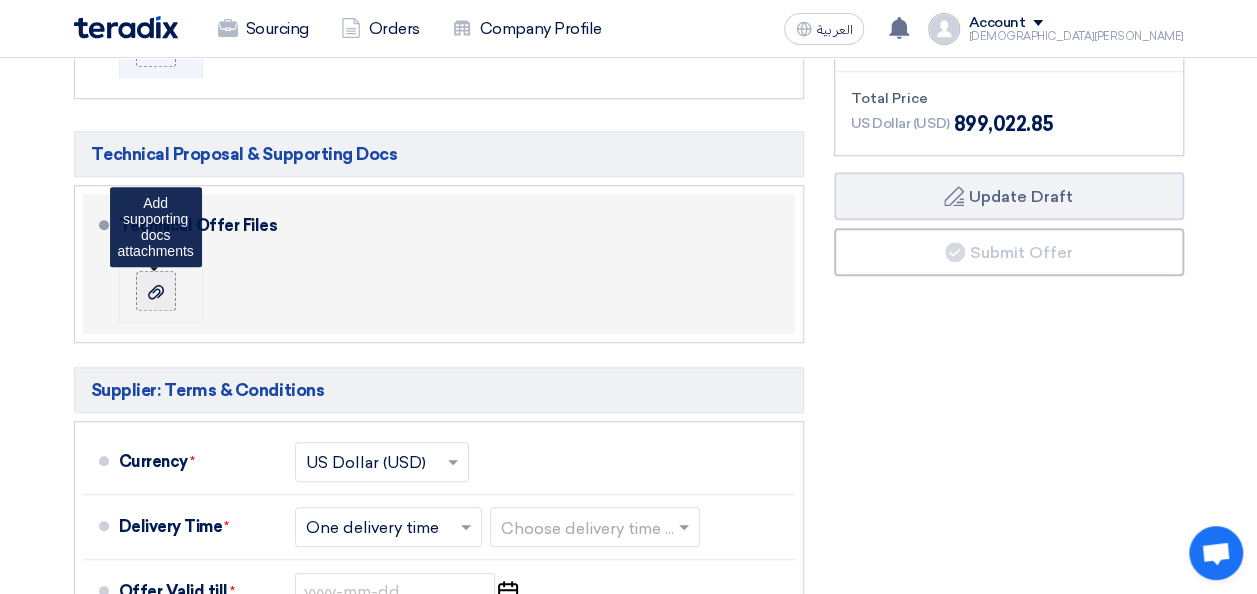 click 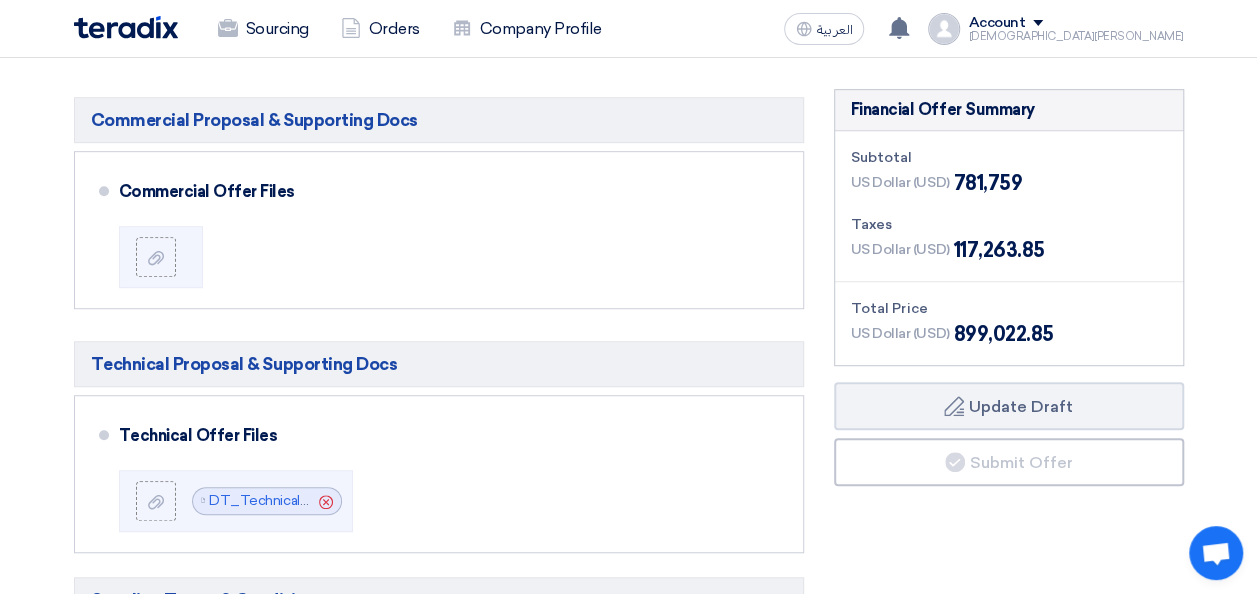 scroll, scrollTop: 482, scrollLeft: 0, axis: vertical 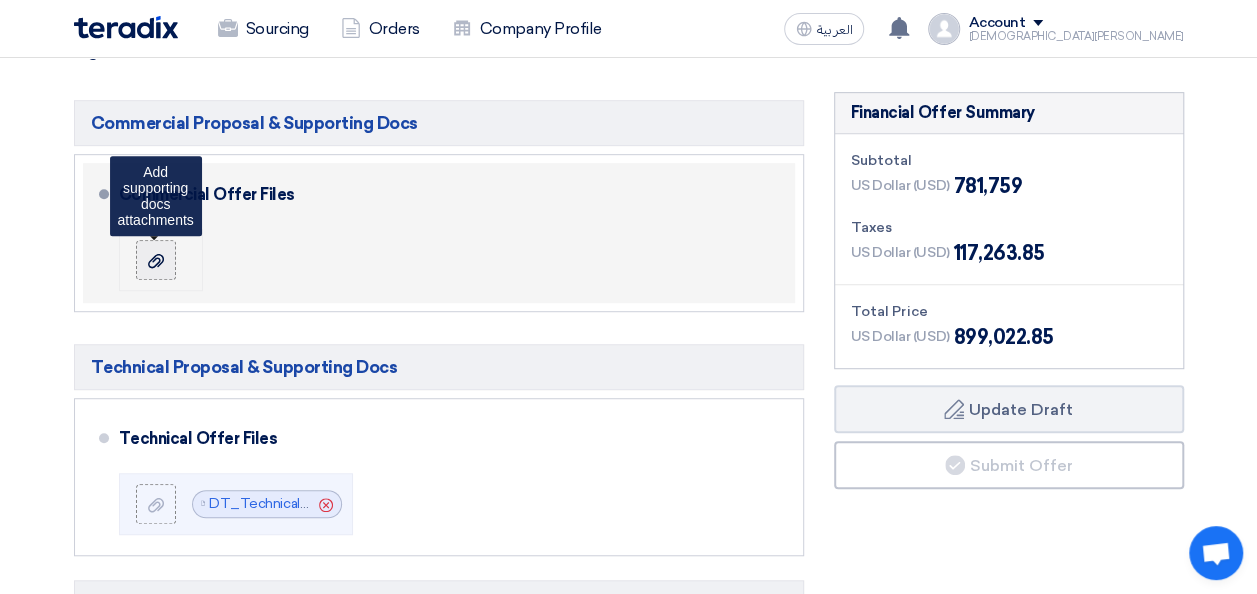 click 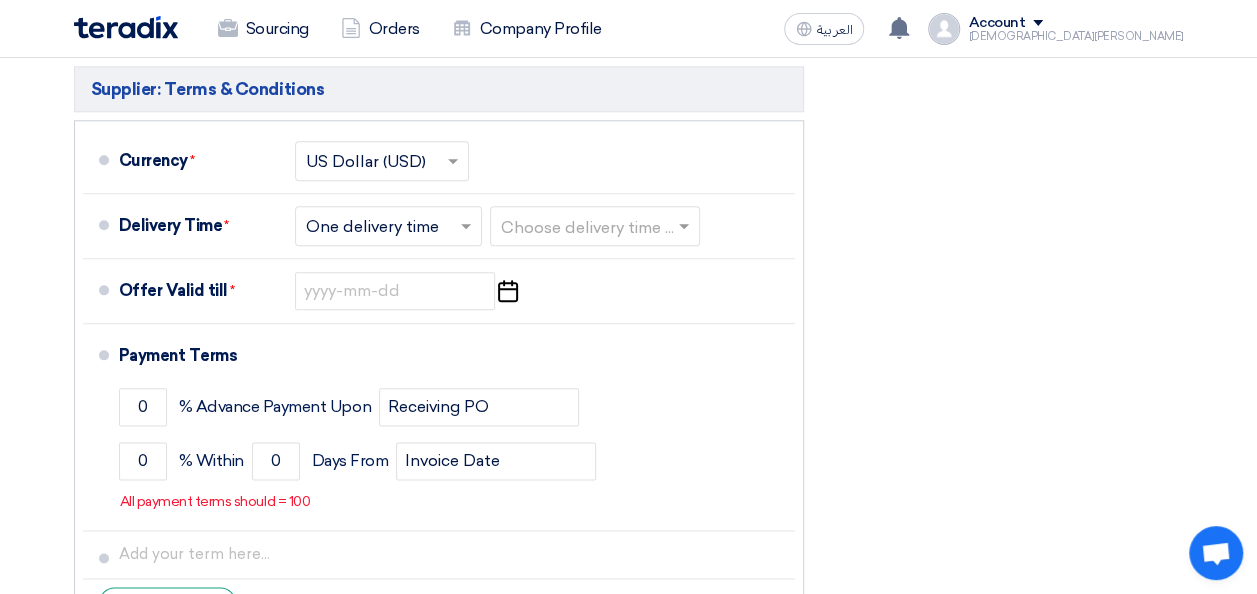 scroll, scrollTop: 1002, scrollLeft: 0, axis: vertical 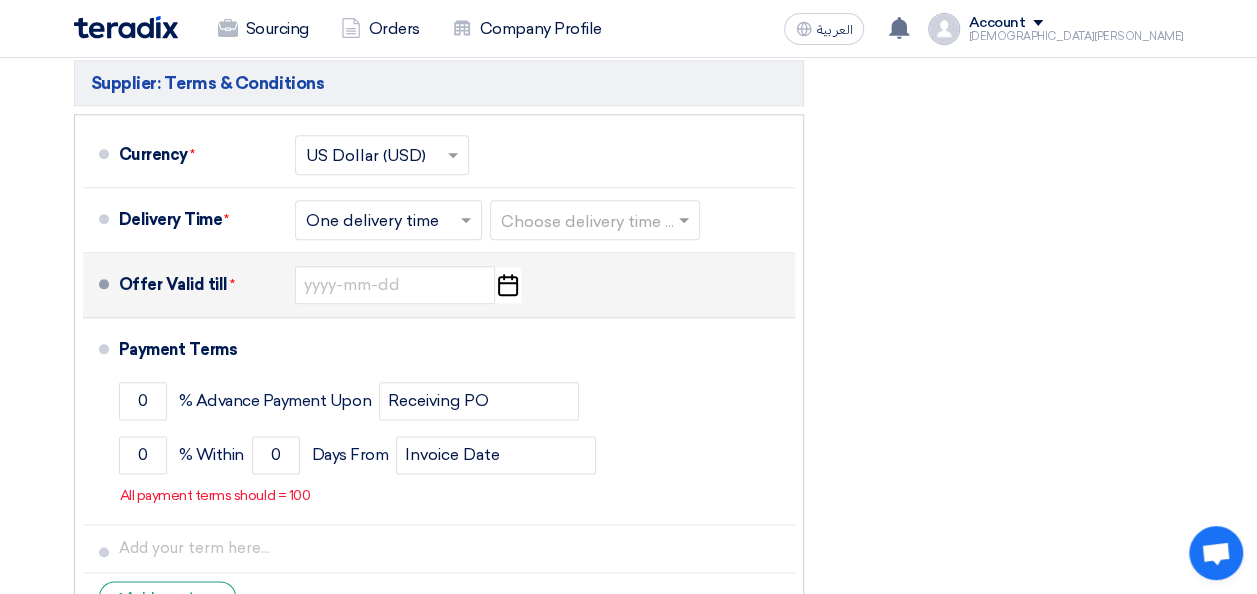 click on "Pick a date" 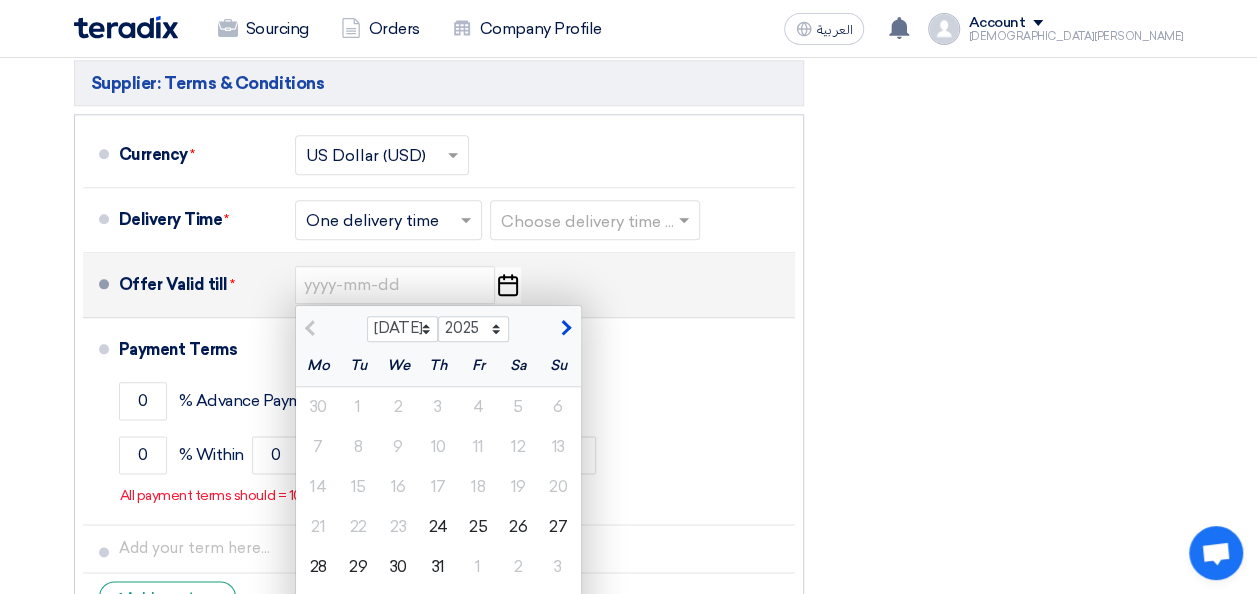 click on "Pick a date" 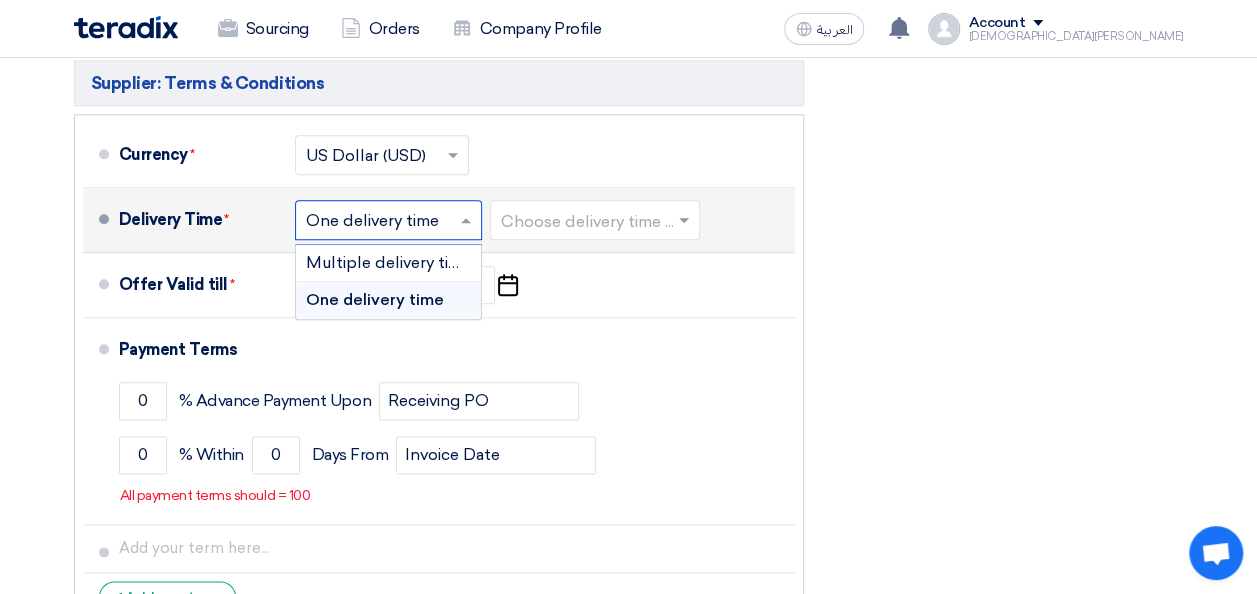 click 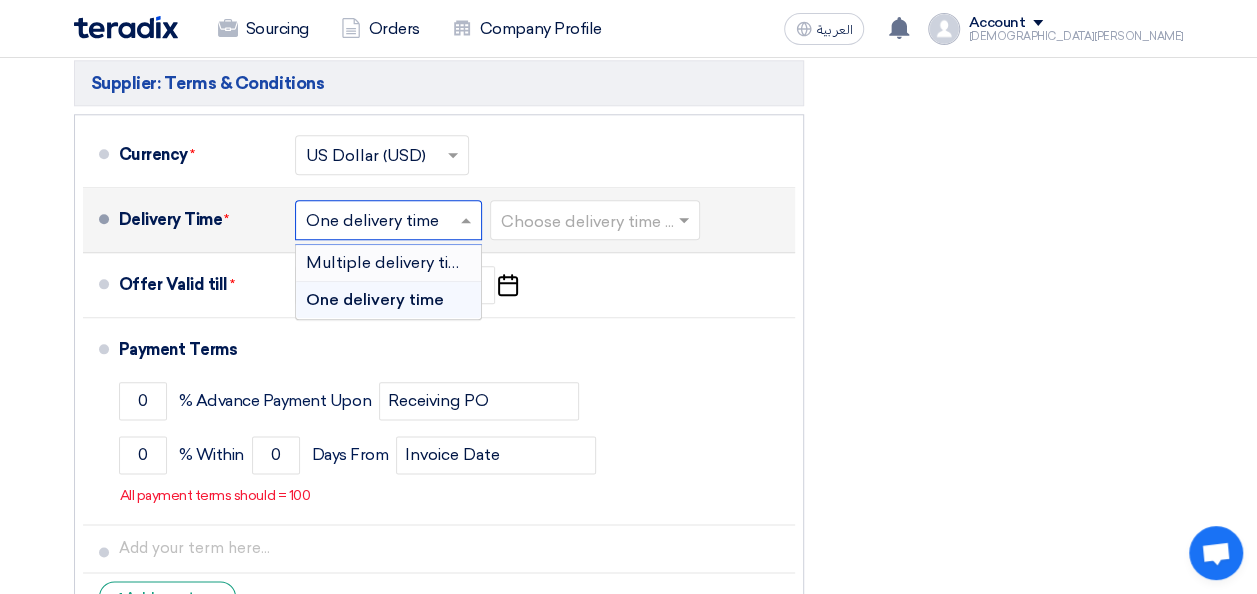 click on "Multiple delivery times" at bounding box center (392, 262) 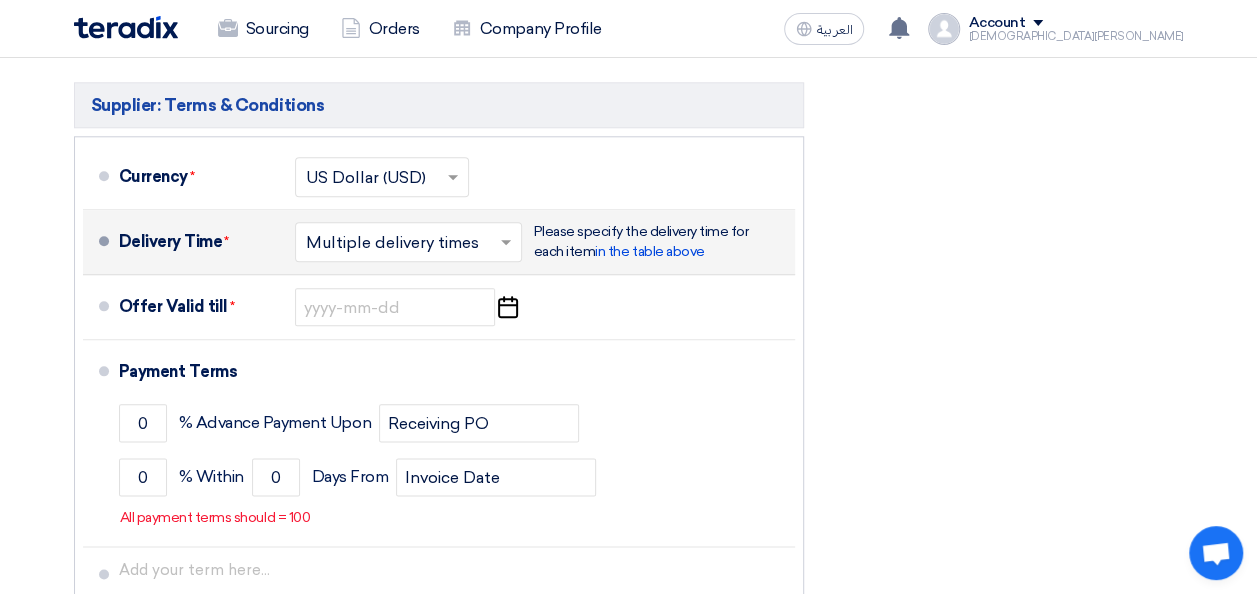 scroll, scrollTop: 1024, scrollLeft: 0, axis: vertical 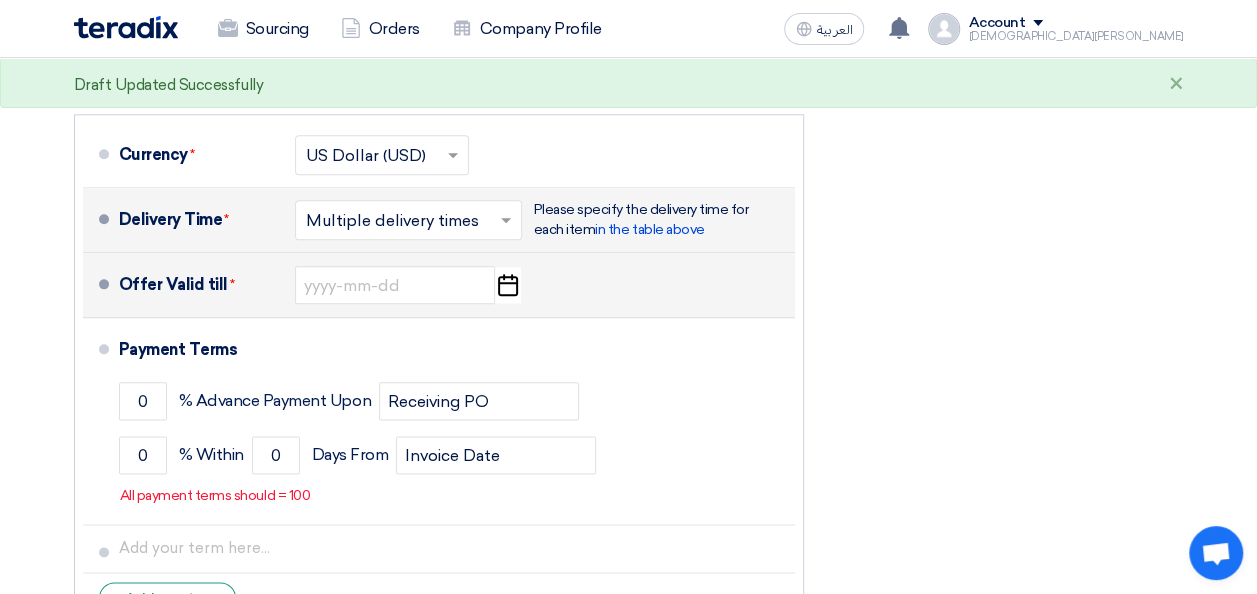 click on "Pick a date" 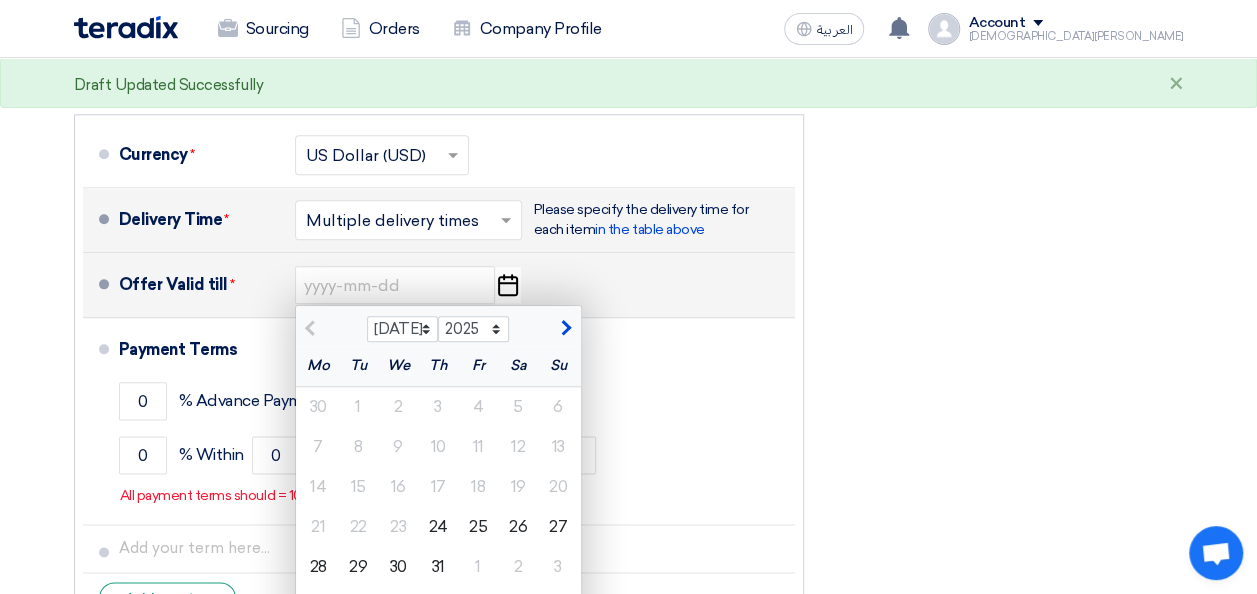 click 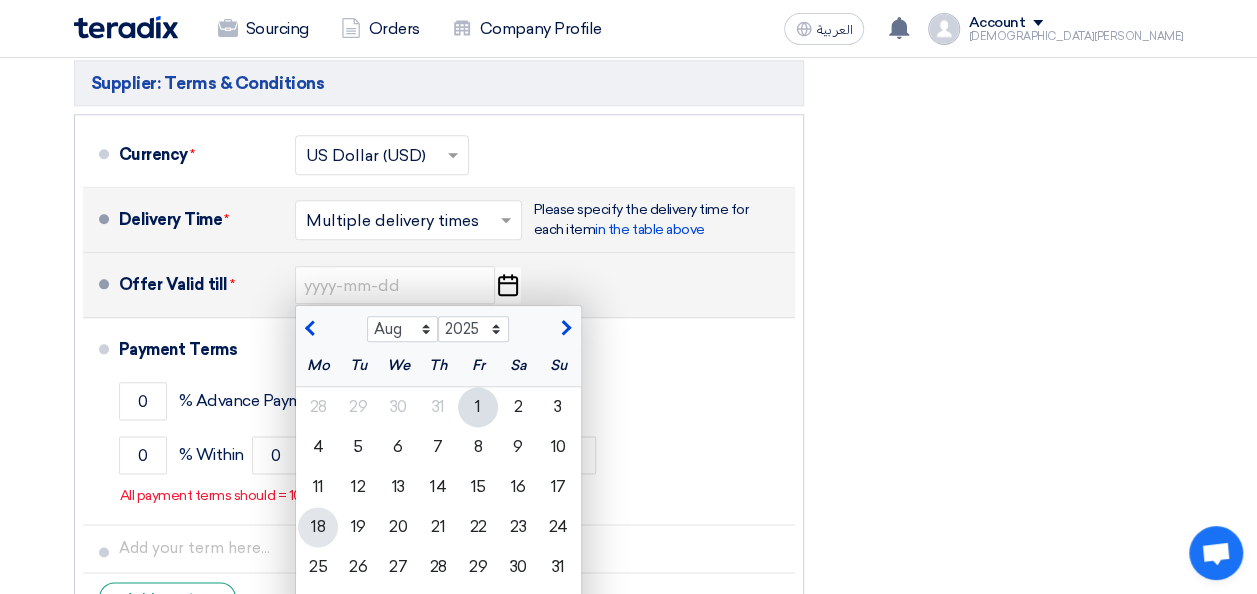 click on "18" 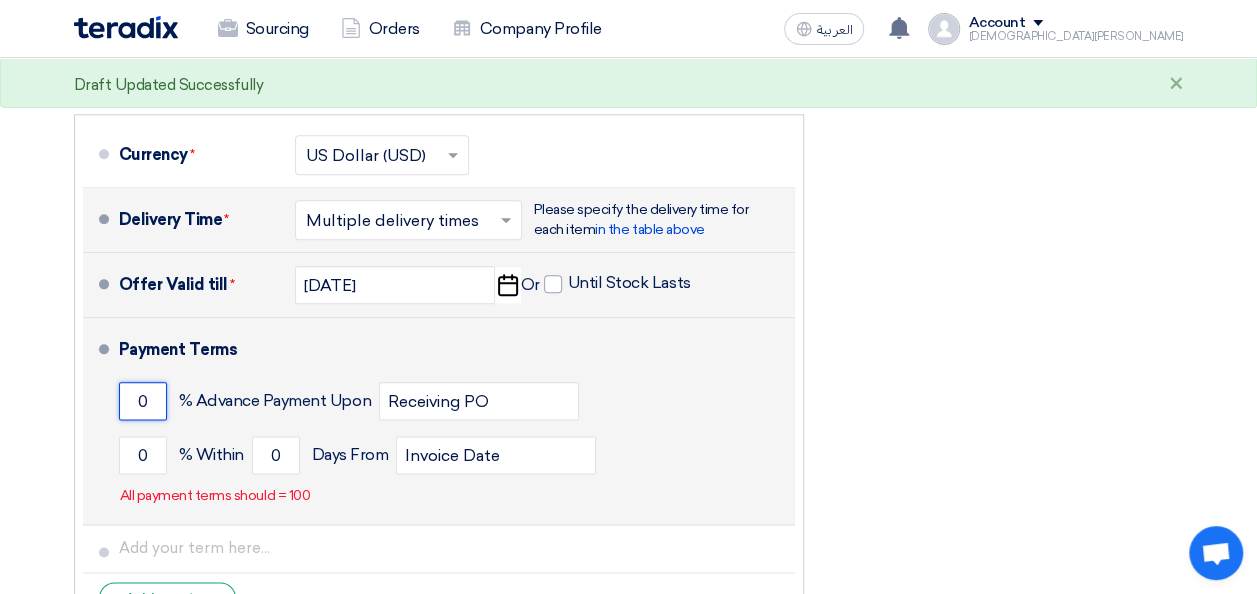 click on "0" 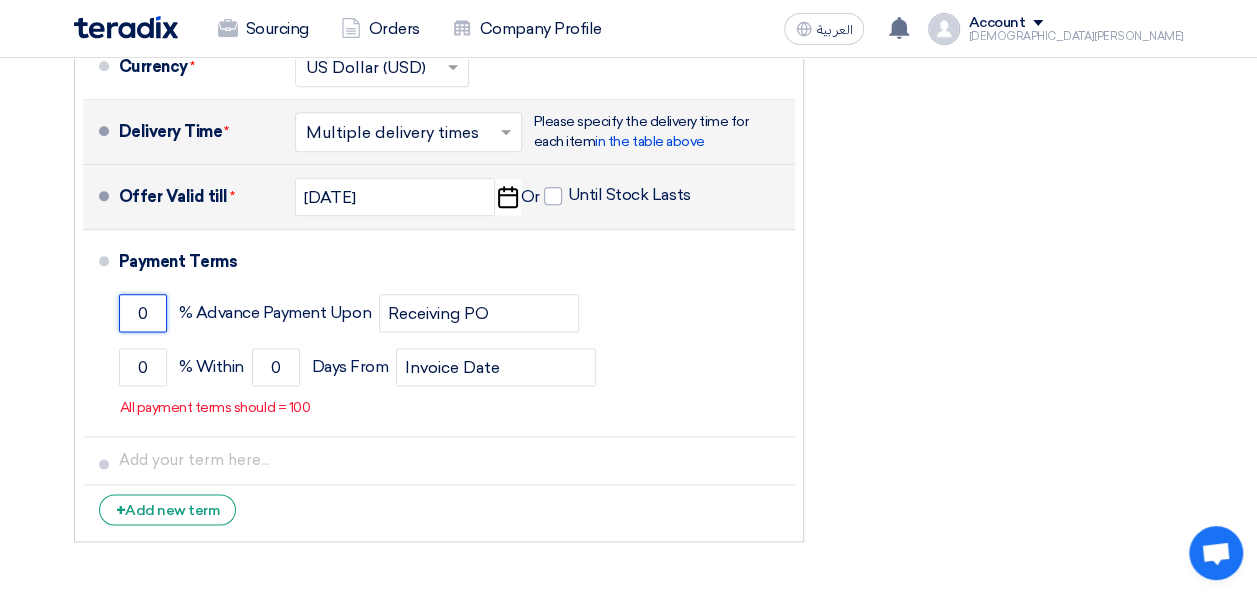 scroll, scrollTop: 1109, scrollLeft: 0, axis: vertical 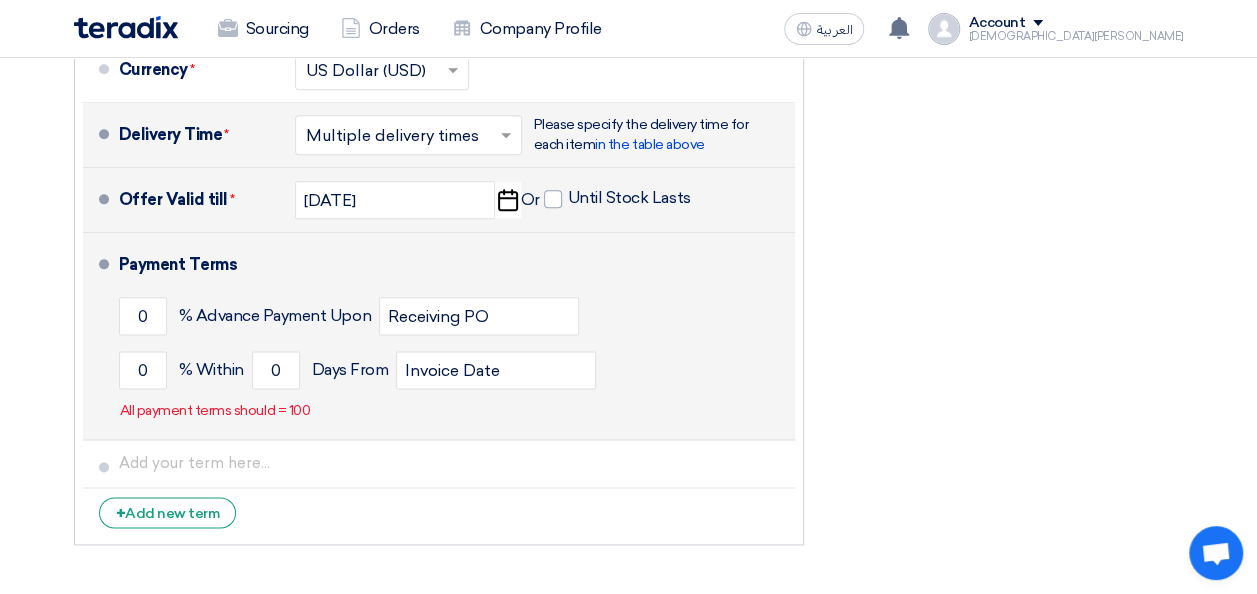 click on "All payment terms should = 100" 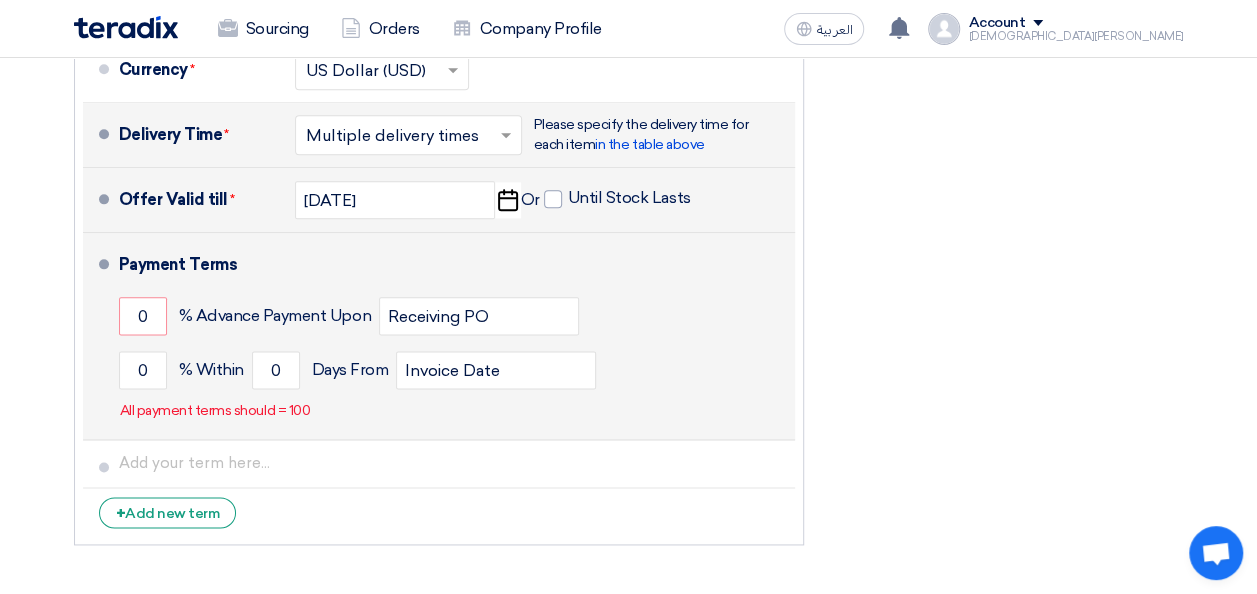 click on "All payment terms should = 100" 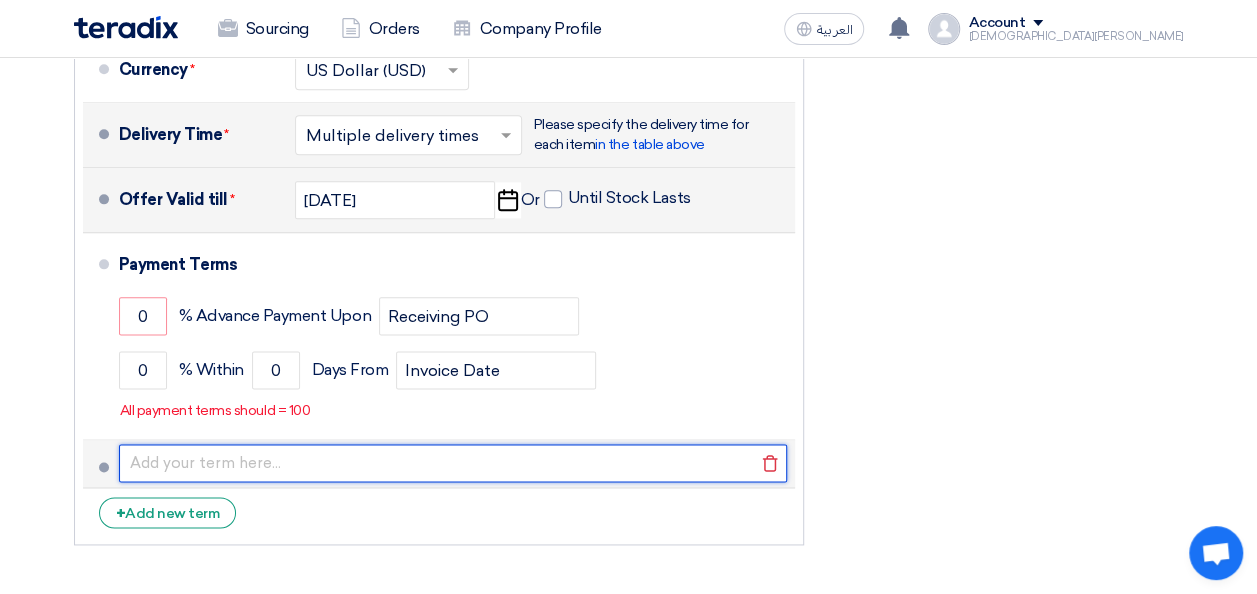 click 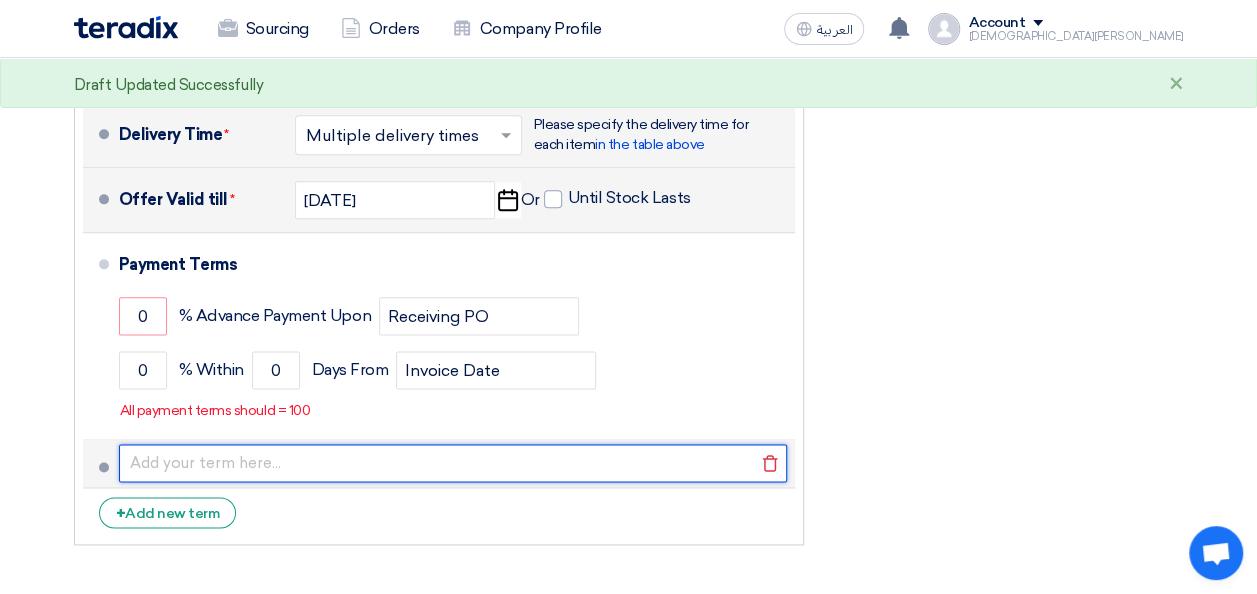 scroll, scrollTop: 0, scrollLeft: 0, axis: both 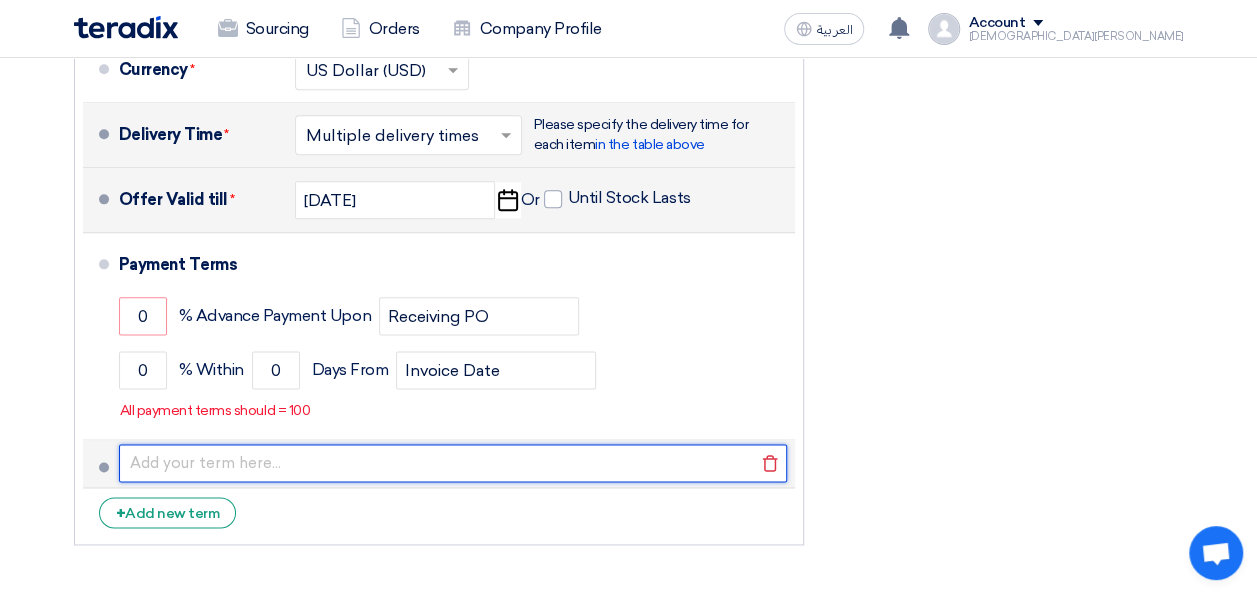 paste on "License Cost 100% along with the PO" 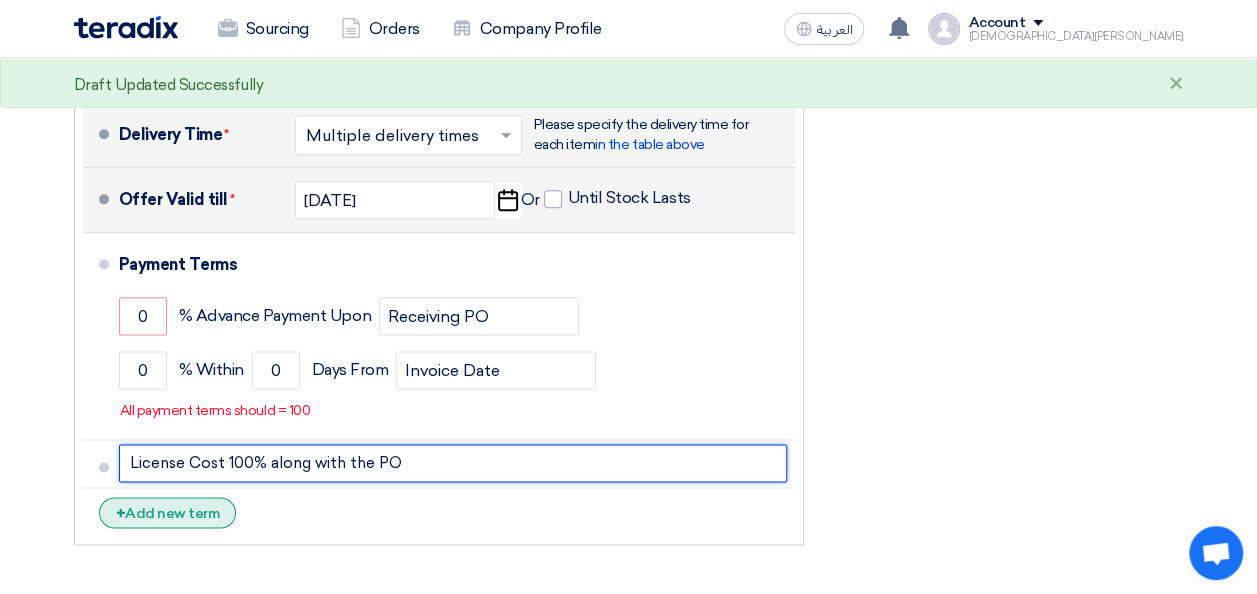 type on "License Cost 100% along with the PO" 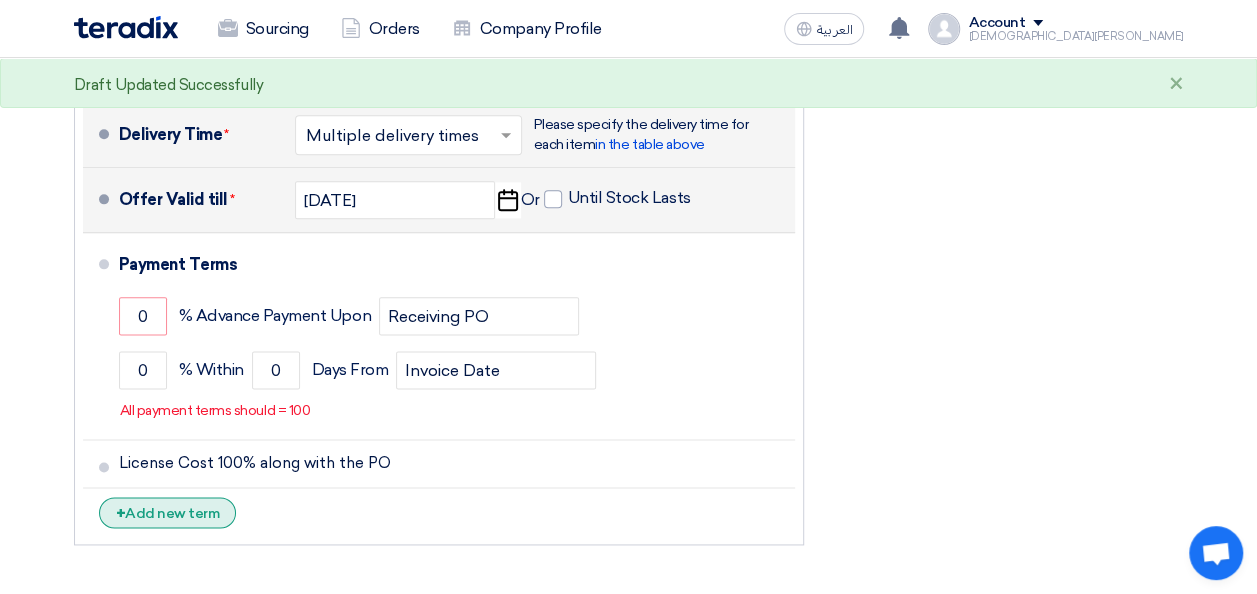 click on "+
Add new term" 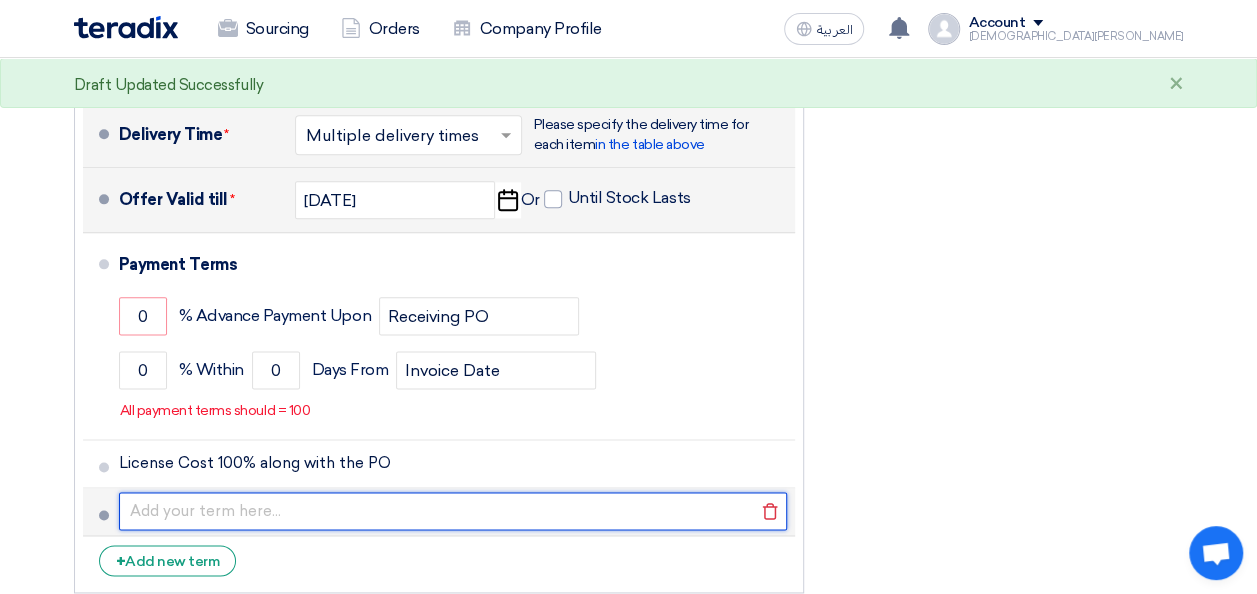 click 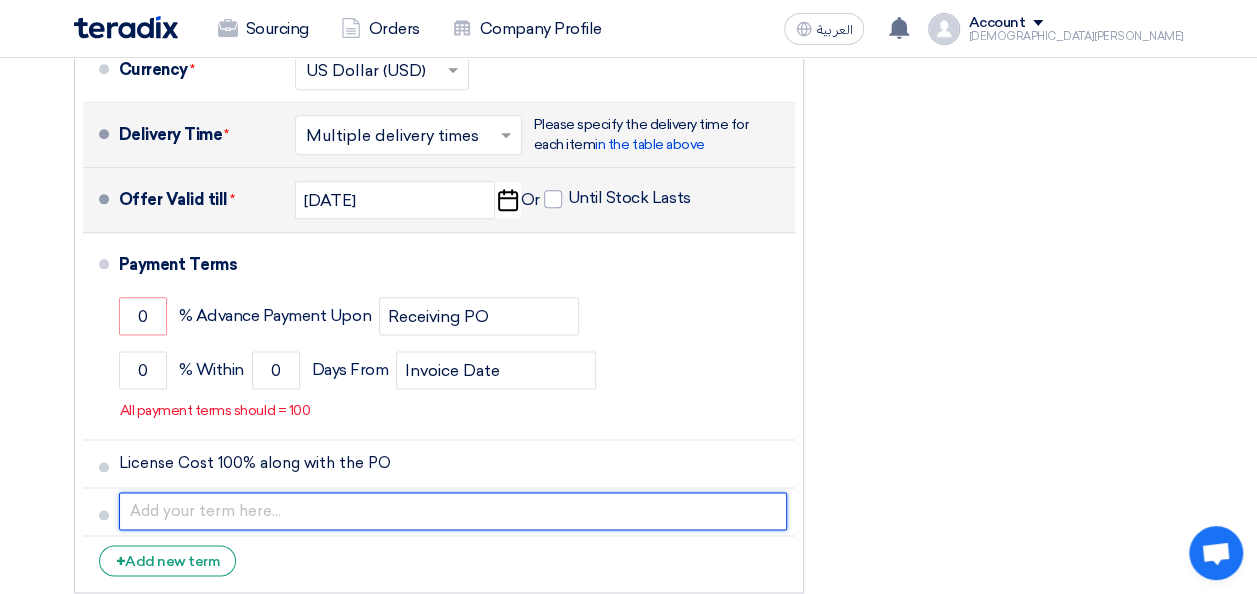 paste on "25% of Implementation charges aong with the PO" 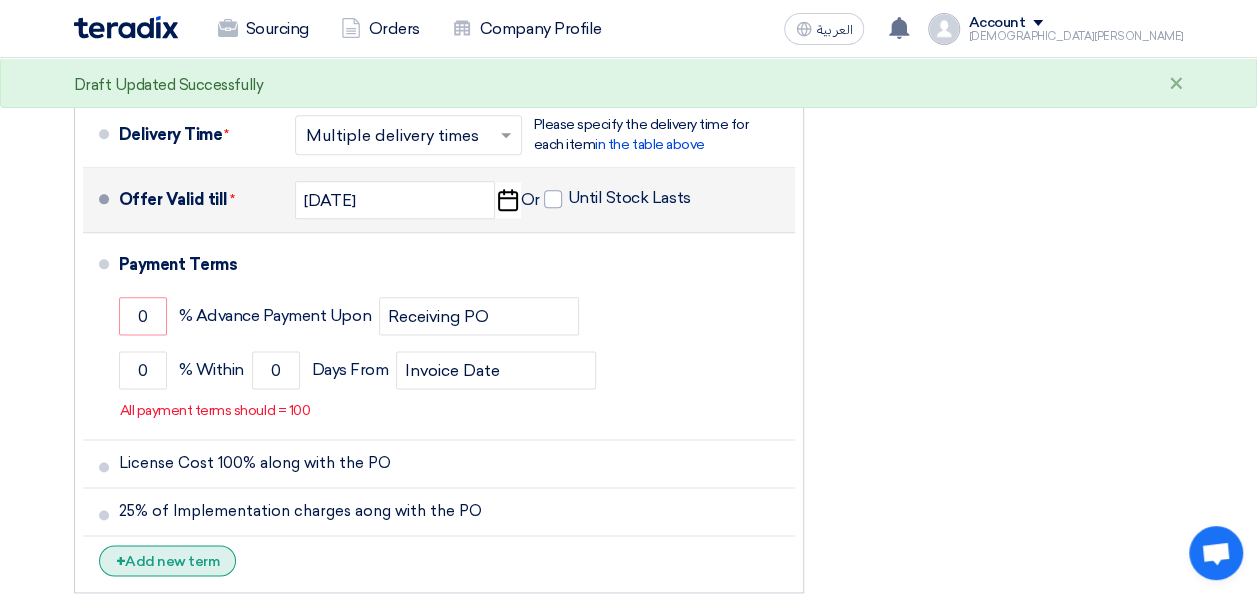 click on "+
Add new term" 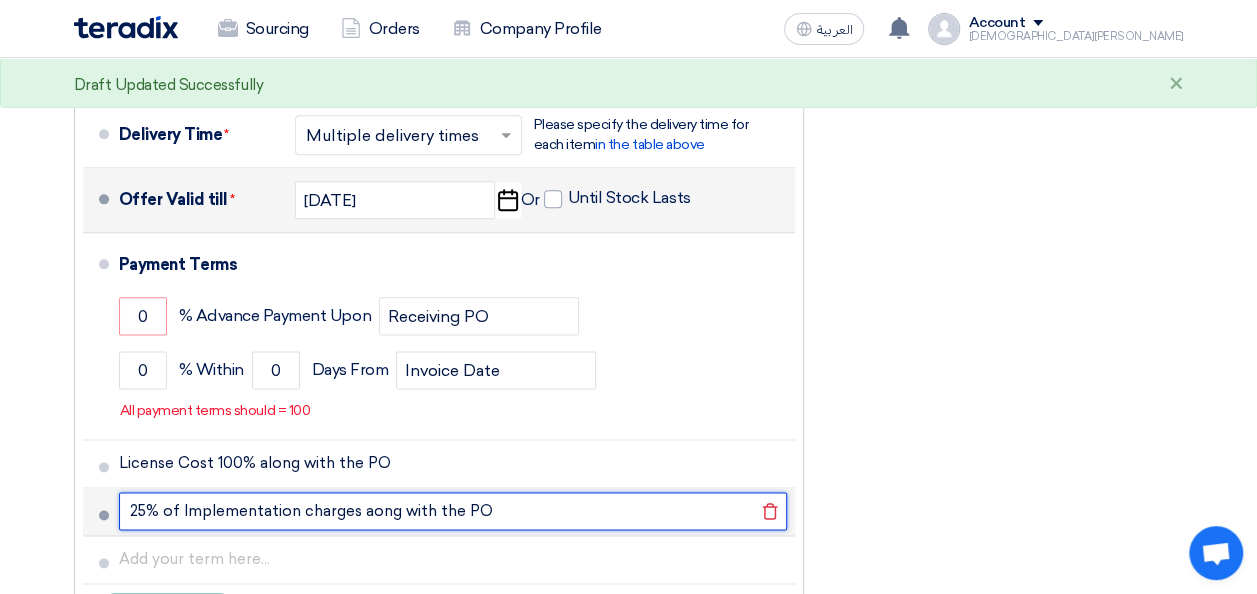 click on "25% of Implementation charges aong with the PO" 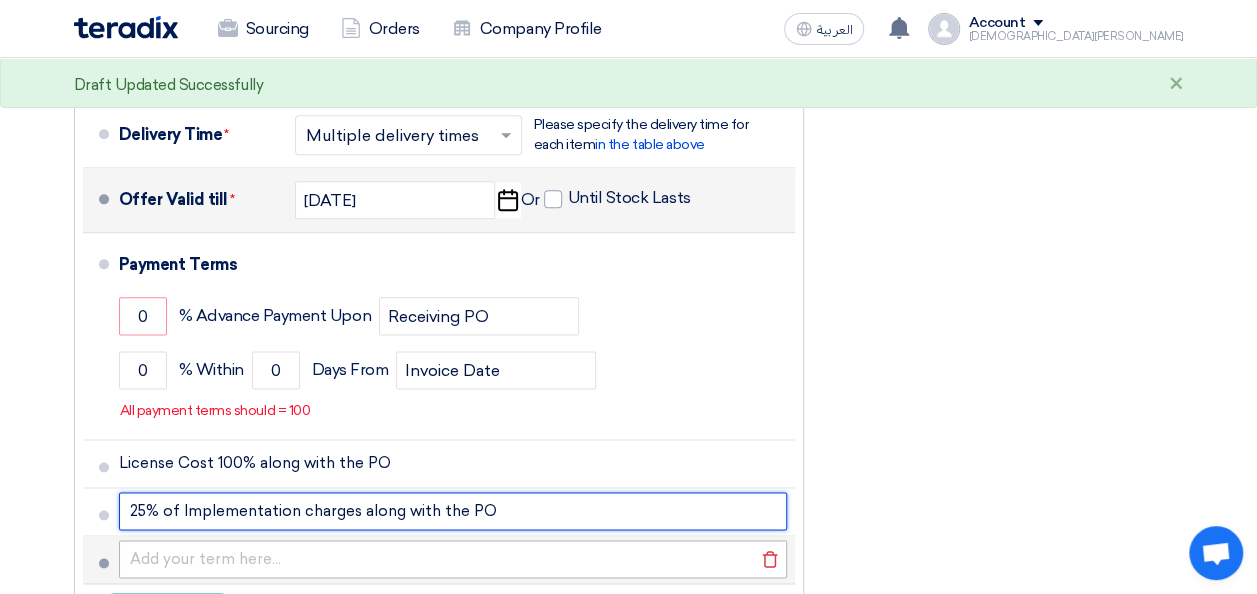 type on "25% of Implementation charges along with the PO" 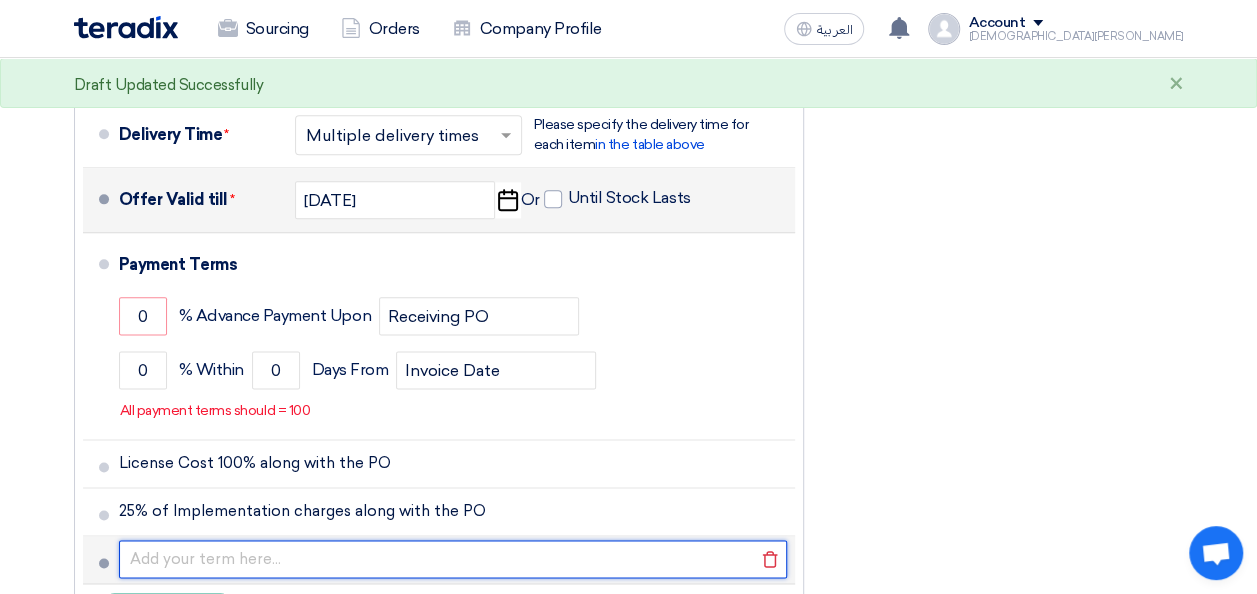 click 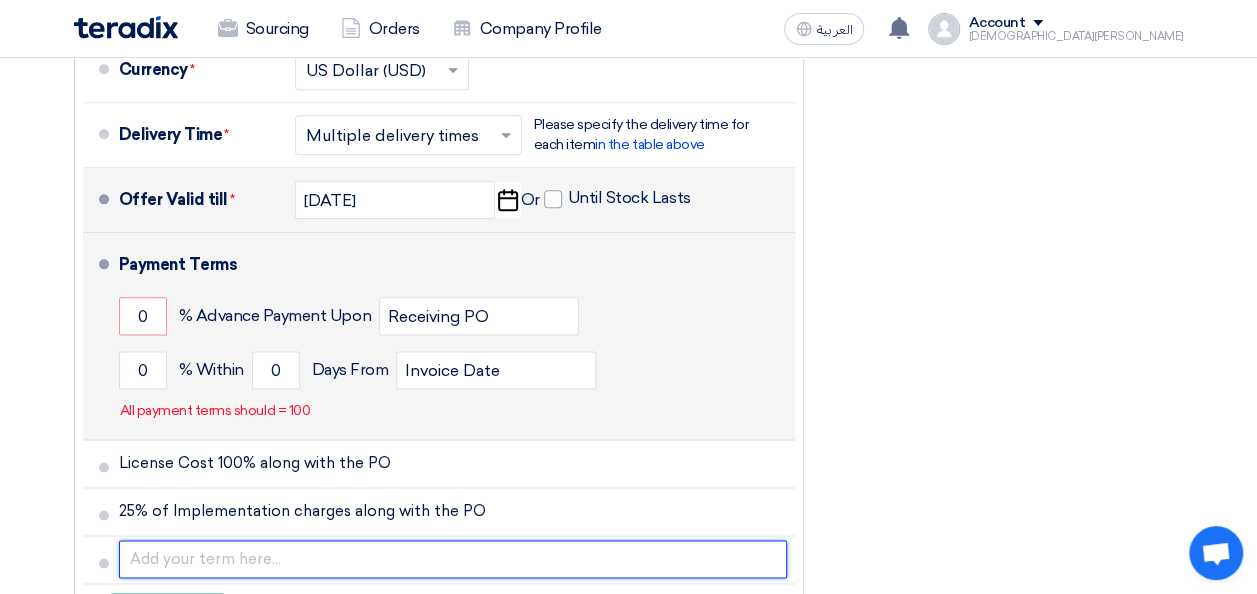 paste on "25% Upon activation of  hardware deployment and module activation" 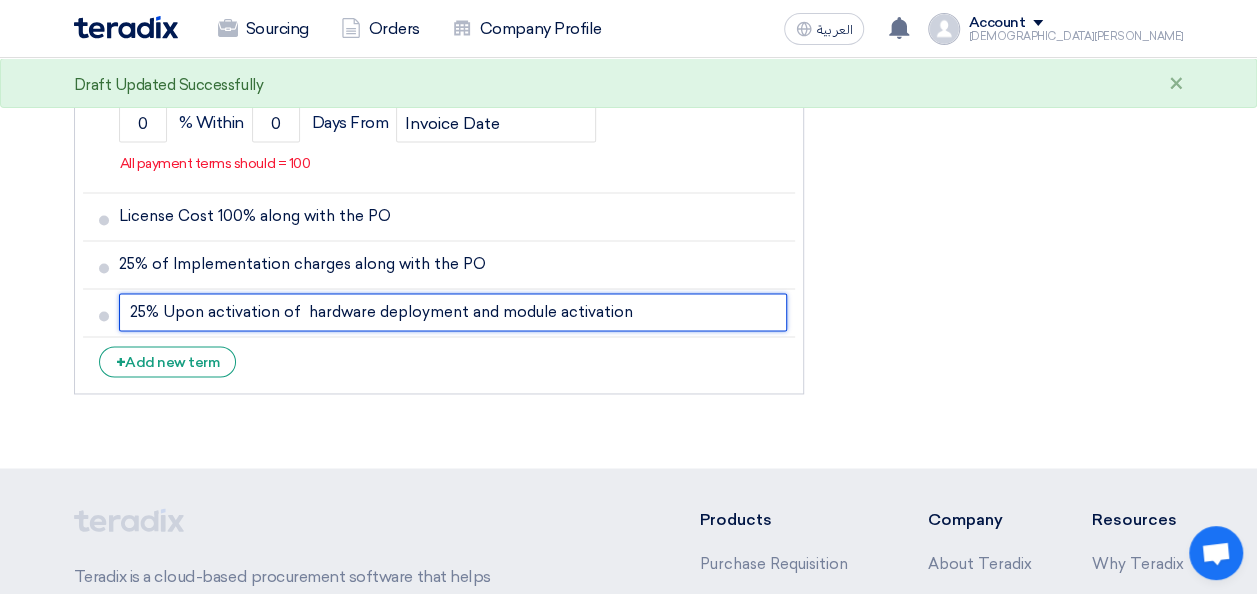 scroll, scrollTop: 1358, scrollLeft: 0, axis: vertical 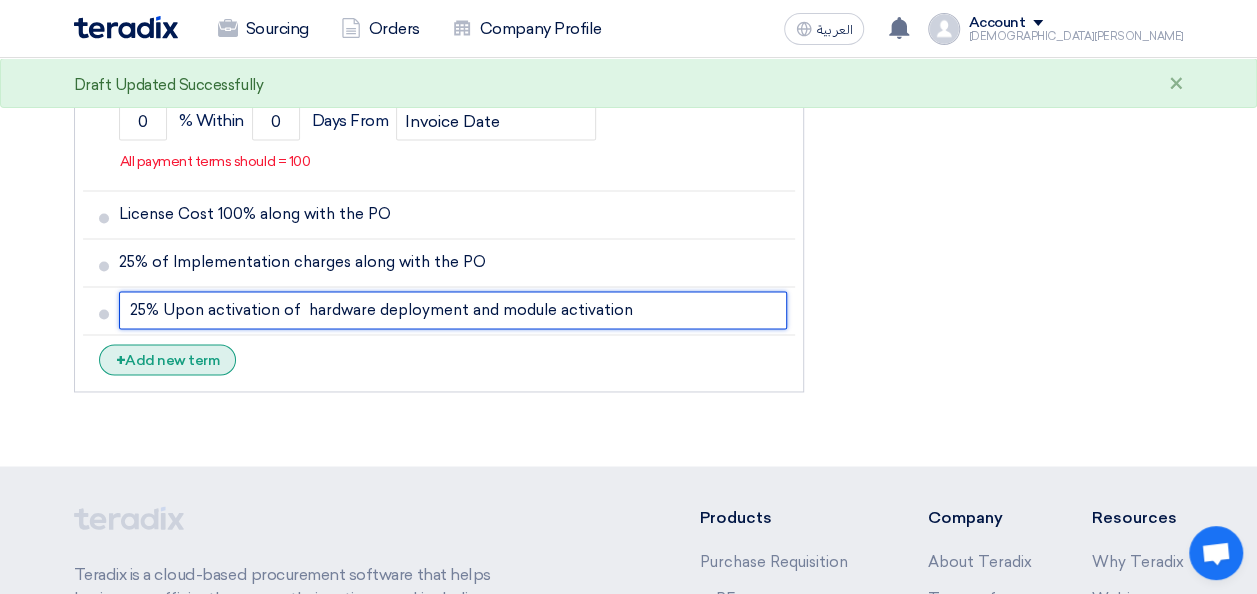 type on "25% Upon activation of  hardware deployment and module activation" 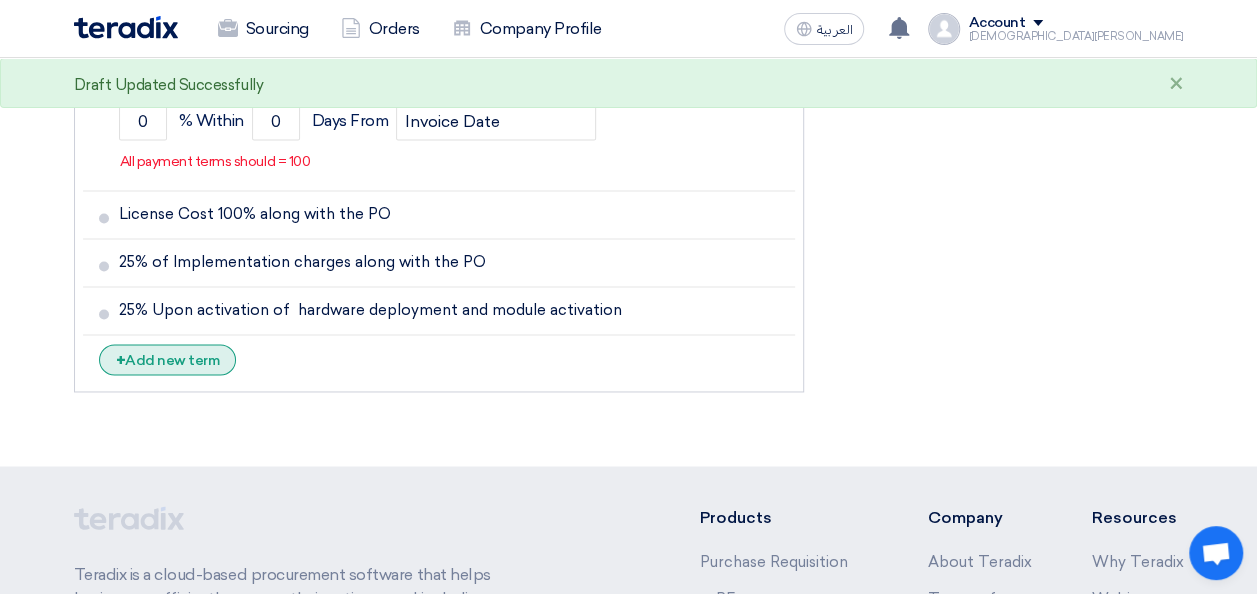 click on "+
Add new term" 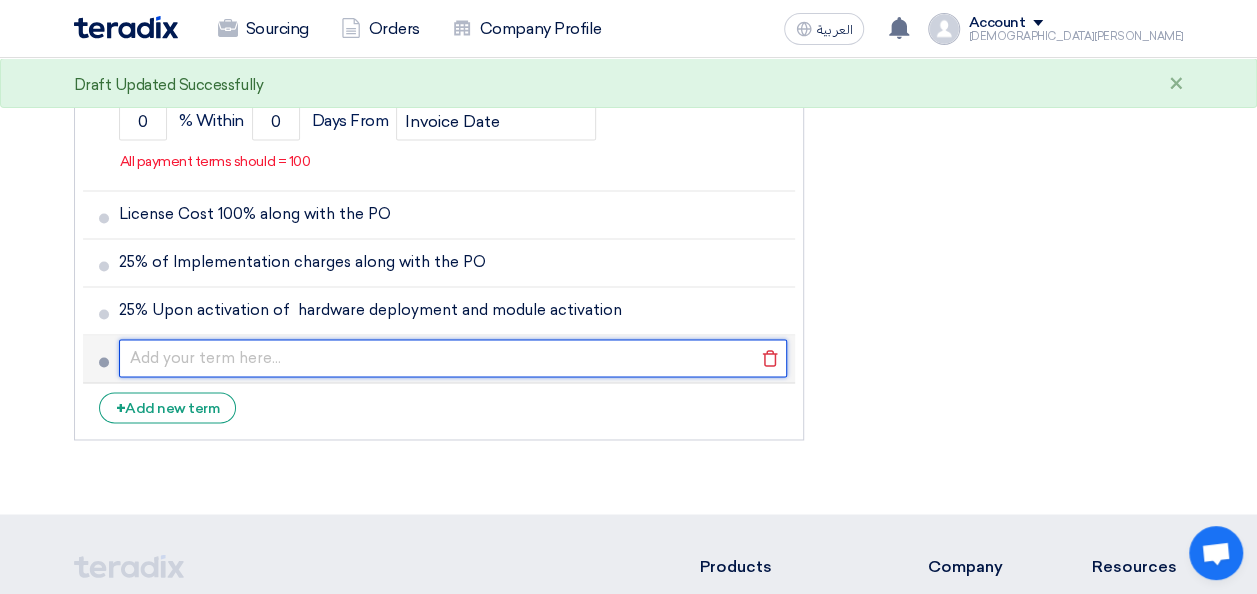 click 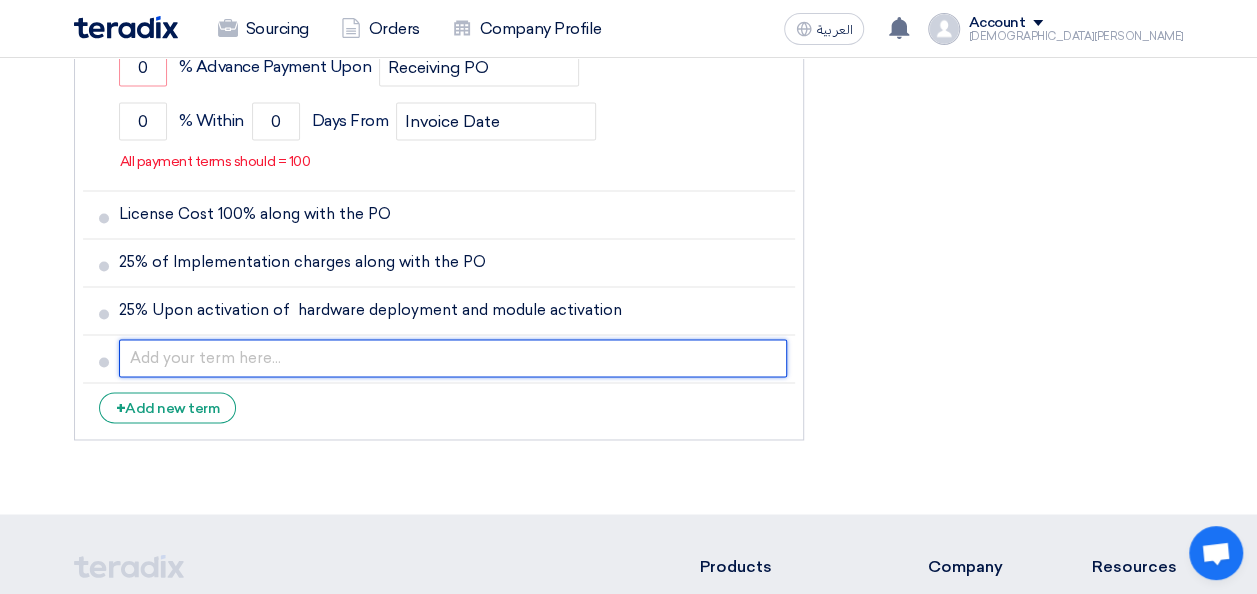 paste on "25% upon SOC Integration" 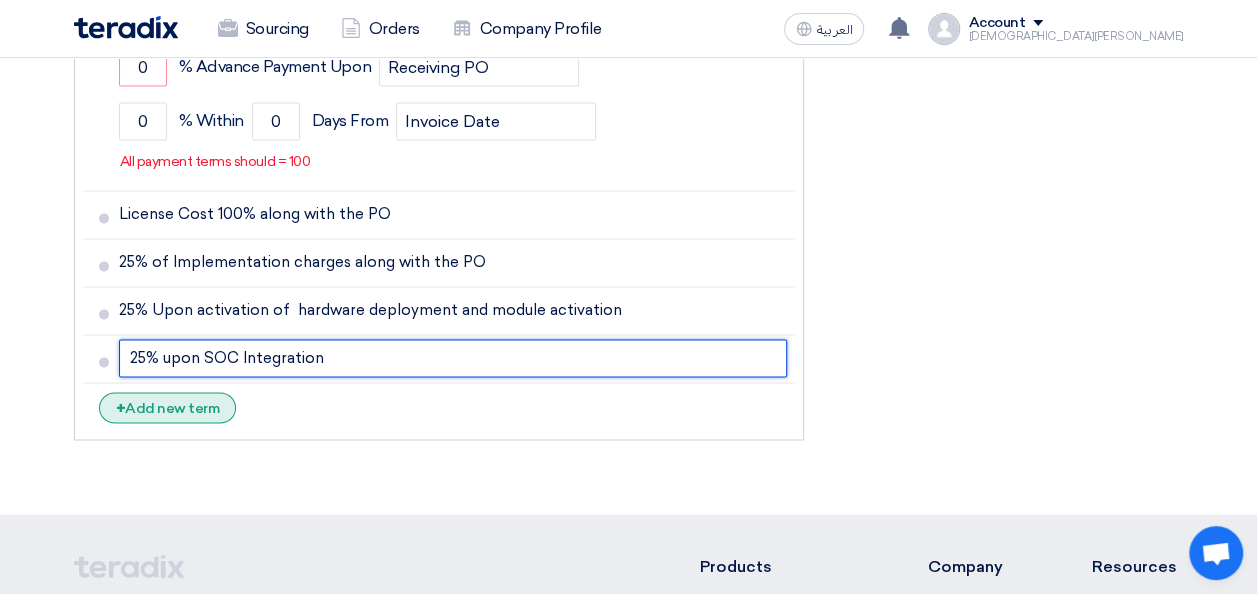 type on "25% upon SOC Integration" 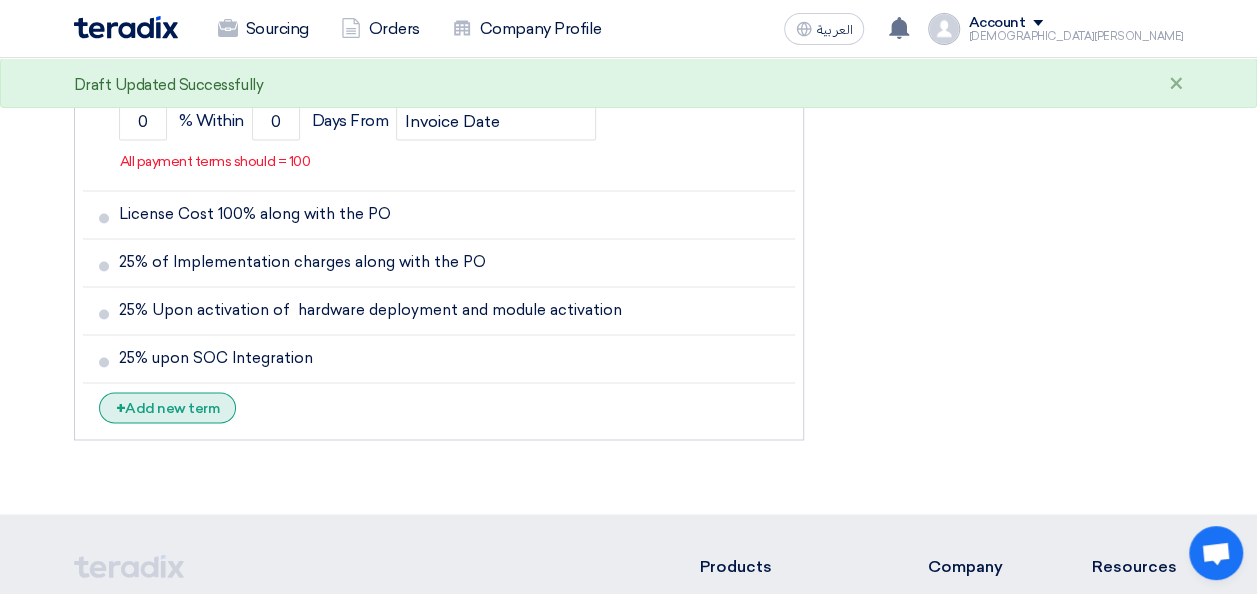 click on "+
Add new term" 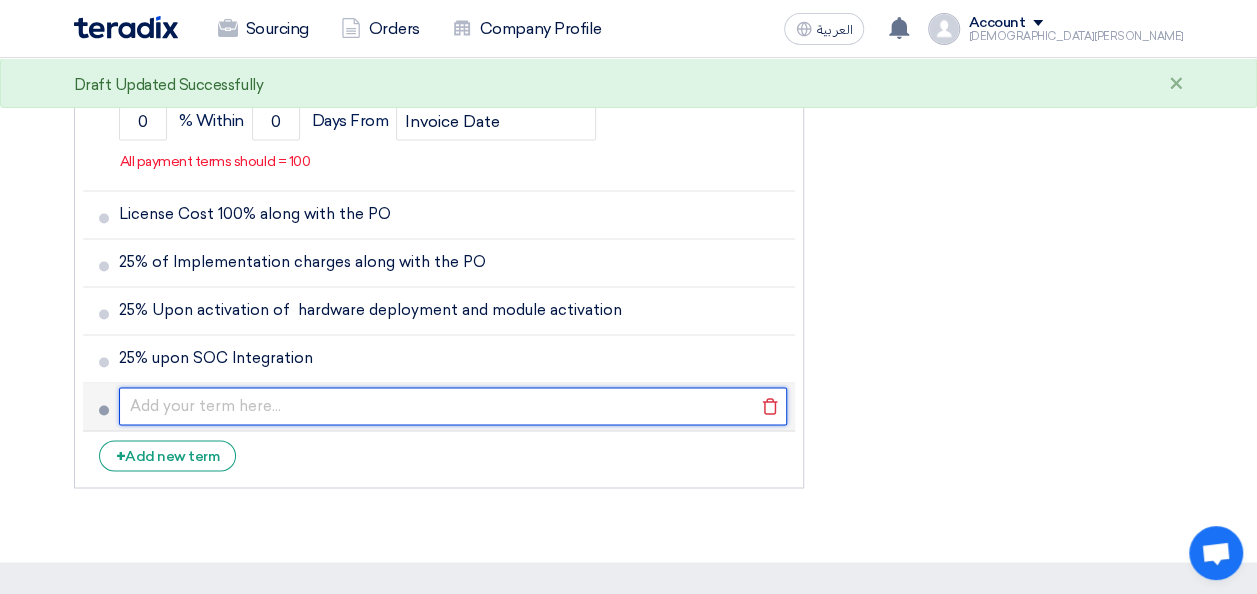click 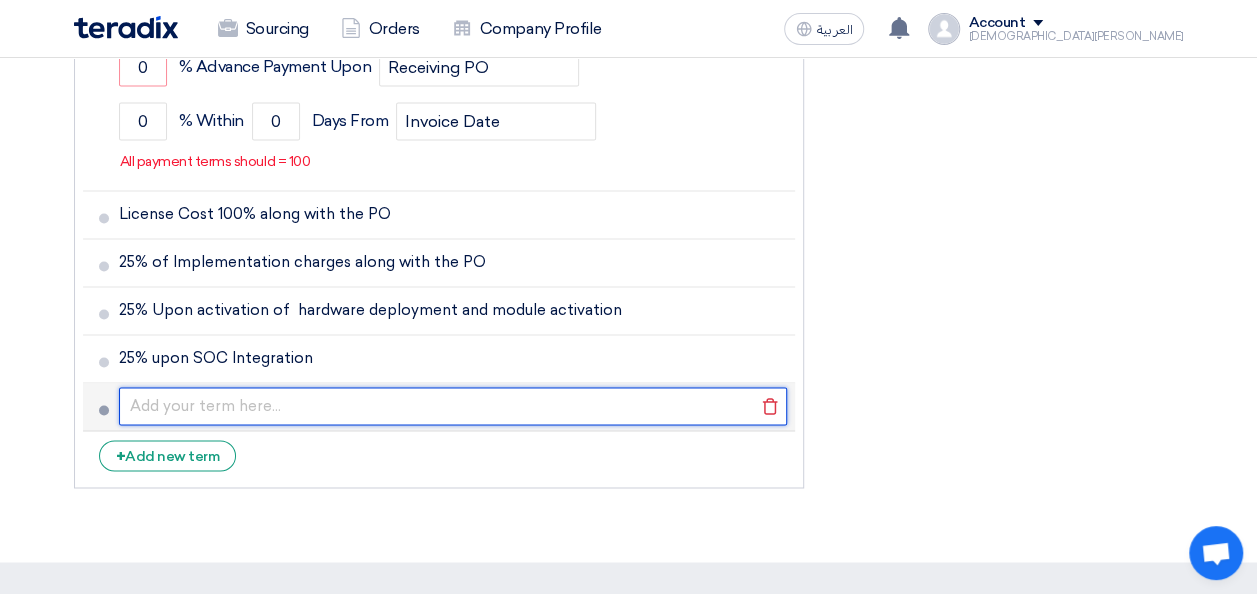 paste on "25% upon Project SignOff" 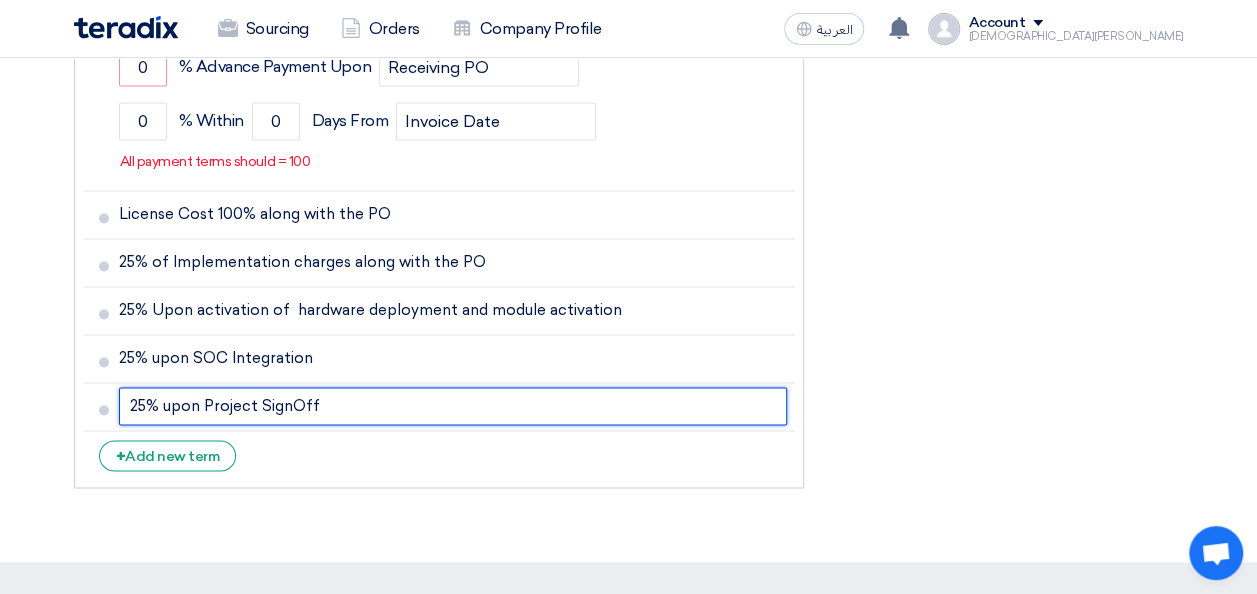 type on "25% upon Project SignOff" 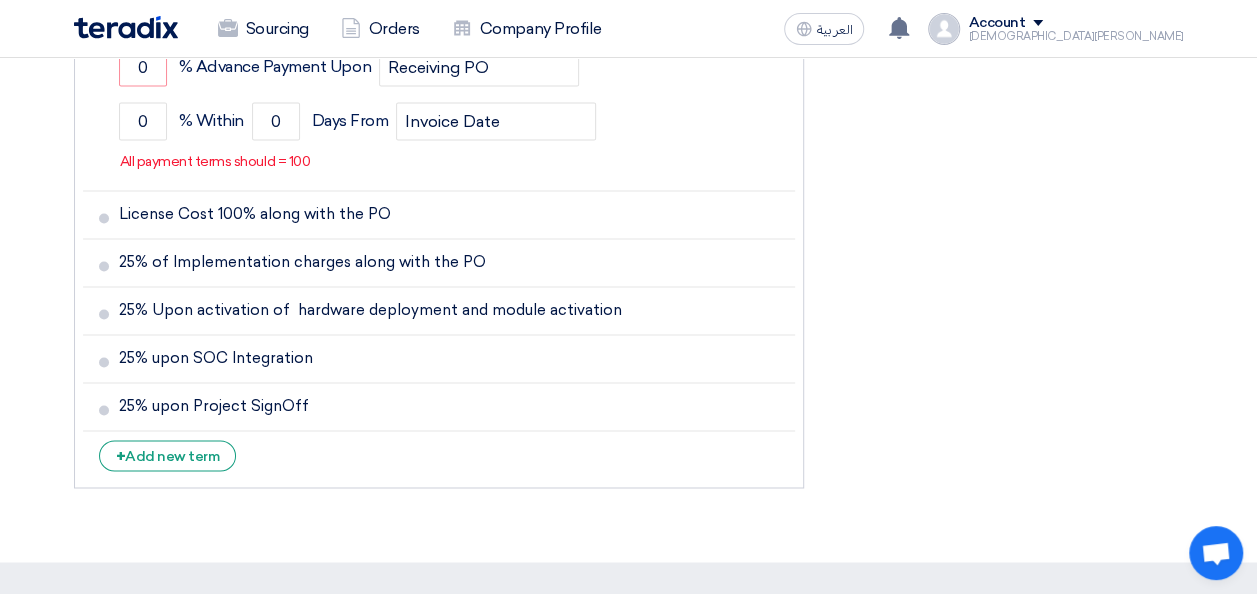 scroll, scrollTop: 614, scrollLeft: 0, axis: vertical 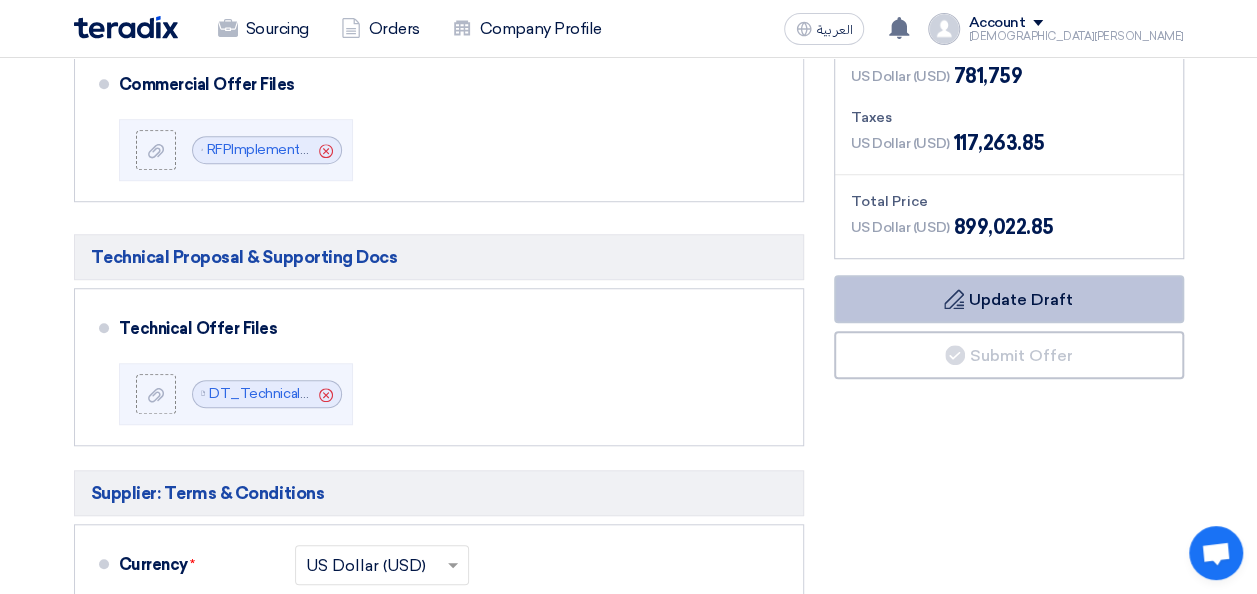 type 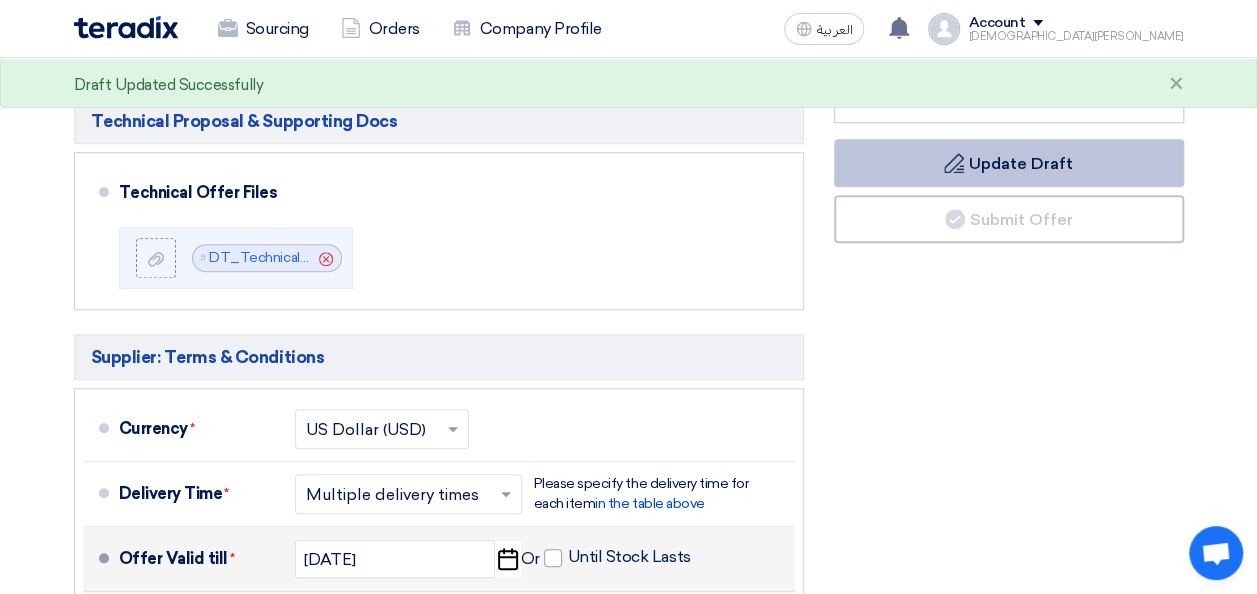 scroll, scrollTop: 761, scrollLeft: 0, axis: vertical 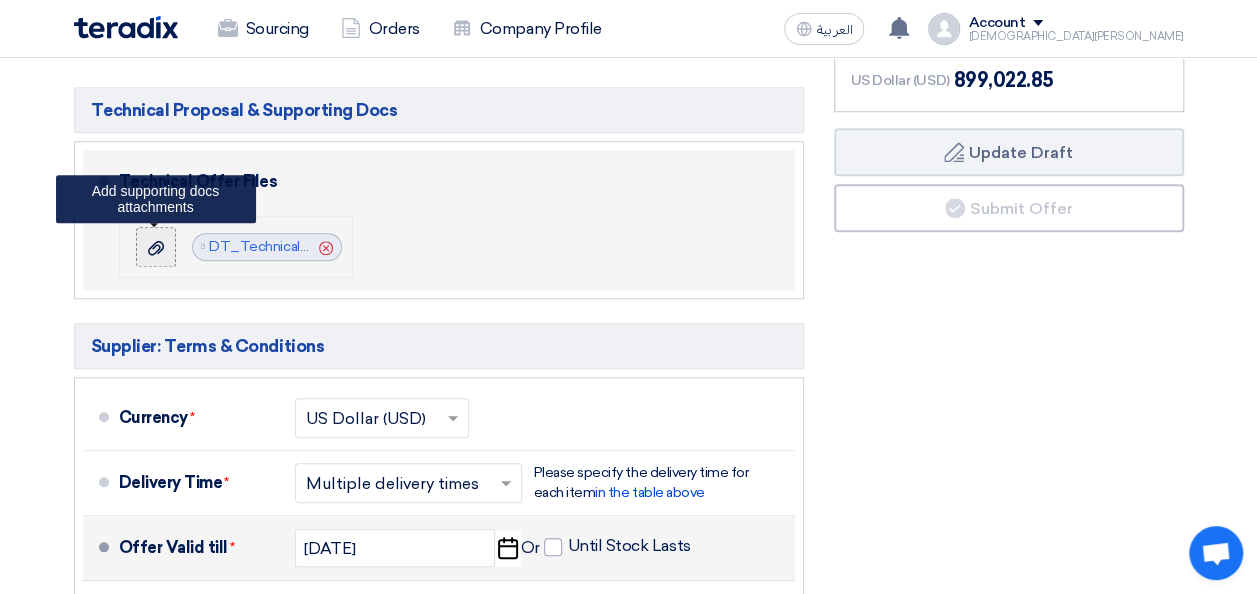 click 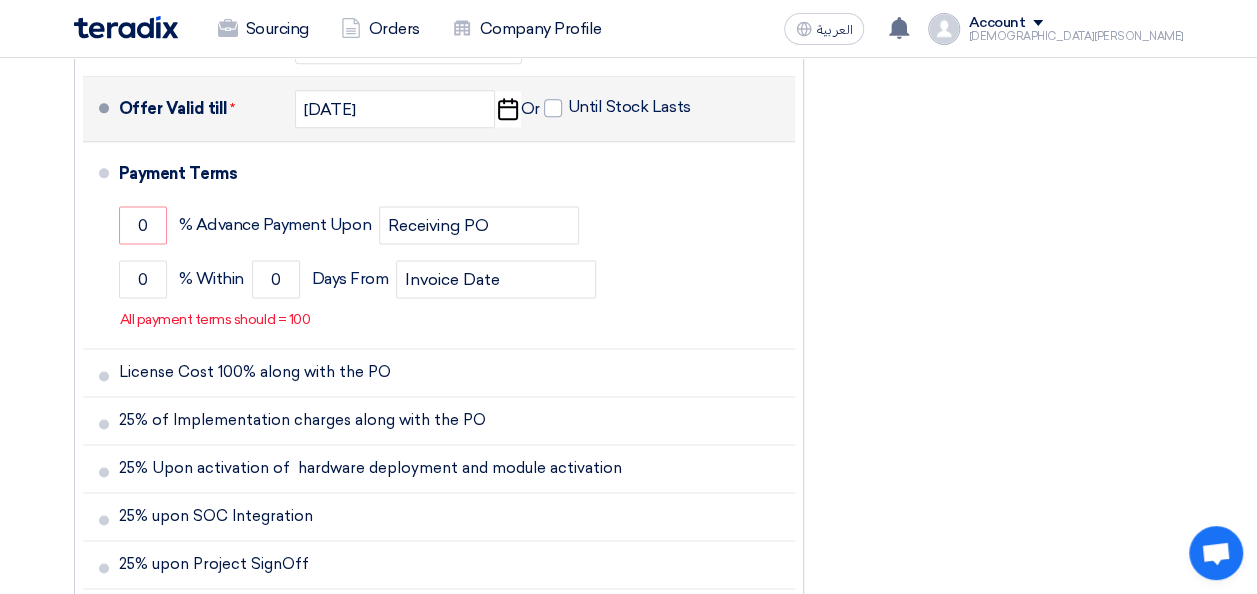 scroll, scrollTop: 1237, scrollLeft: 0, axis: vertical 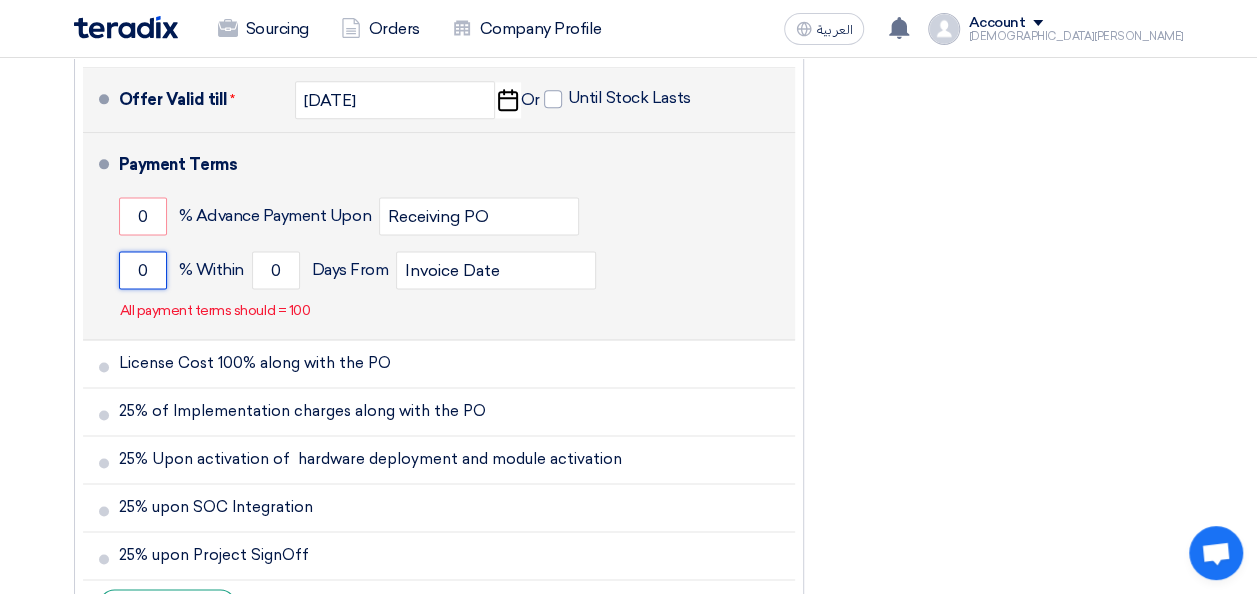 click on "0" 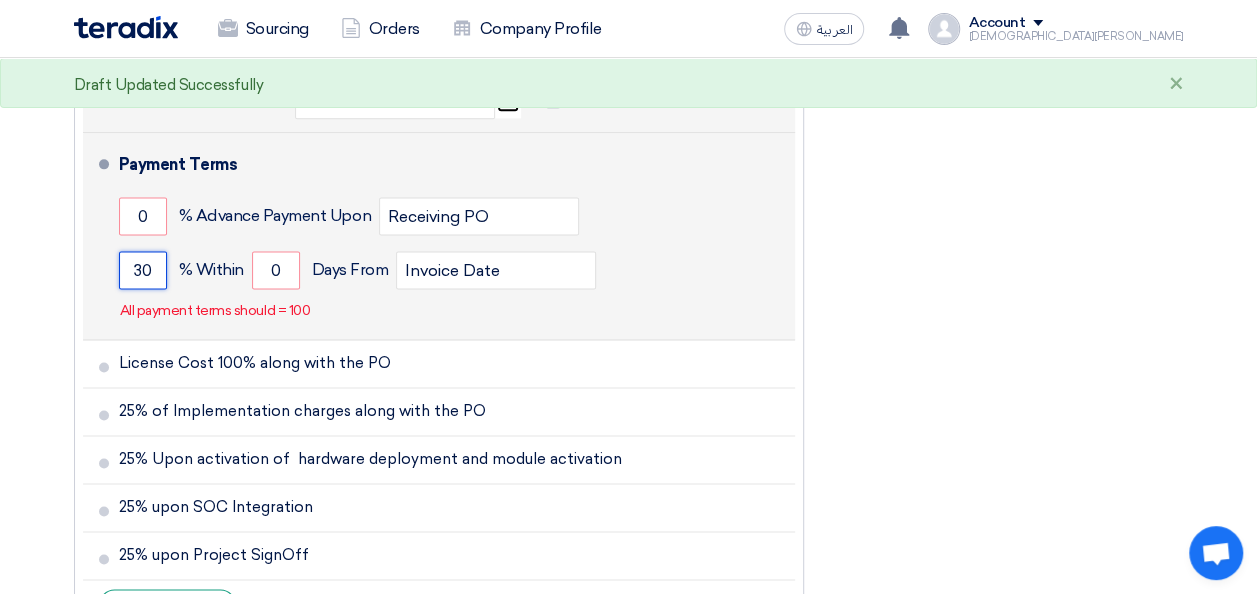 click on "30" 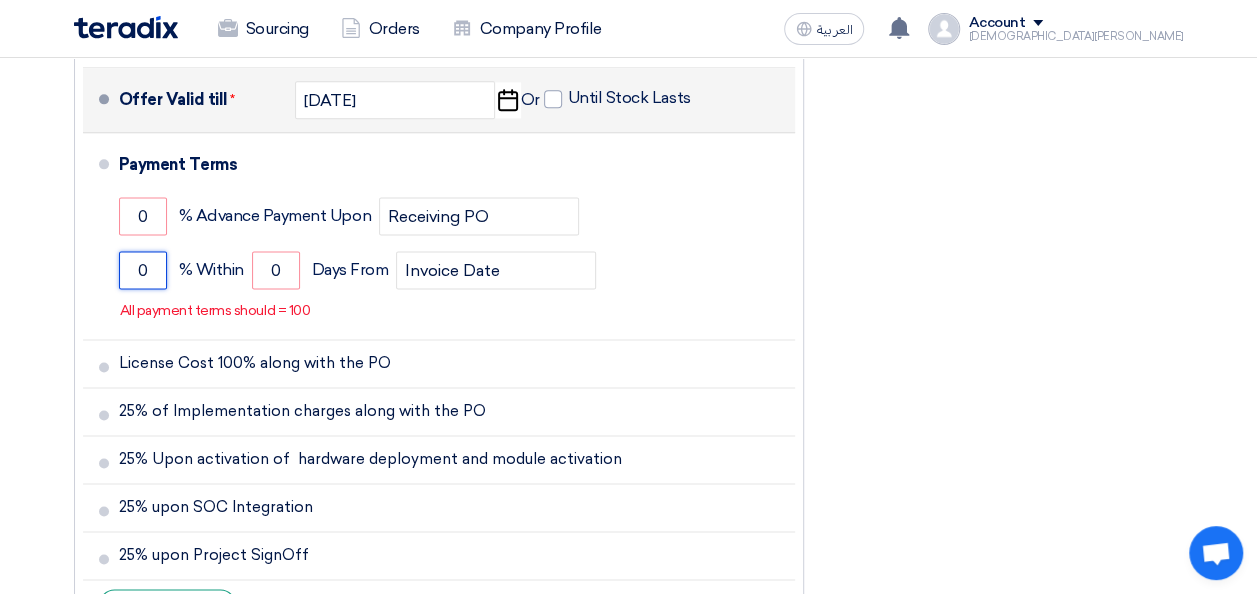 type on "0" 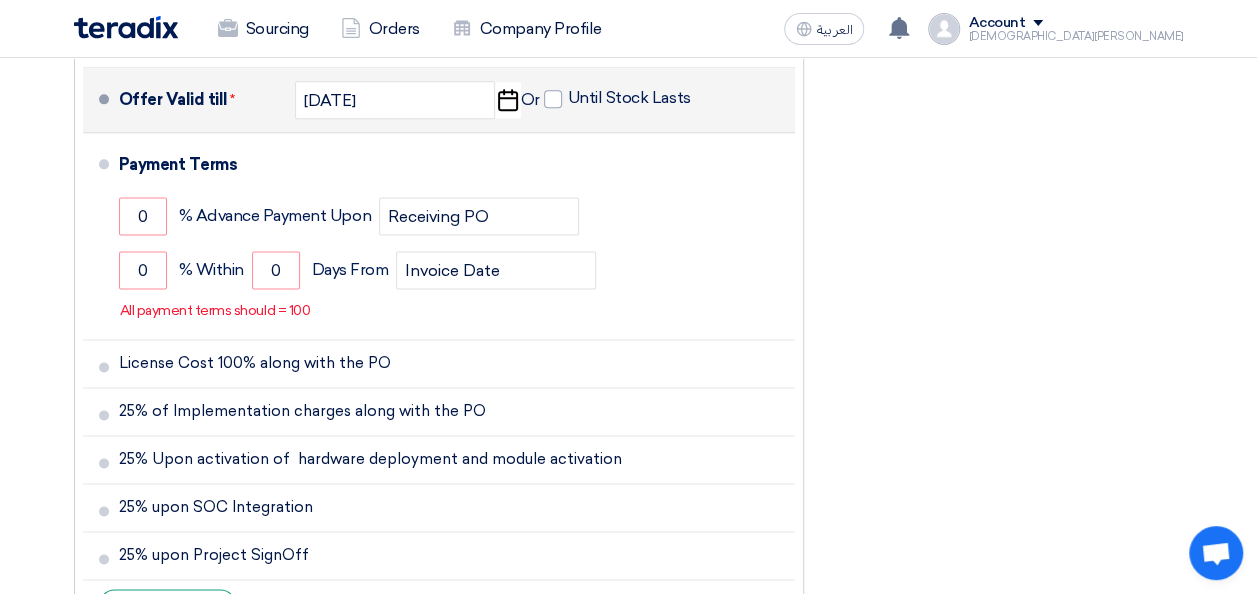 click on "Financial Offer Summary
Subtotal
US Dollar (USD)
781,759
Taxes
US Dollar (USD)" 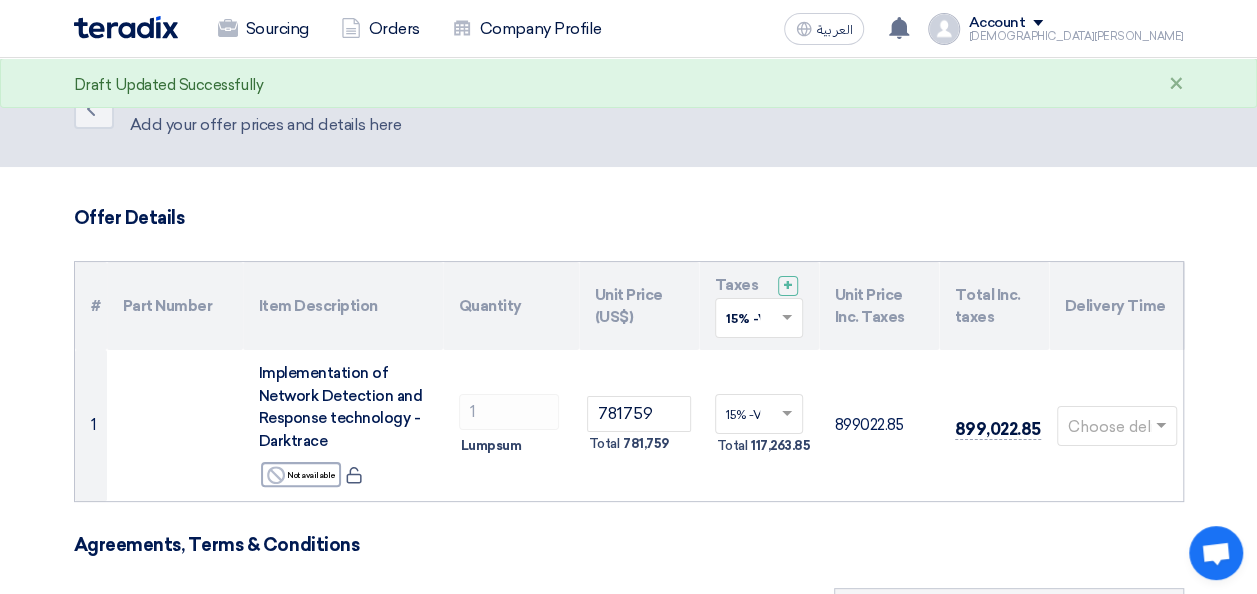 scroll, scrollTop: 0, scrollLeft: 0, axis: both 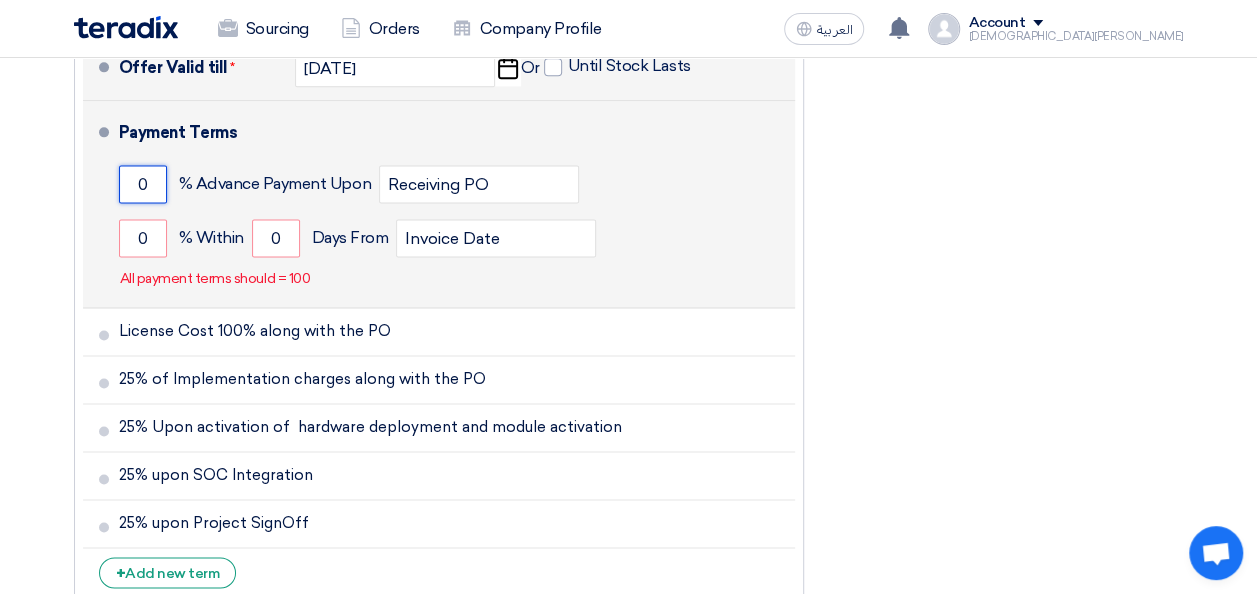 drag, startPoint x: 134, startPoint y: 191, endPoint x: 150, endPoint y: 188, distance: 16.27882 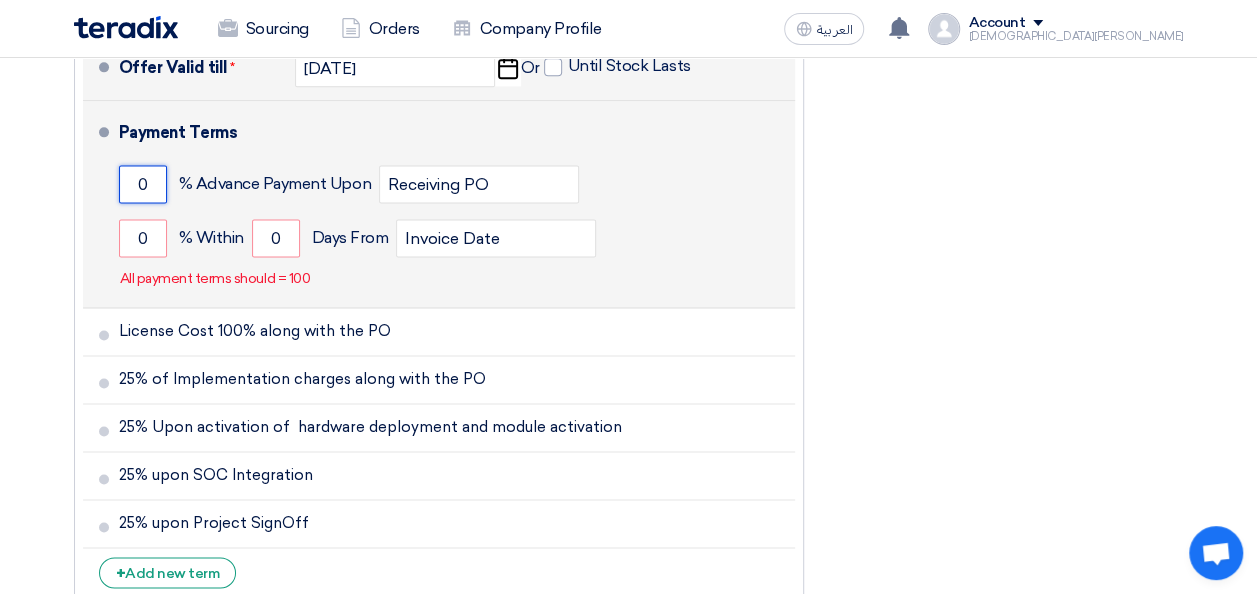 click on "0" 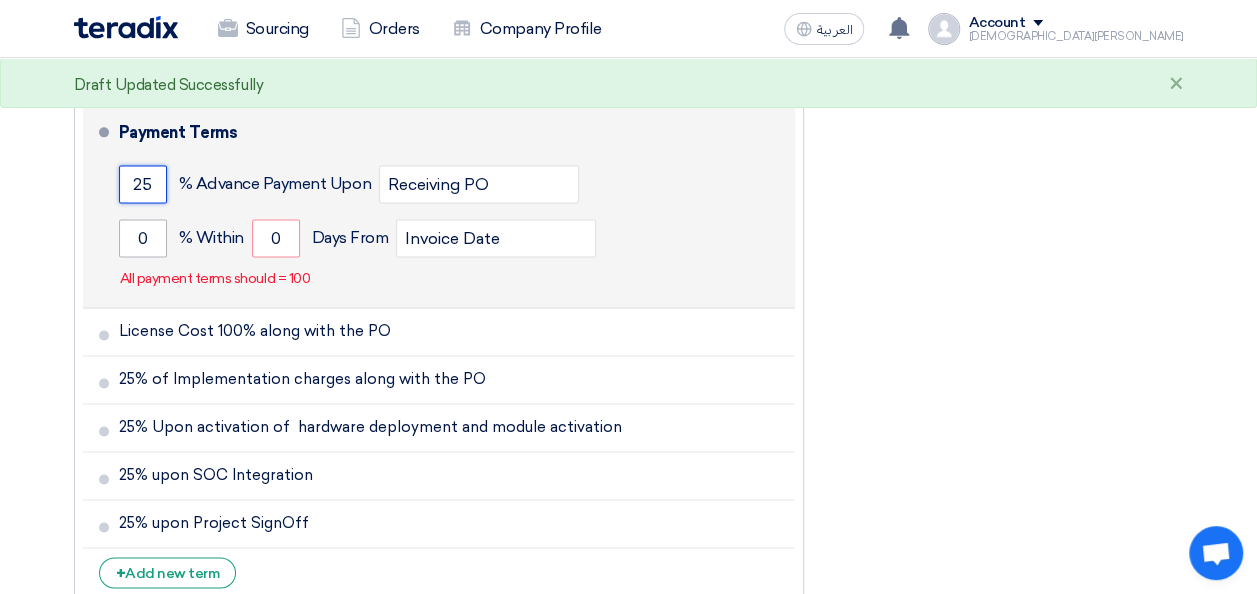 type on "25" 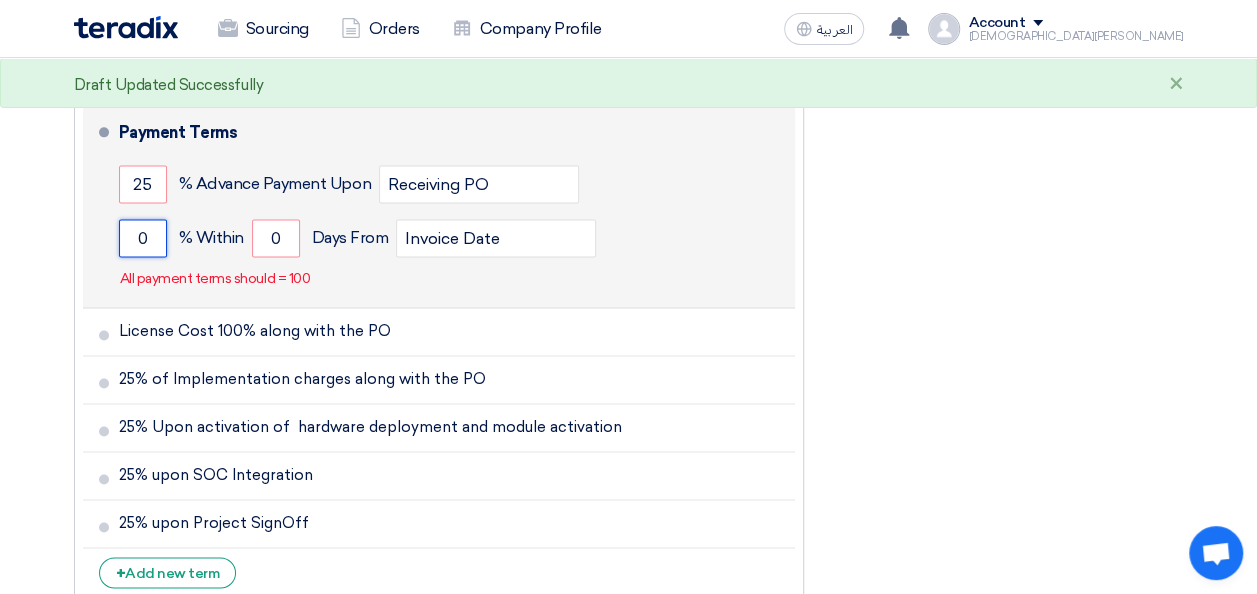 click on "0" 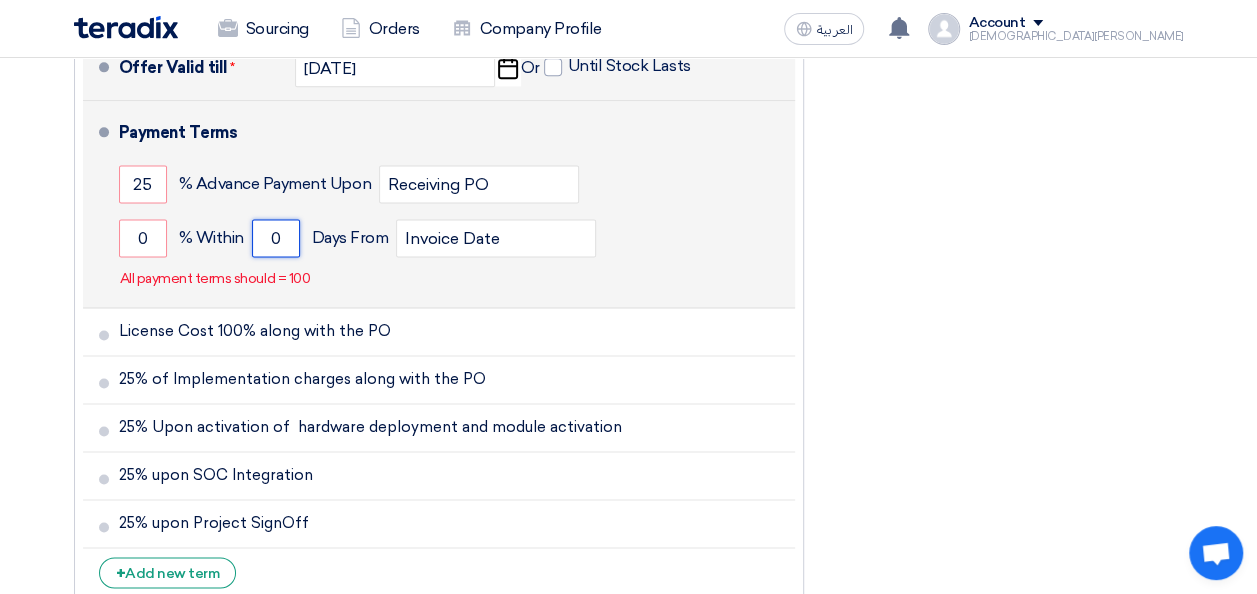 drag, startPoint x: 282, startPoint y: 238, endPoint x: 259, endPoint y: 238, distance: 23 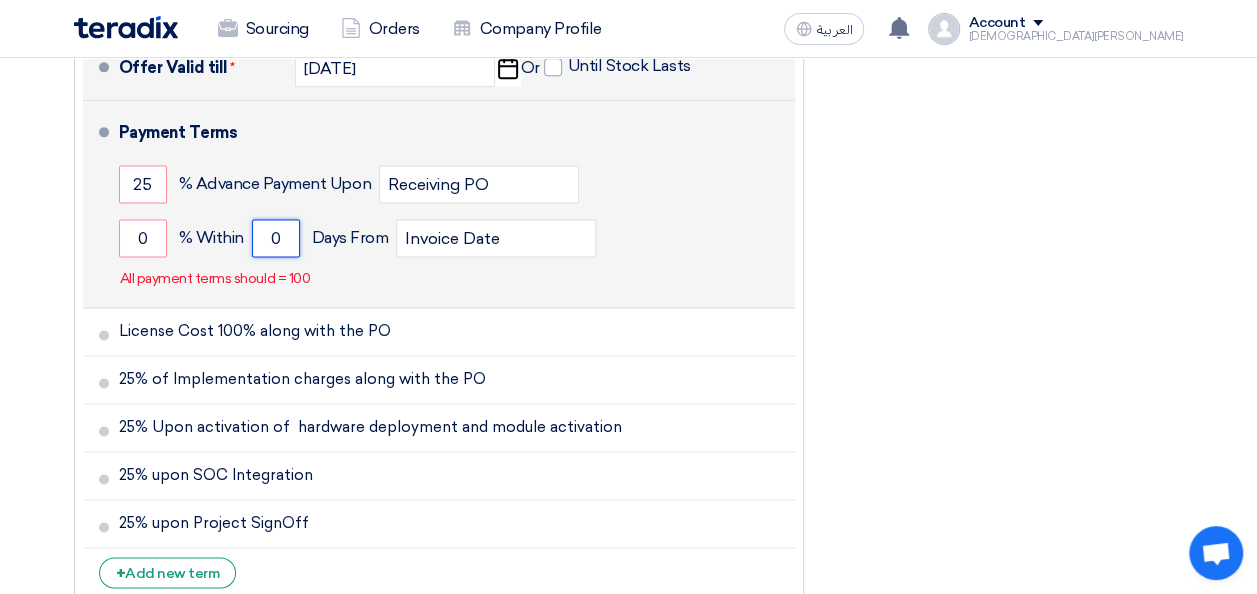 click on "0" 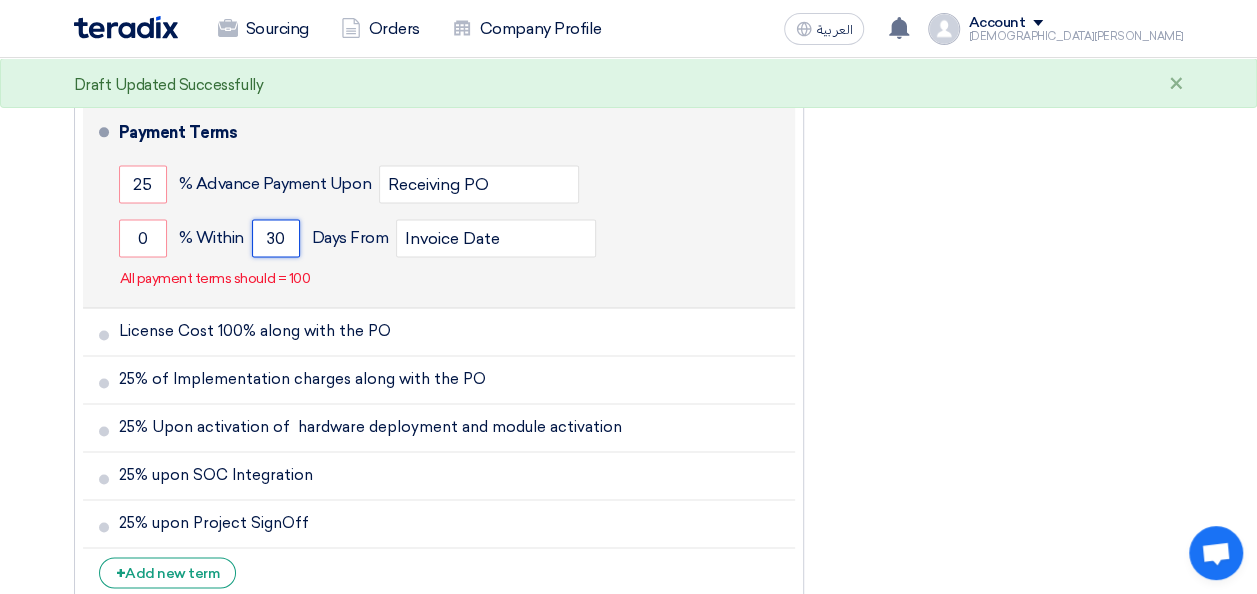 type on "30" 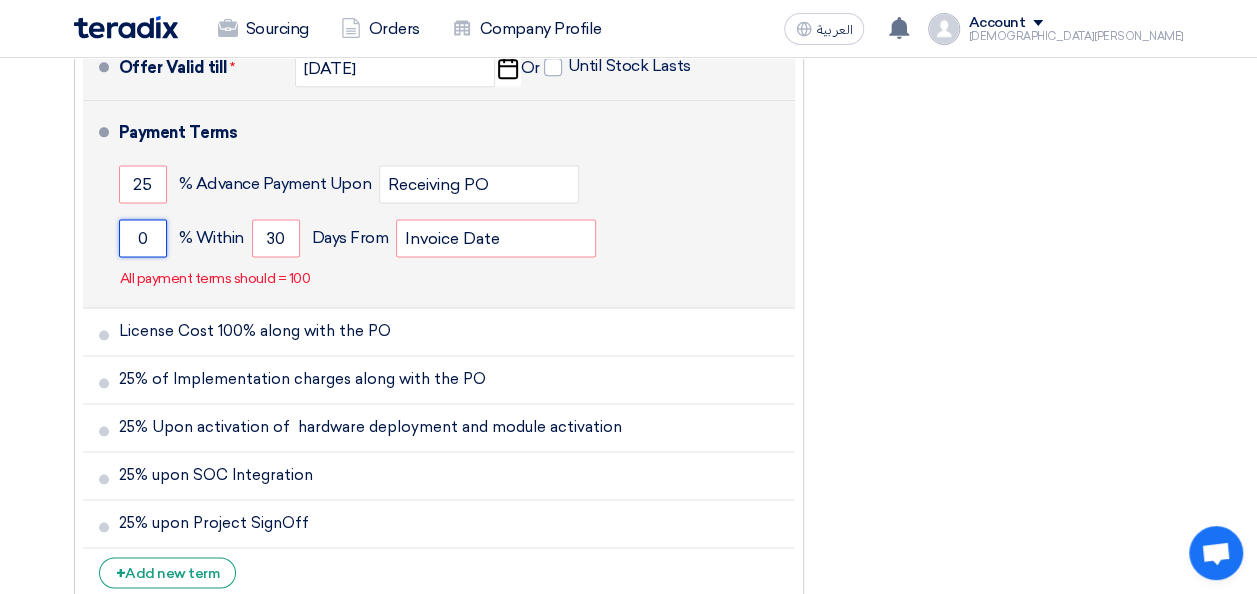 drag, startPoint x: 152, startPoint y: 240, endPoint x: 135, endPoint y: 240, distance: 17 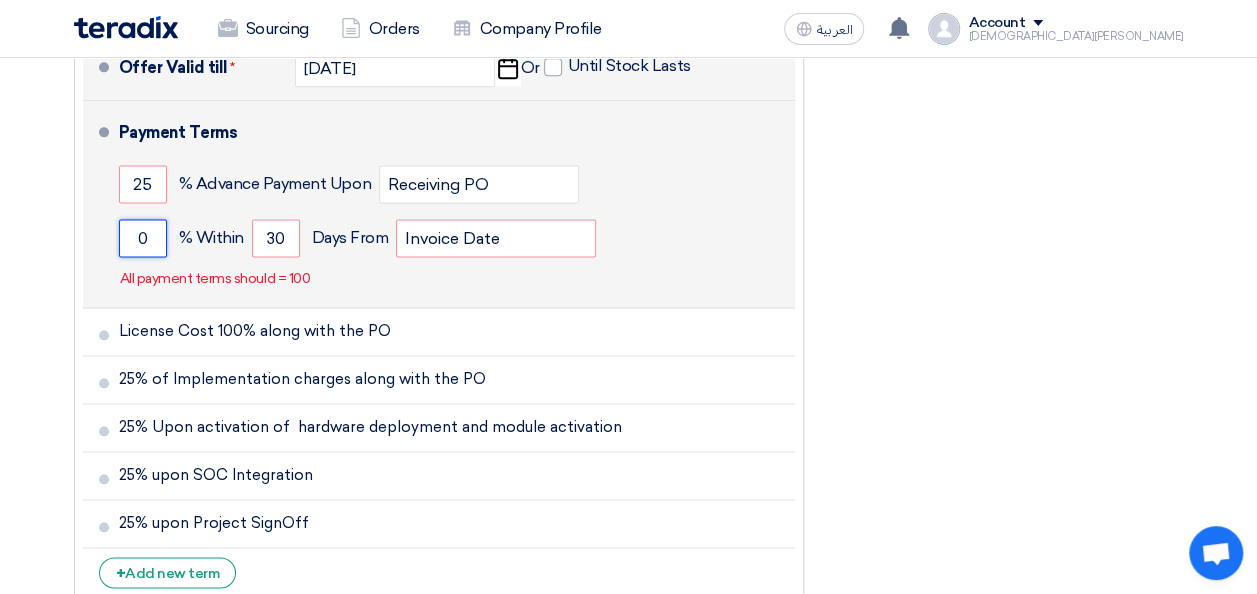click on "0" 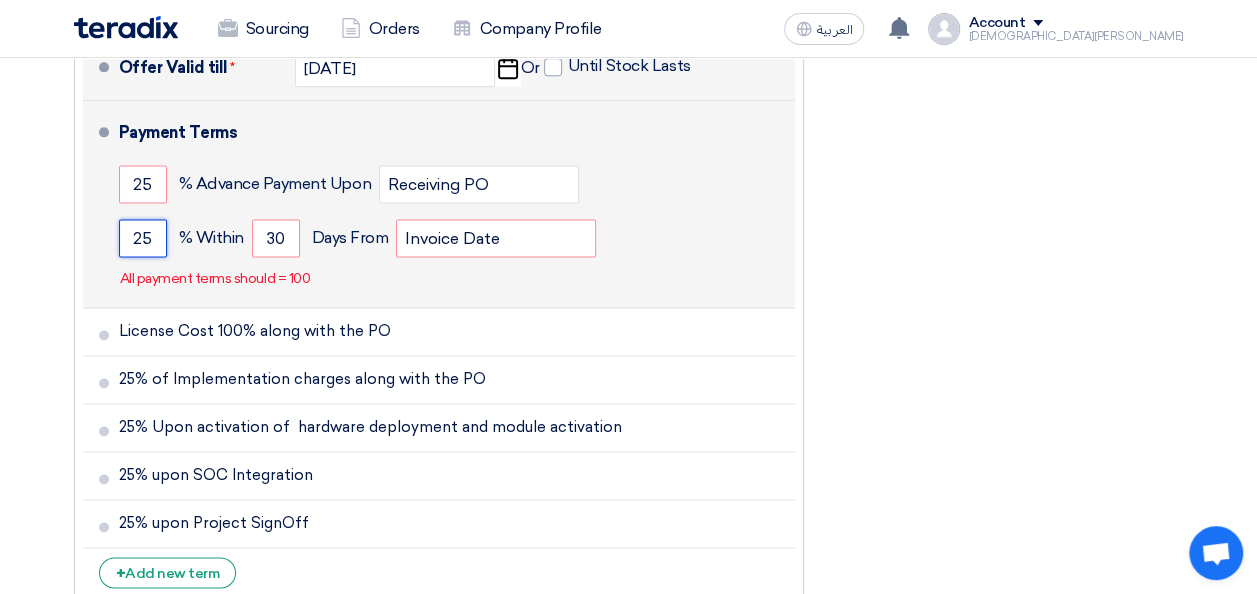 type on "25" 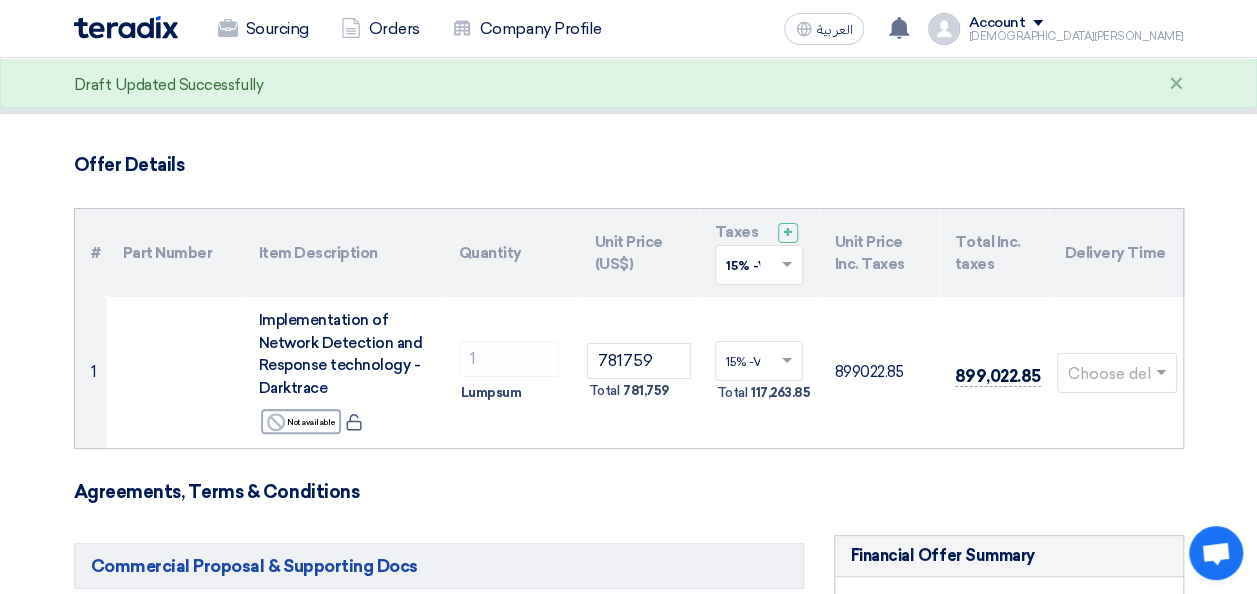 scroll, scrollTop: 0, scrollLeft: 0, axis: both 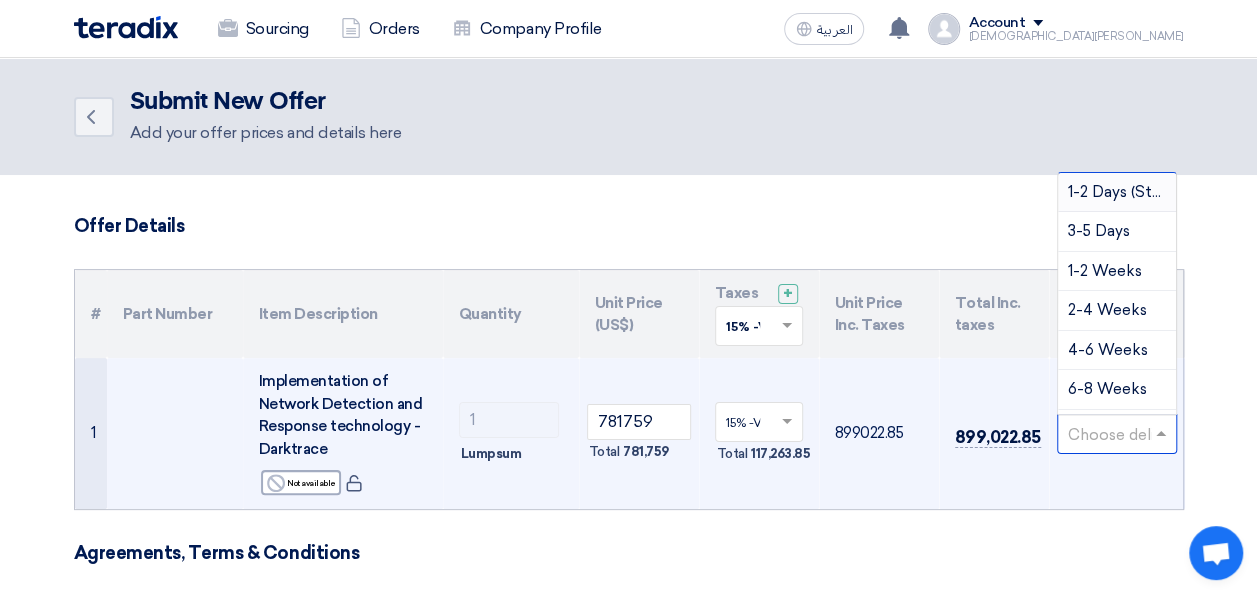 click 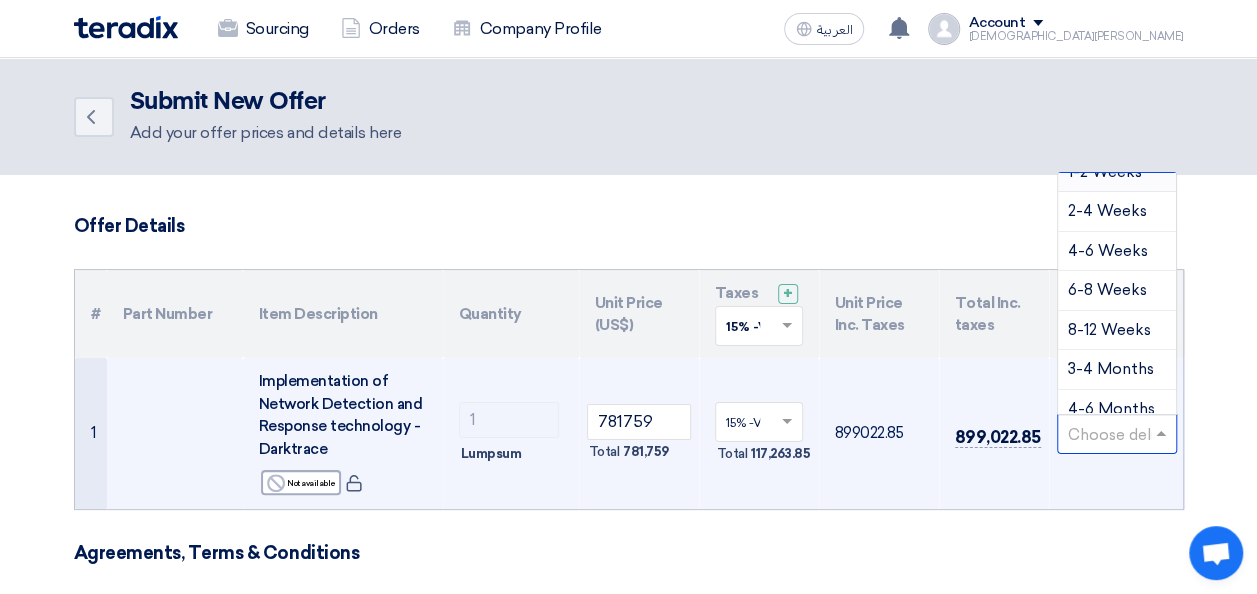 scroll, scrollTop: 102, scrollLeft: 0, axis: vertical 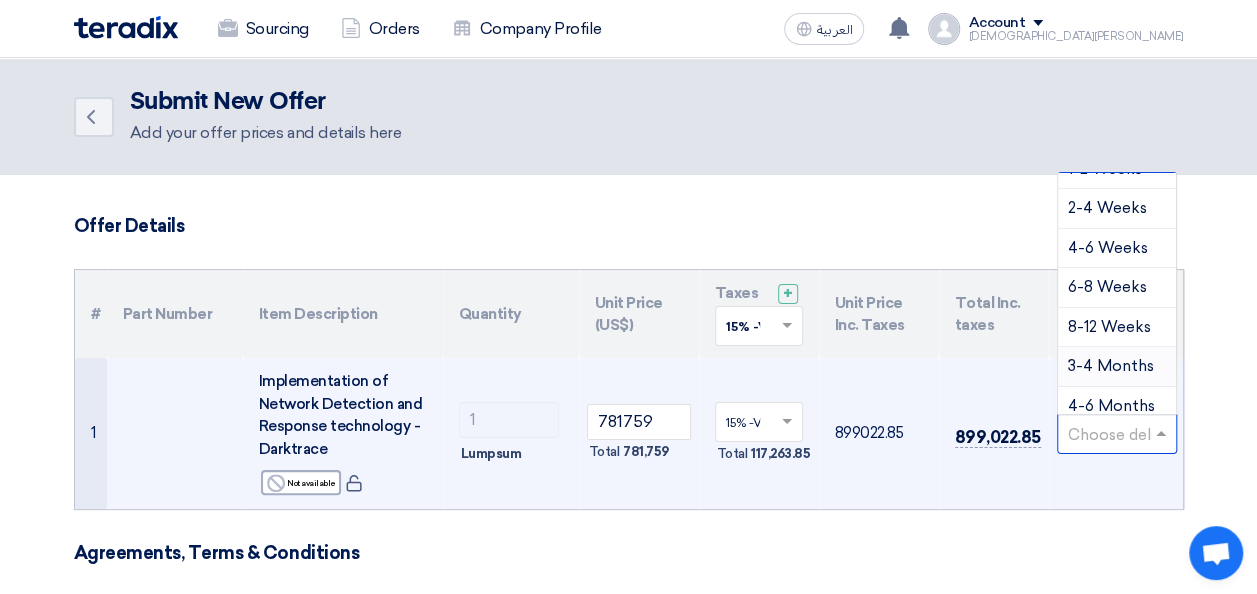 click on "3-4 Months" at bounding box center [1117, 367] 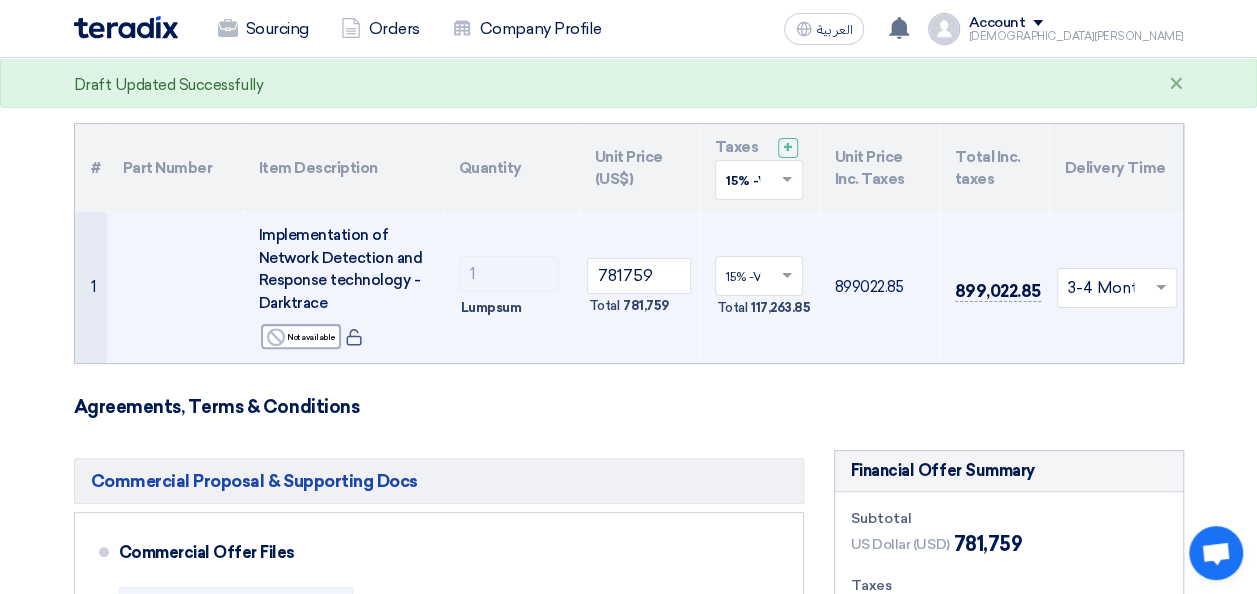 scroll, scrollTop: 169, scrollLeft: 0, axis: vertical 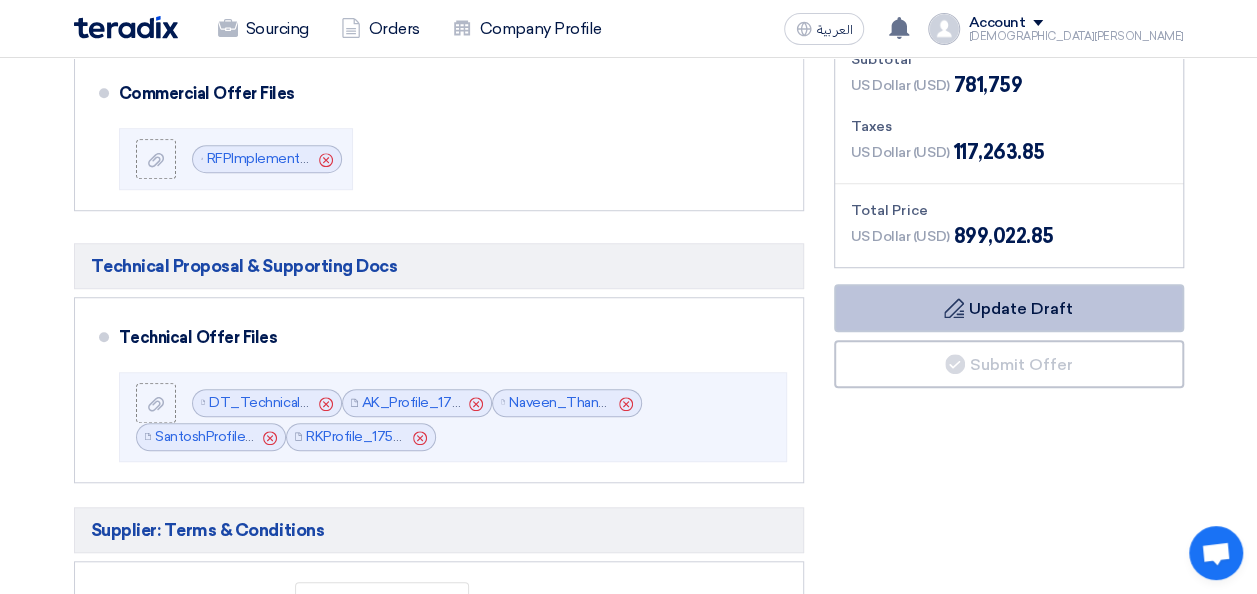 click on "Draft
Update Draft" 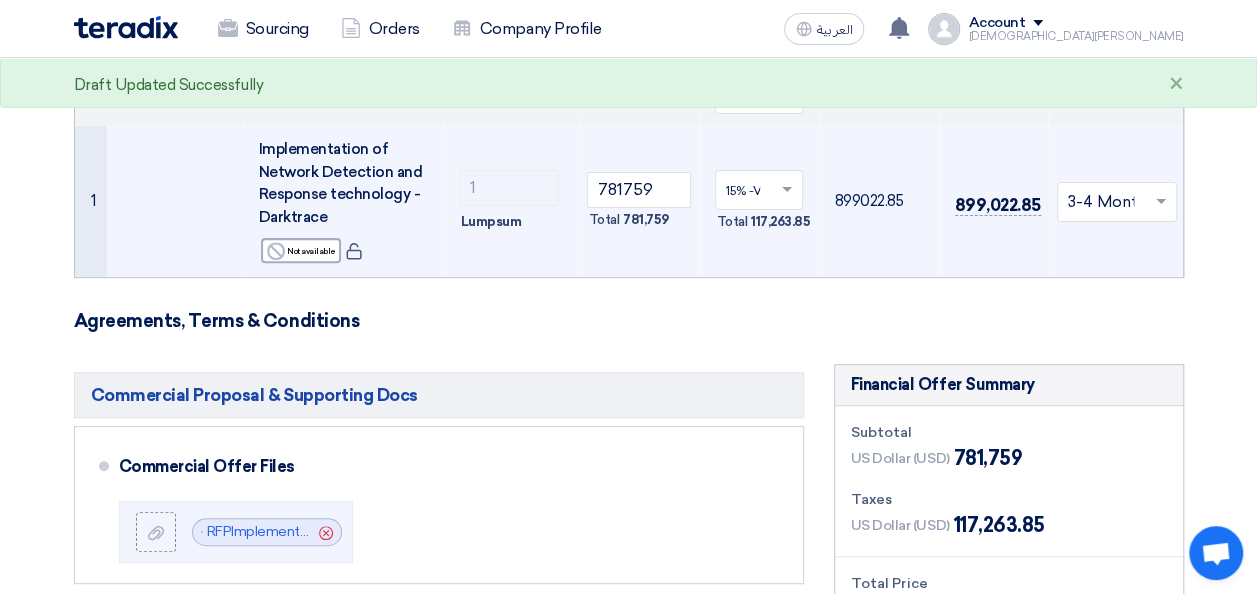 scroll, scrollTop: 0, scrollLeft: 0, axis: both 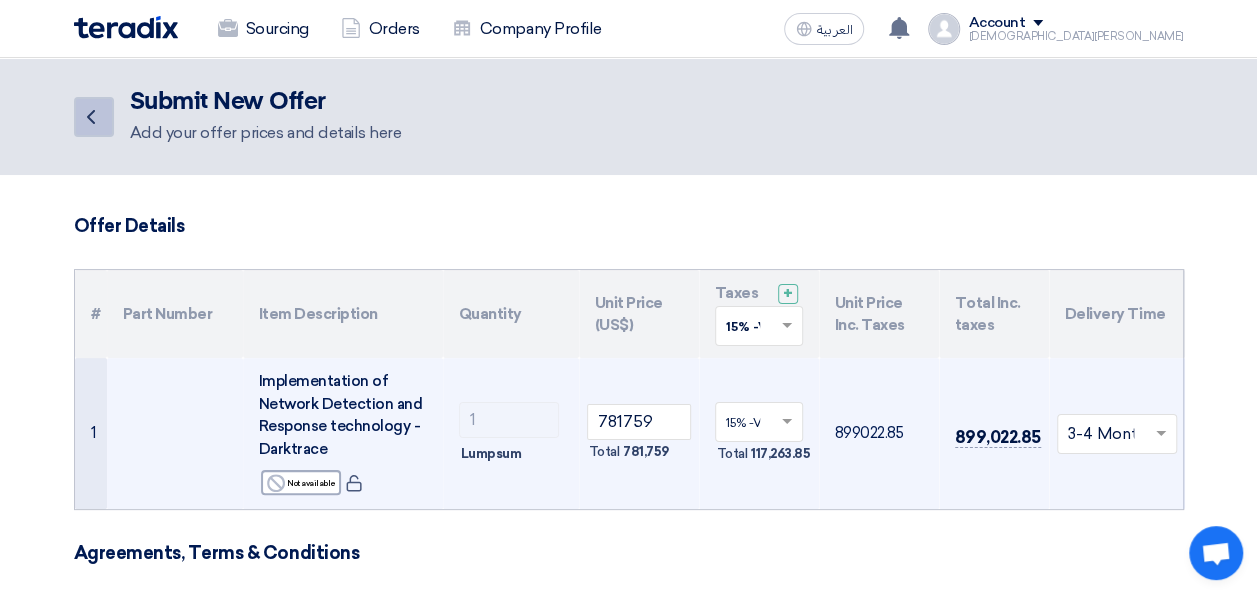 click on "Back" 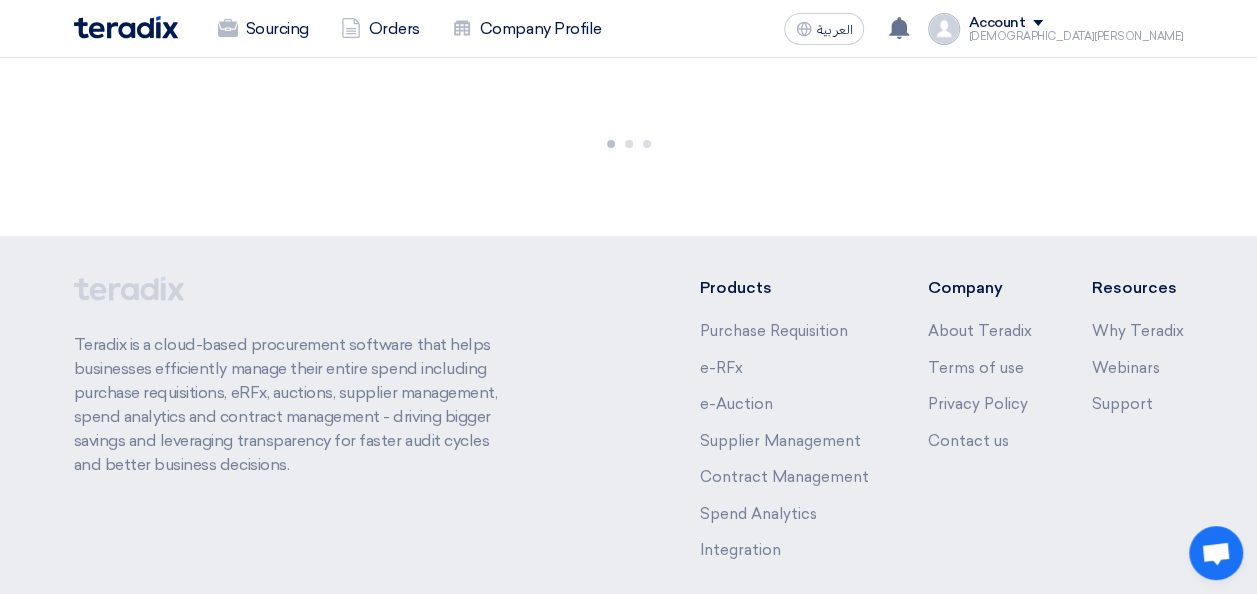 scroll, scrollTop: 582, scrollLeft: 0, axis: vertical 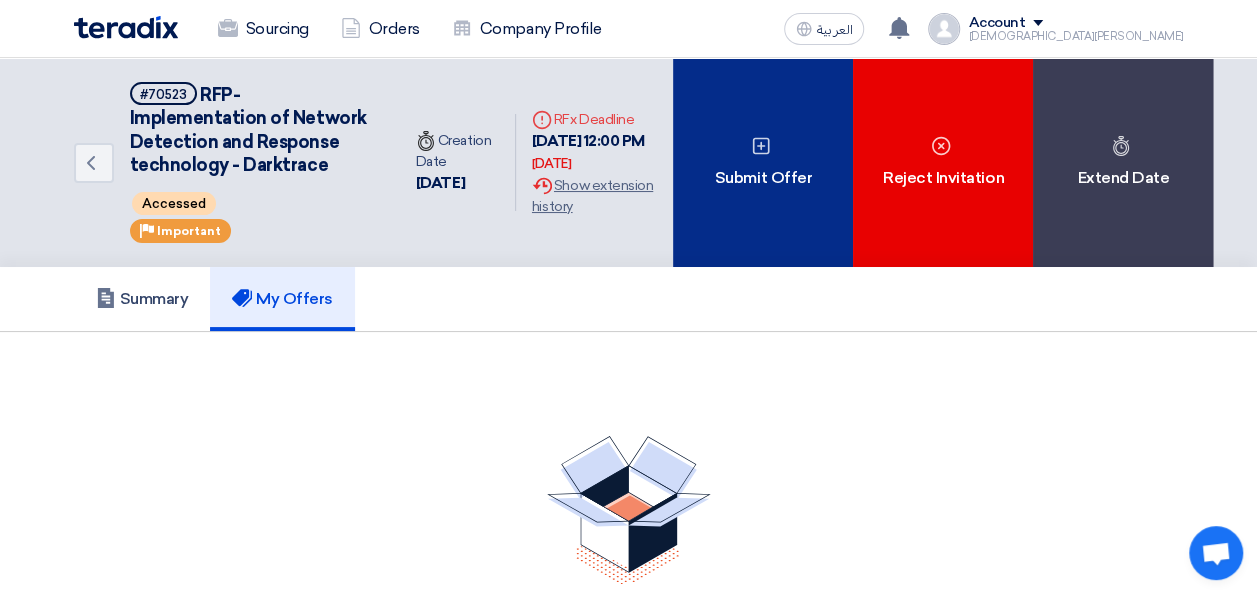click on "Submit Offer" 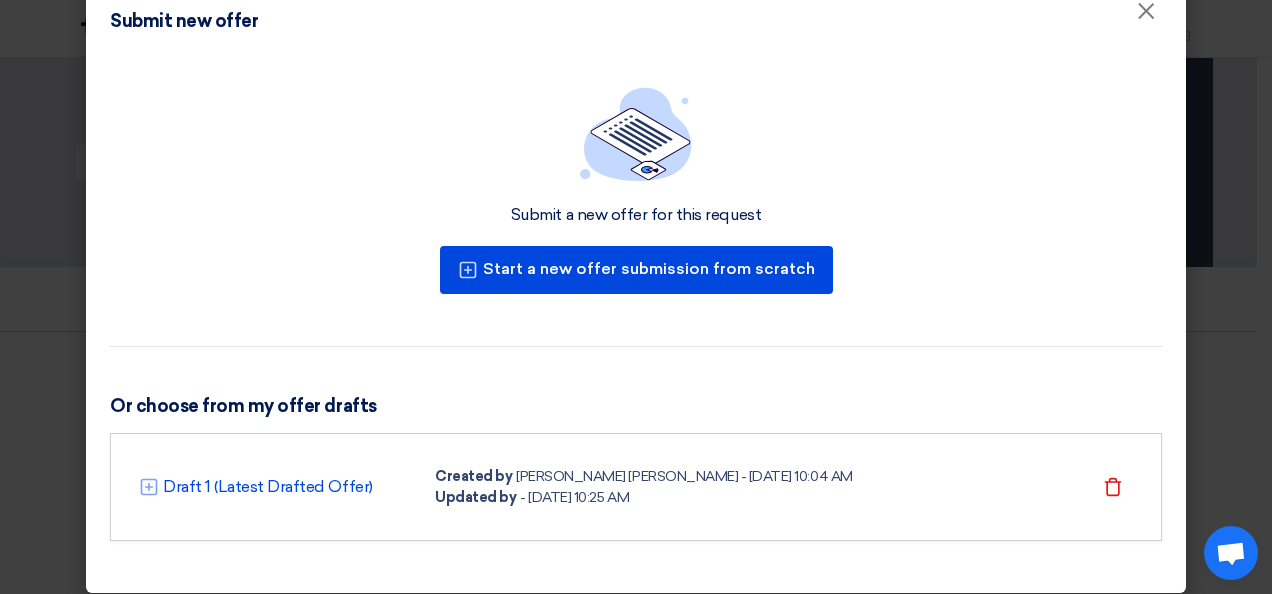 scroll, scrollTop: 55, scrollLeft: 0, axis: vertical 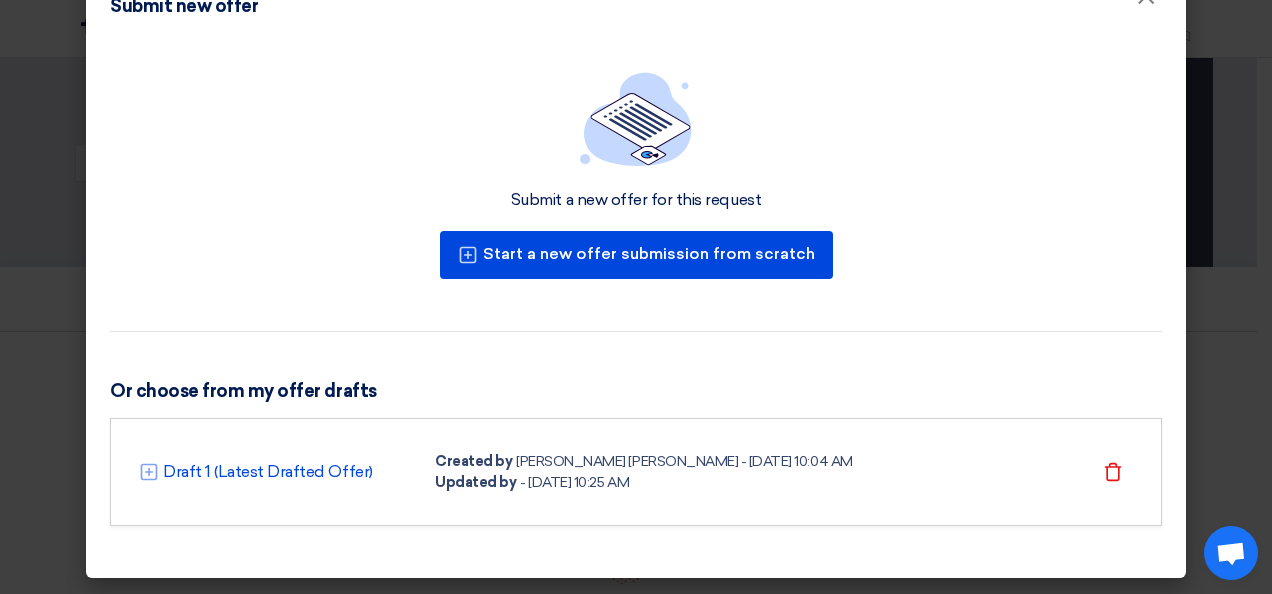 click 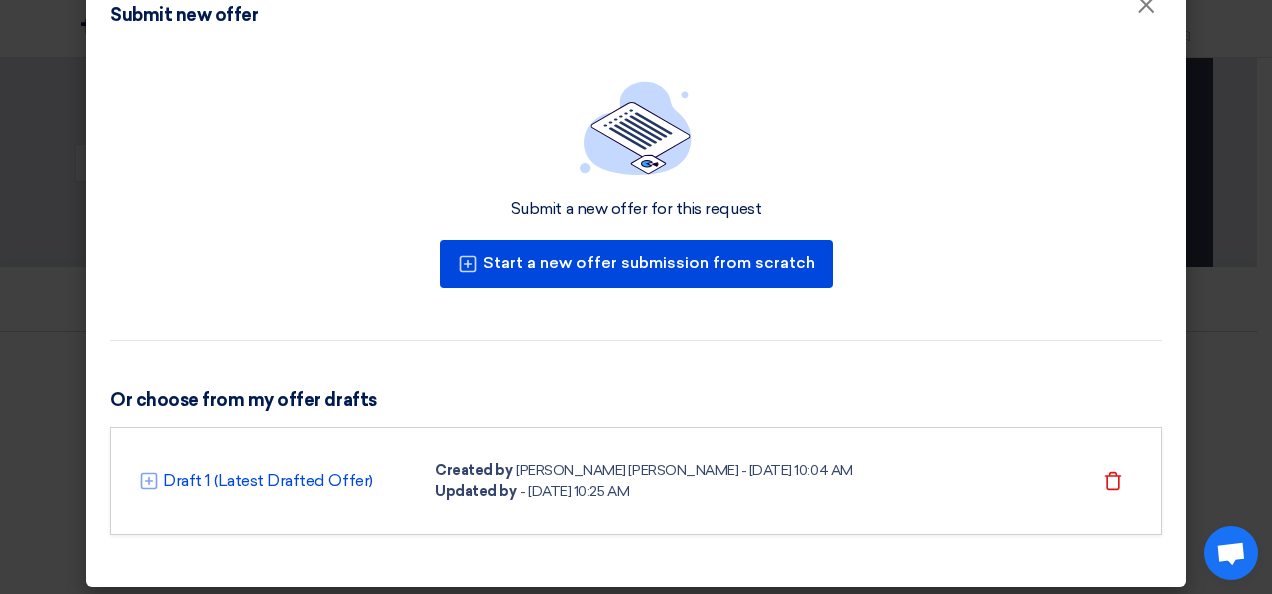 scroll, scrollTop: 55, scrollLeft: 0, axis: vertical 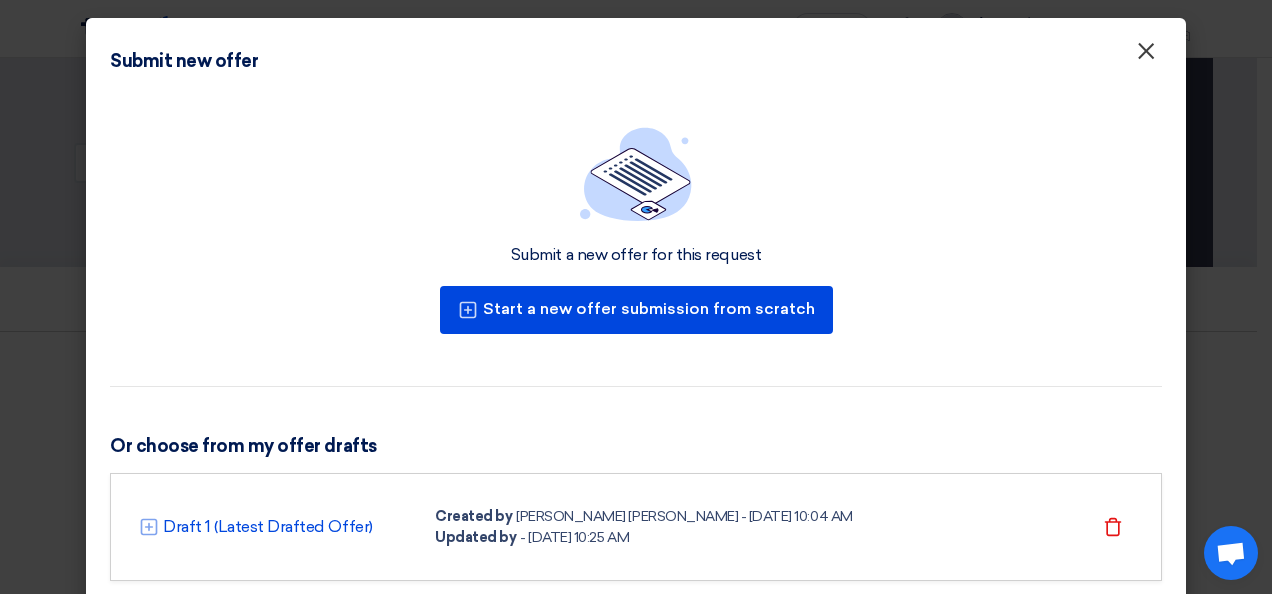 click on "×" 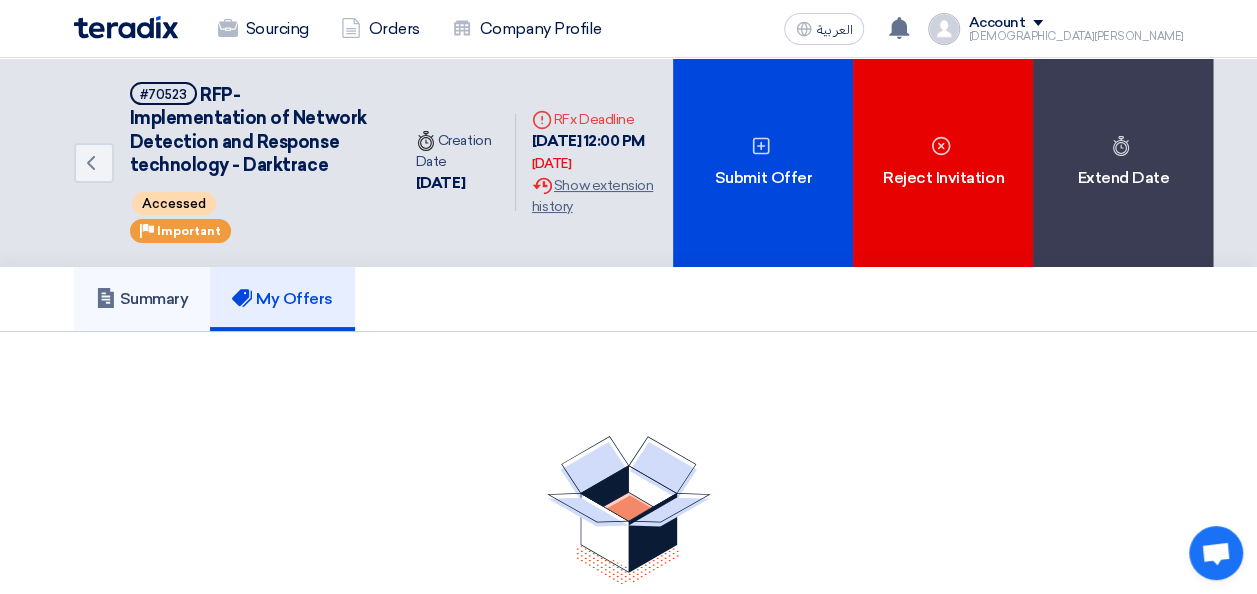 click on "Summary" 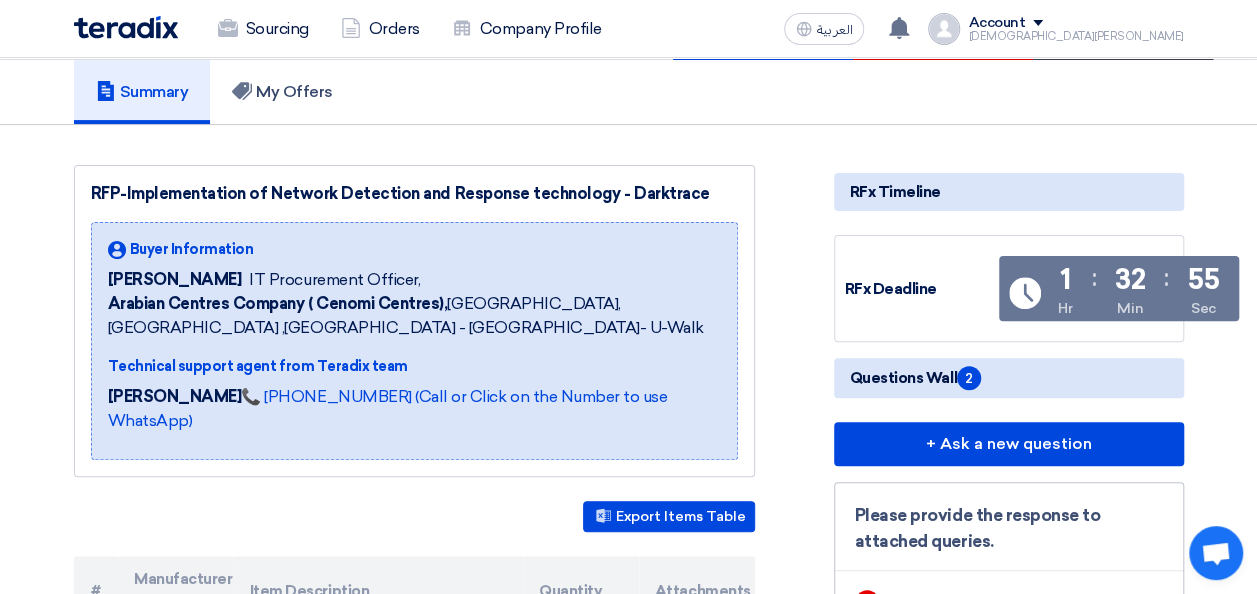 scroll, scrollTop: 523, scrollLeft: 0, axis: vertical 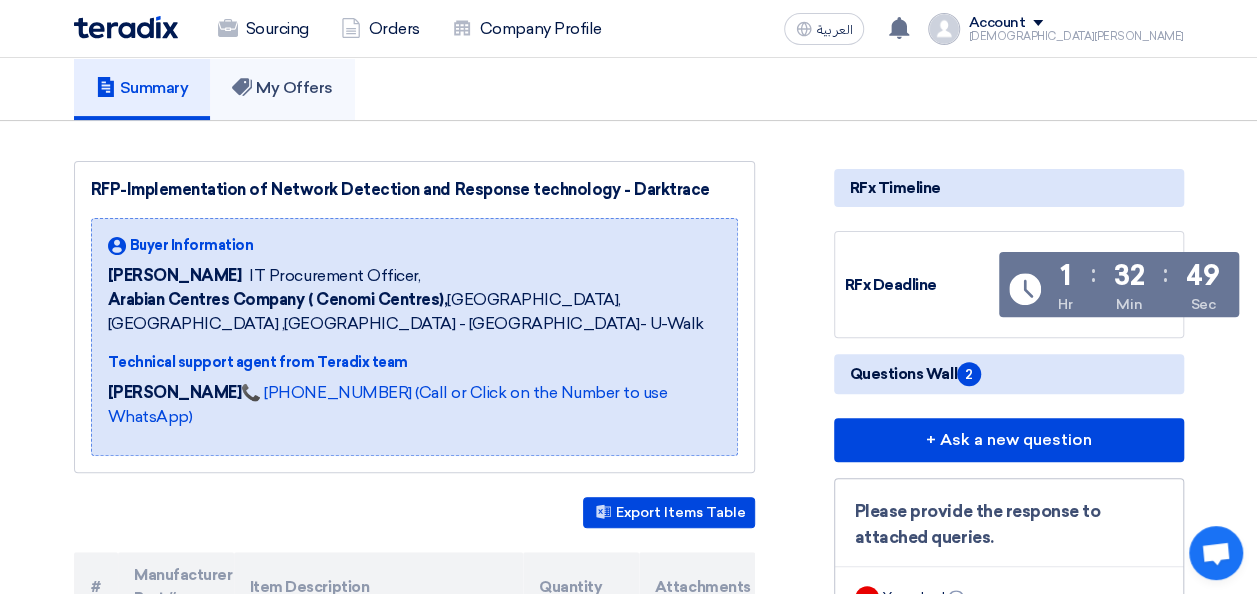 click on "My Offers" 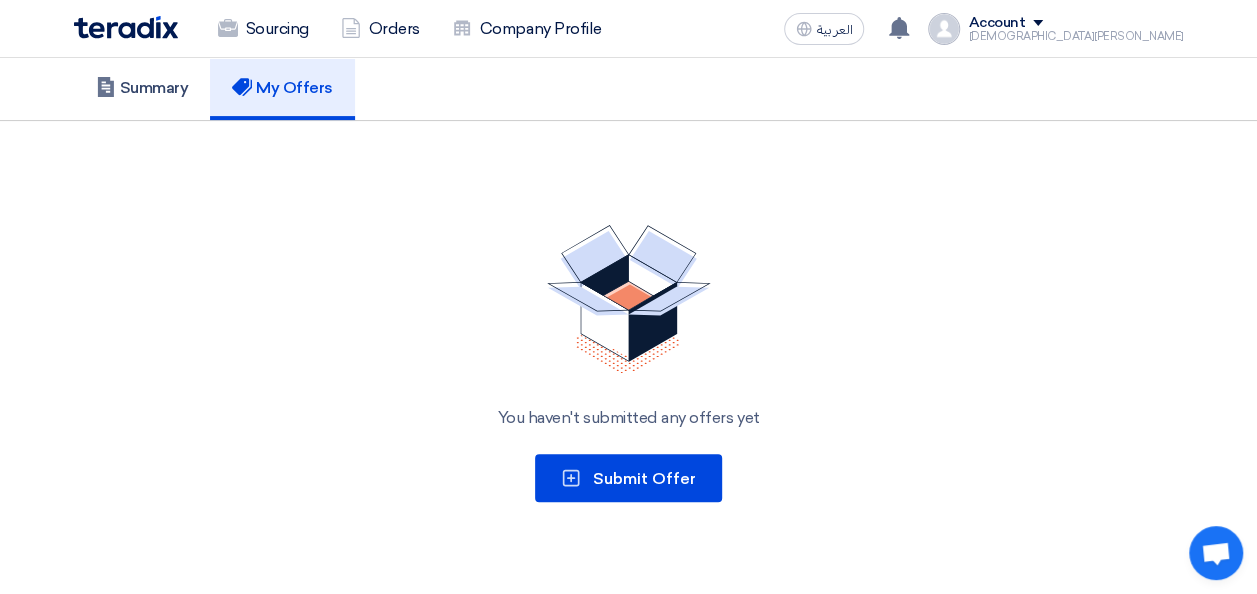click 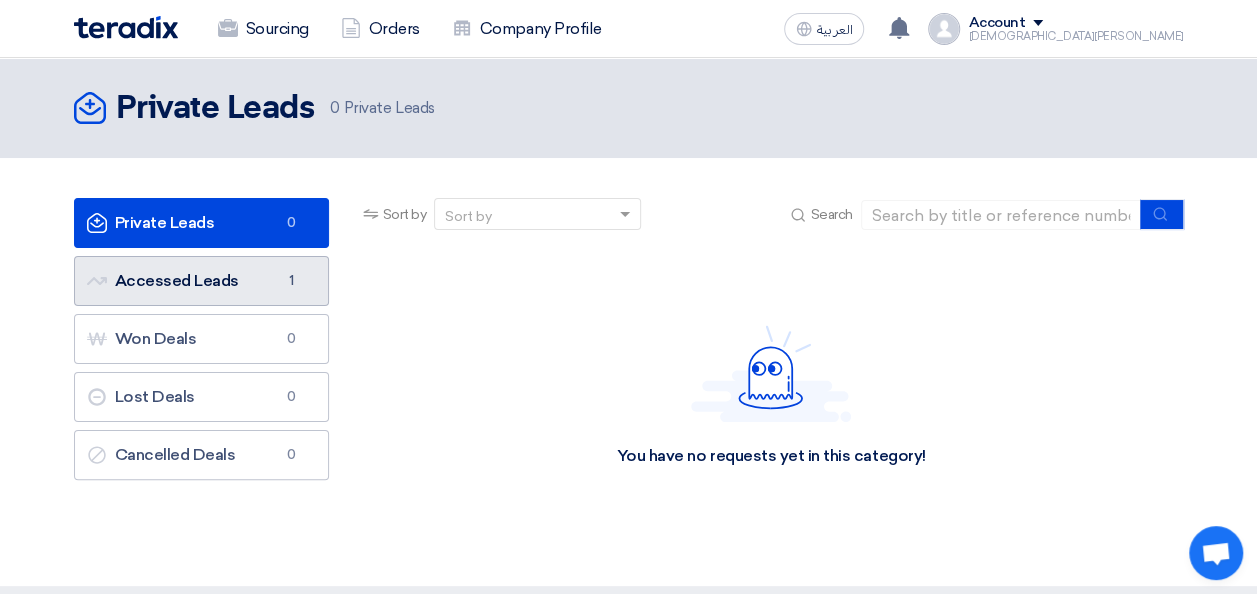 click on "Accessed Leads
Accessed Leads
1" 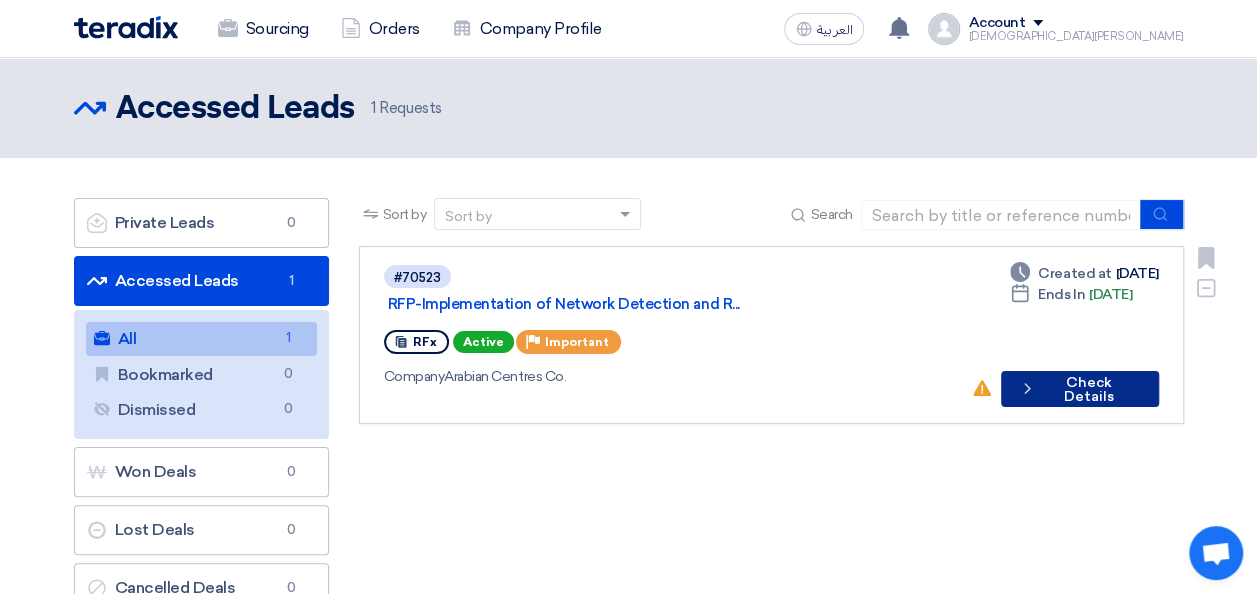 click on "Check details
Check Details" 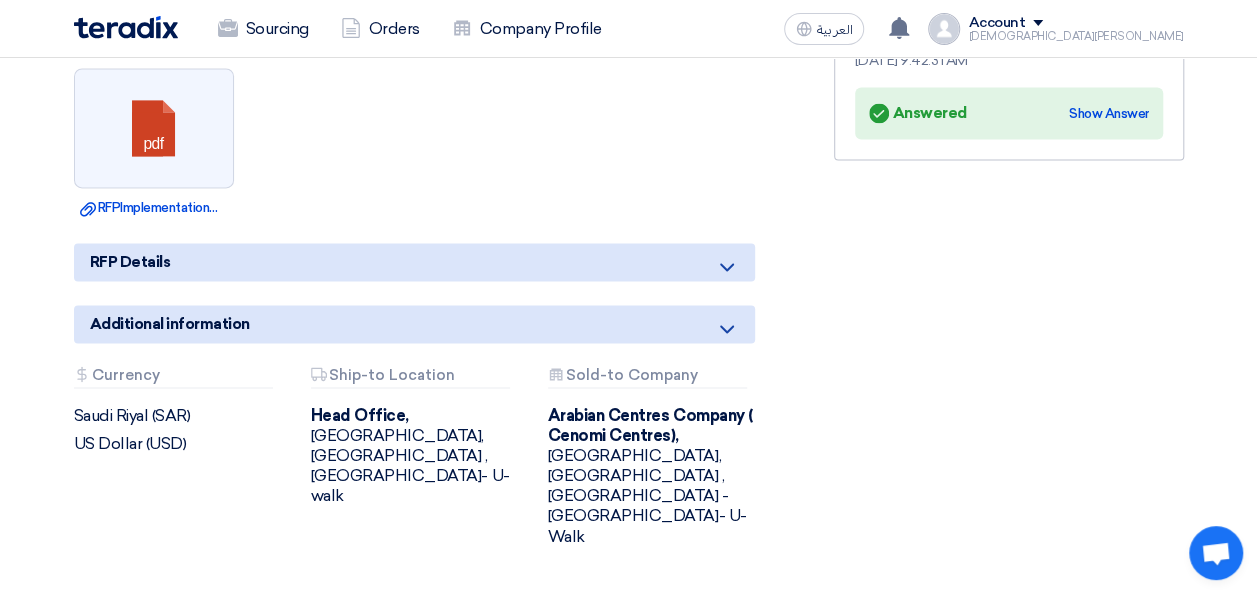 scroll, scrollTop: 1349, scrollLeft: 0, axis: vertical 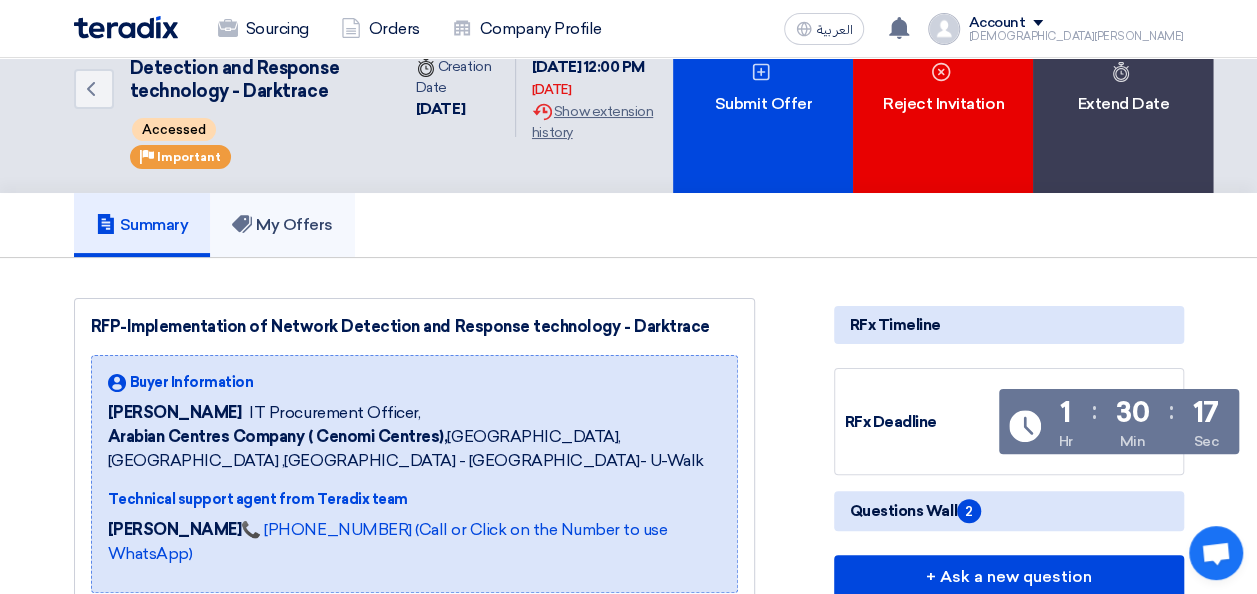 click on "My Offers" 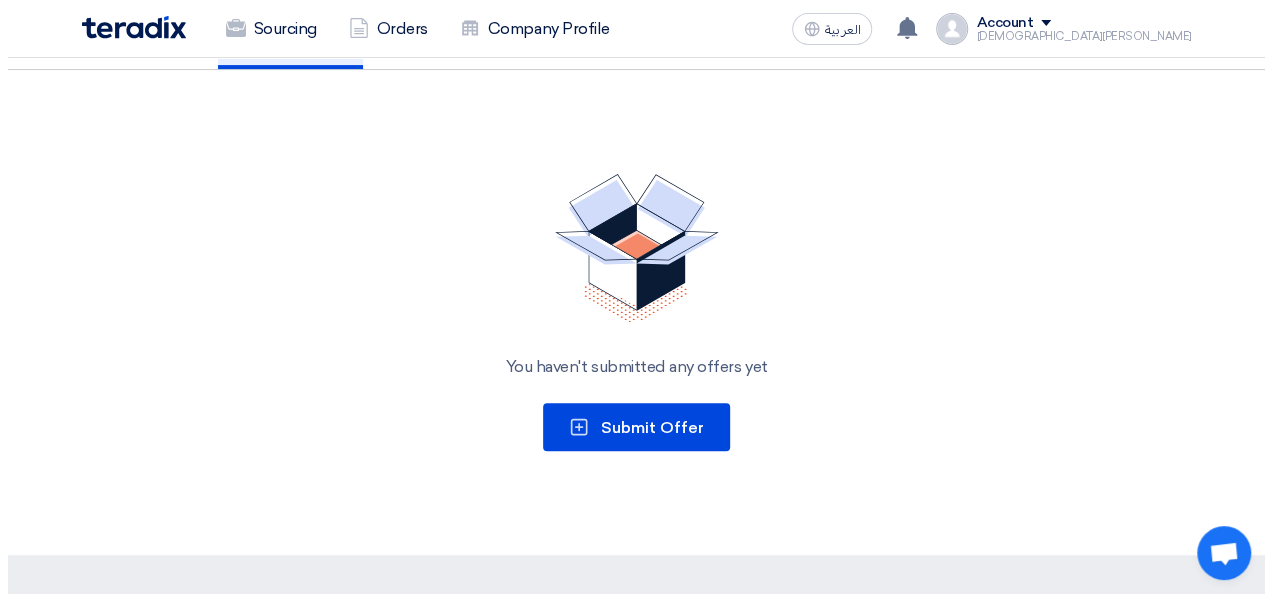 scroll, scrollTop: 265, scrollLeft: 0, axis: vertical 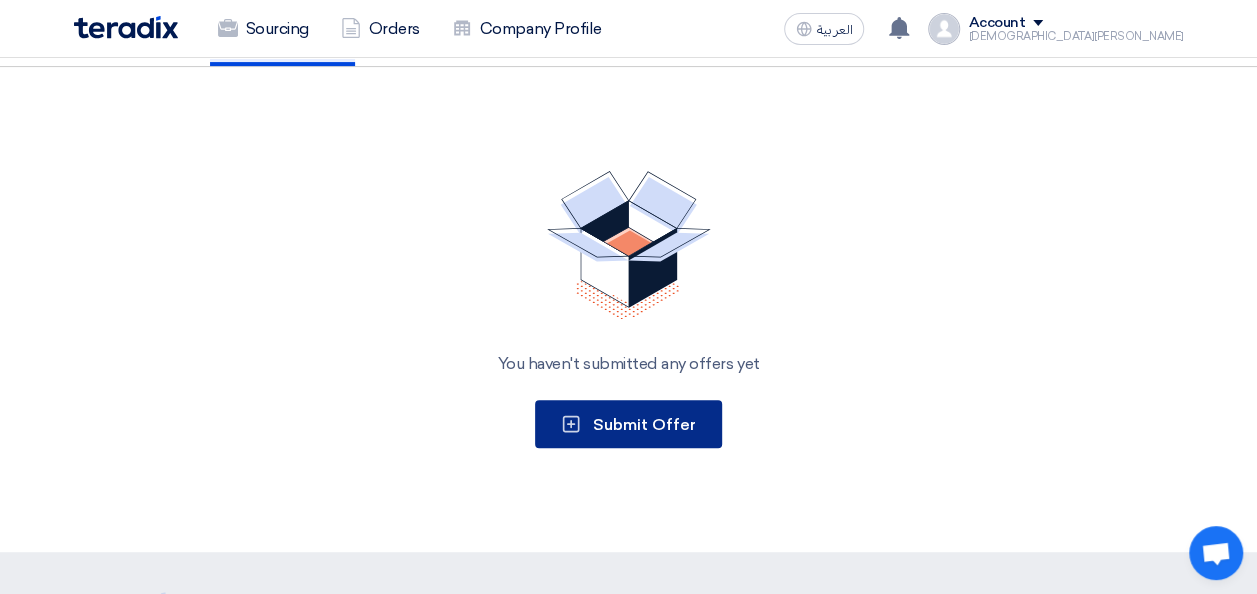 click on "Submit Offer" 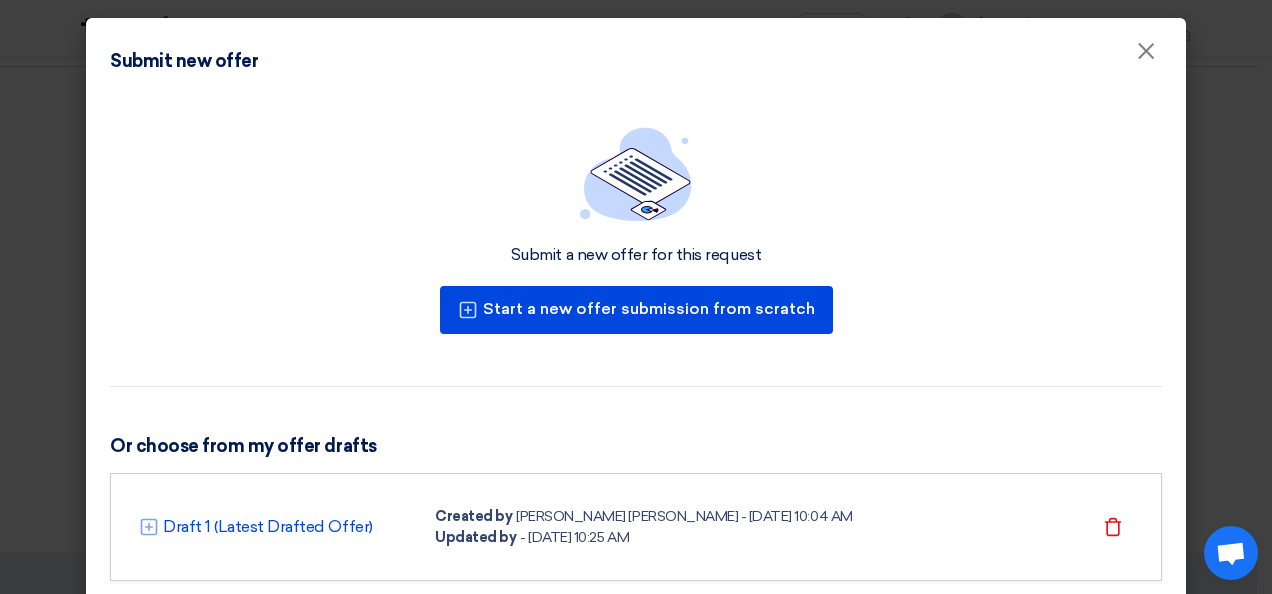 click 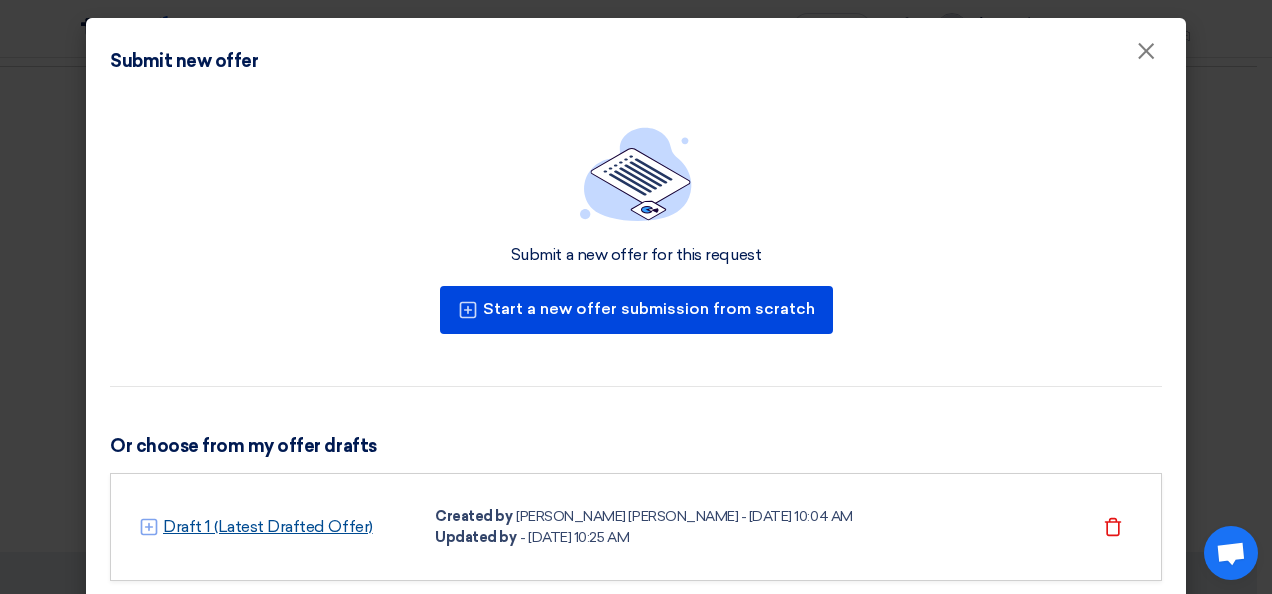 click on "Draft 1 (Latest Drafted Offer)" 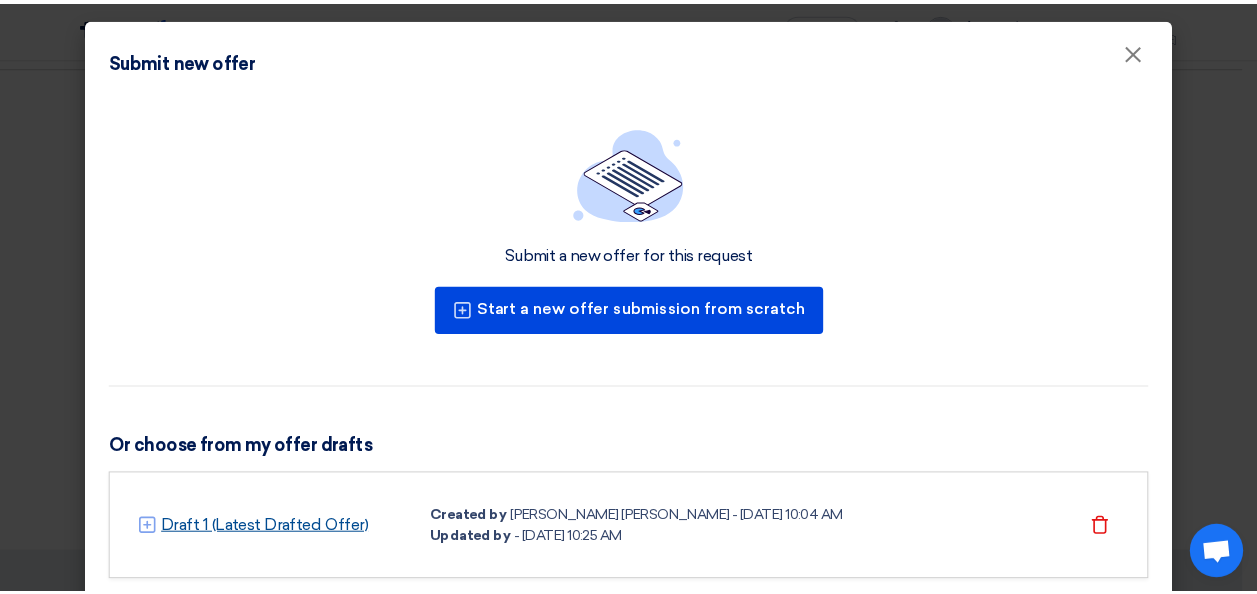 scroll, scrollTop: 0, scrollLeft: 0, axis: both 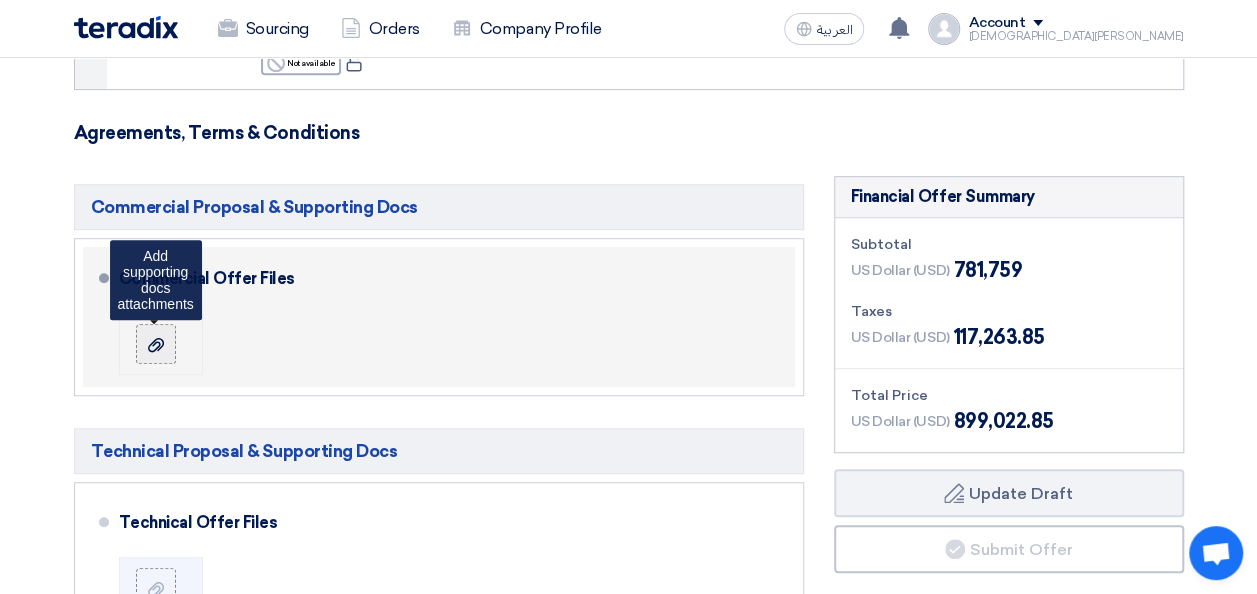 click 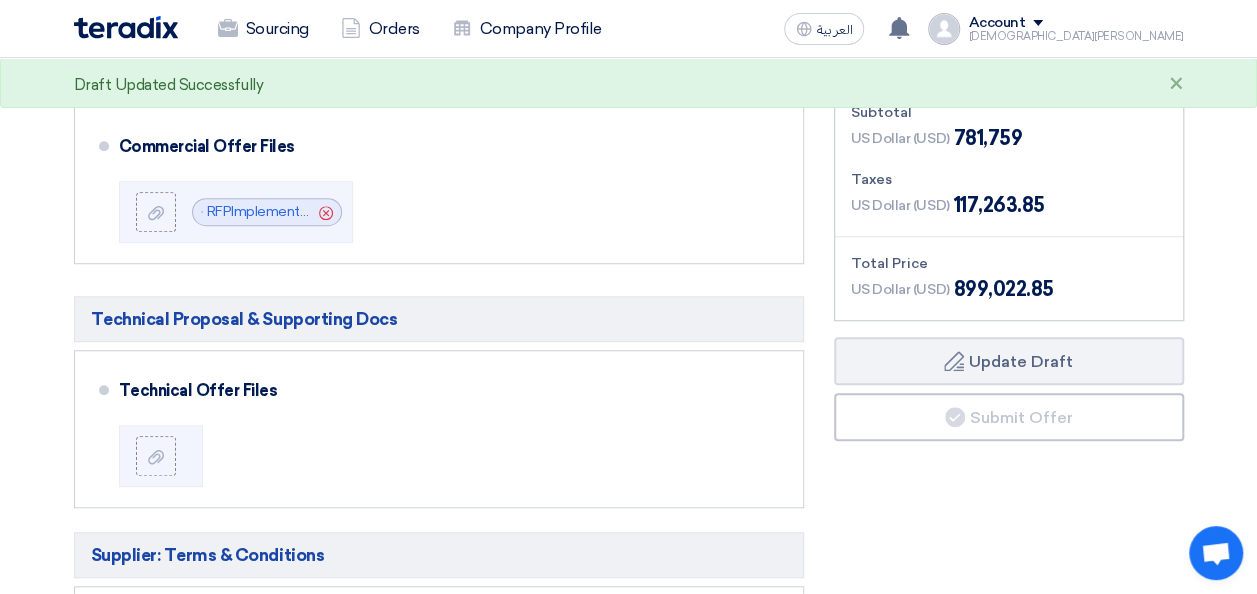 scroll, scrollTop: 602, scrollLeft: 0, axis: vertical 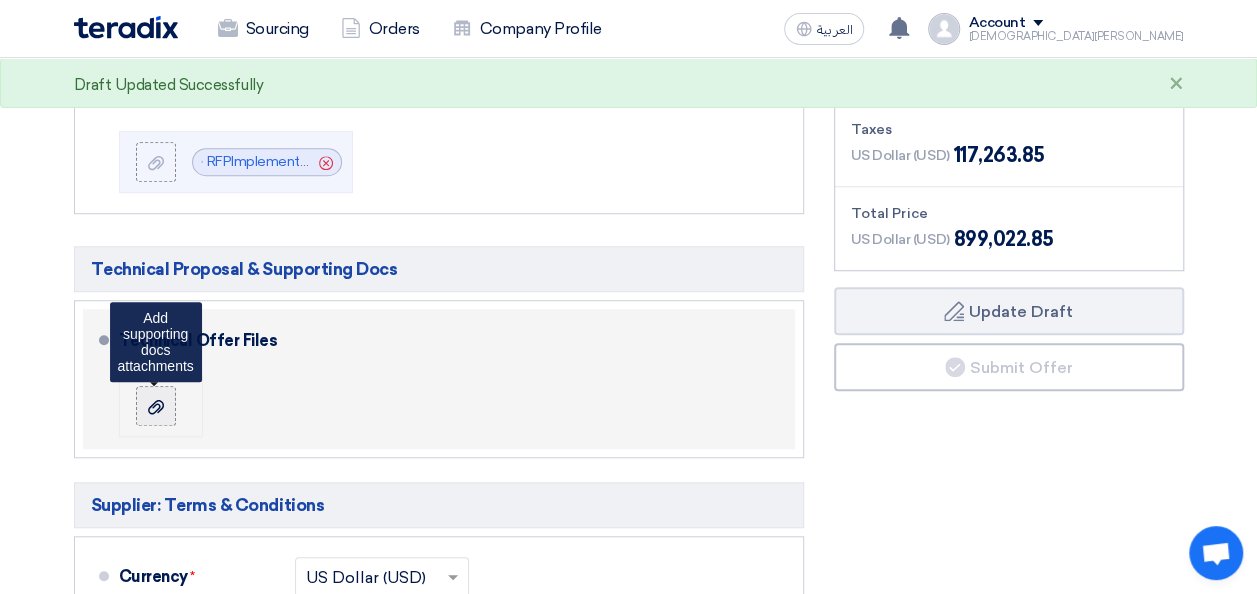 click 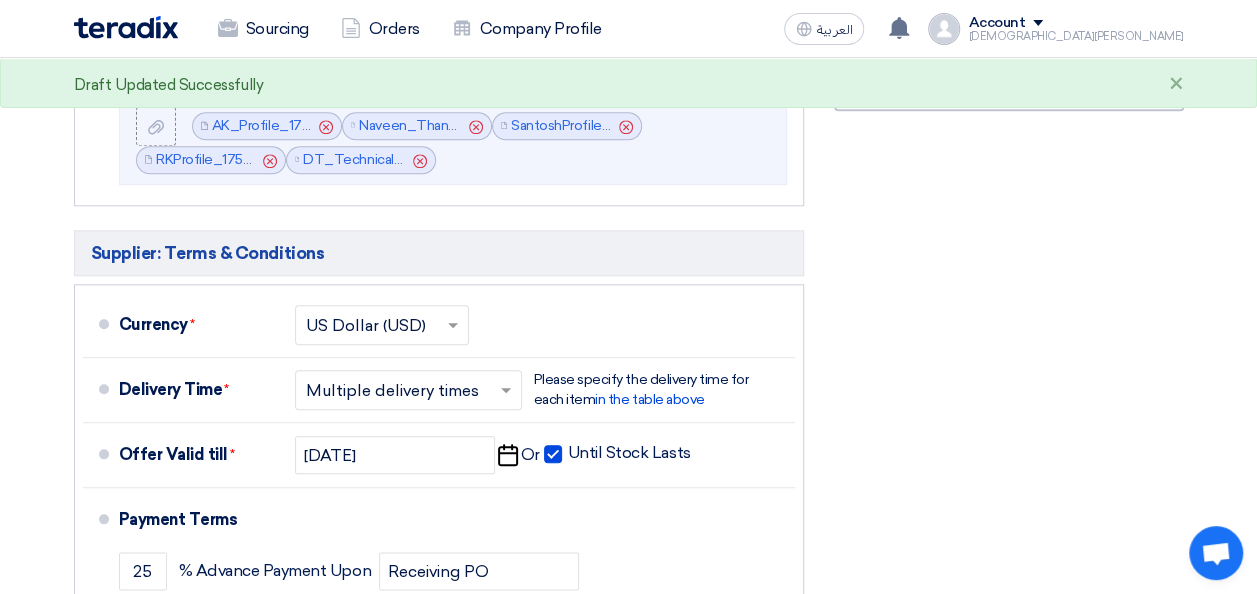 scroll, scrollTop: 1016, scrollLeft: 0, axis: vertical 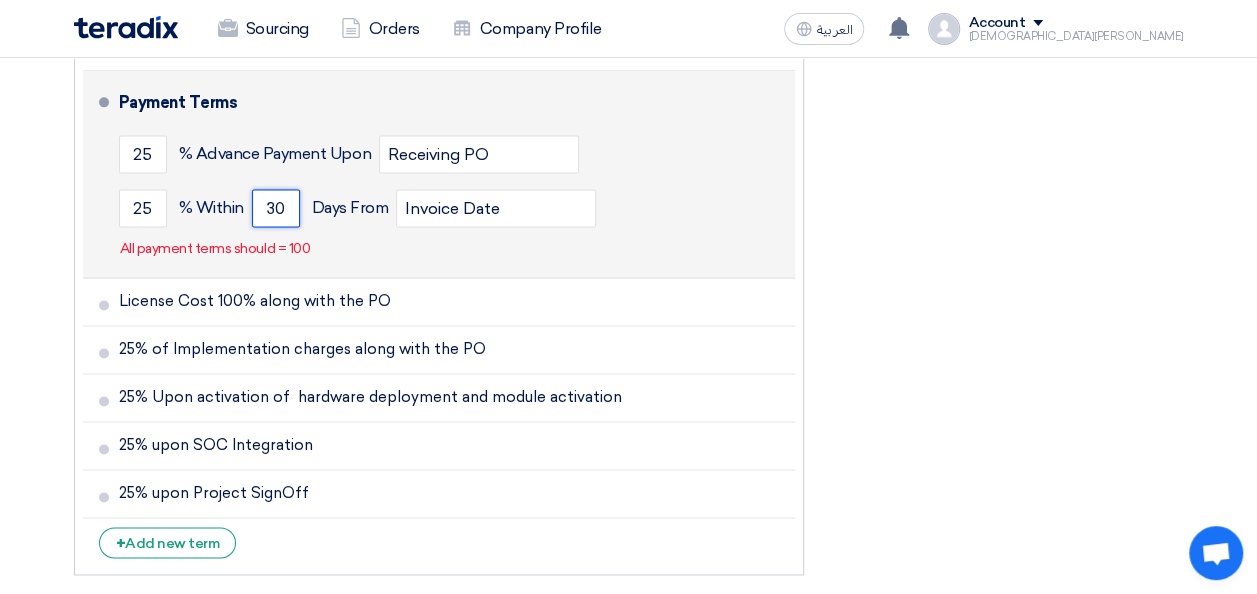drag, startPoint x: 288, startPoint y: 217, endPoint x: 260, endPoint y: 214, distance: 28.160255 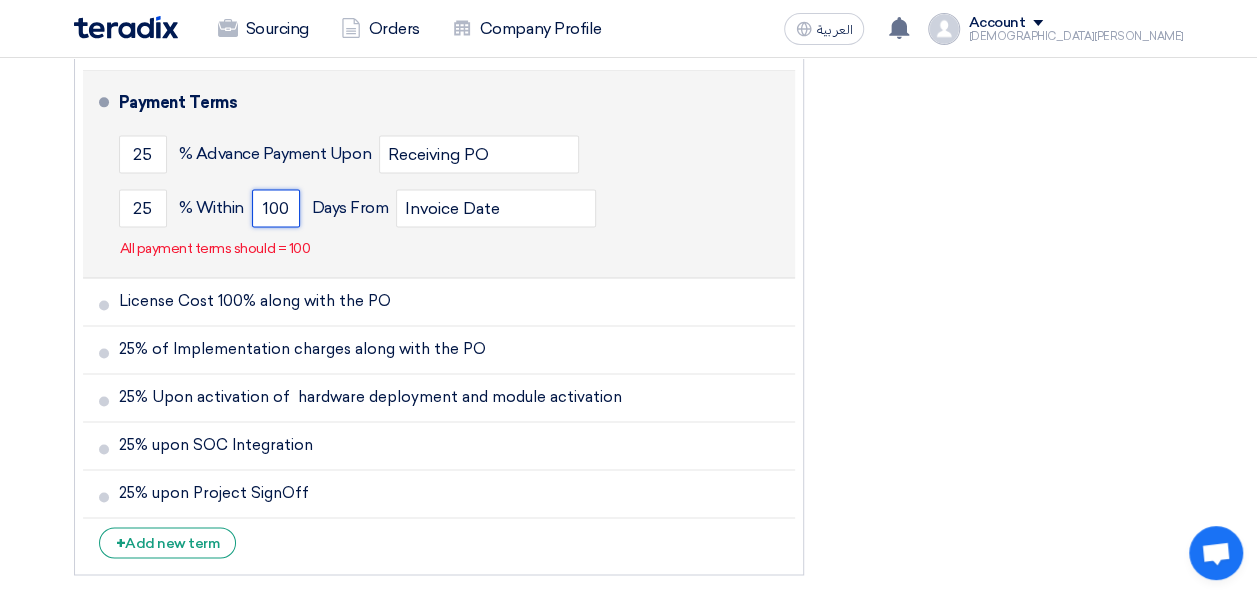 type on "100" 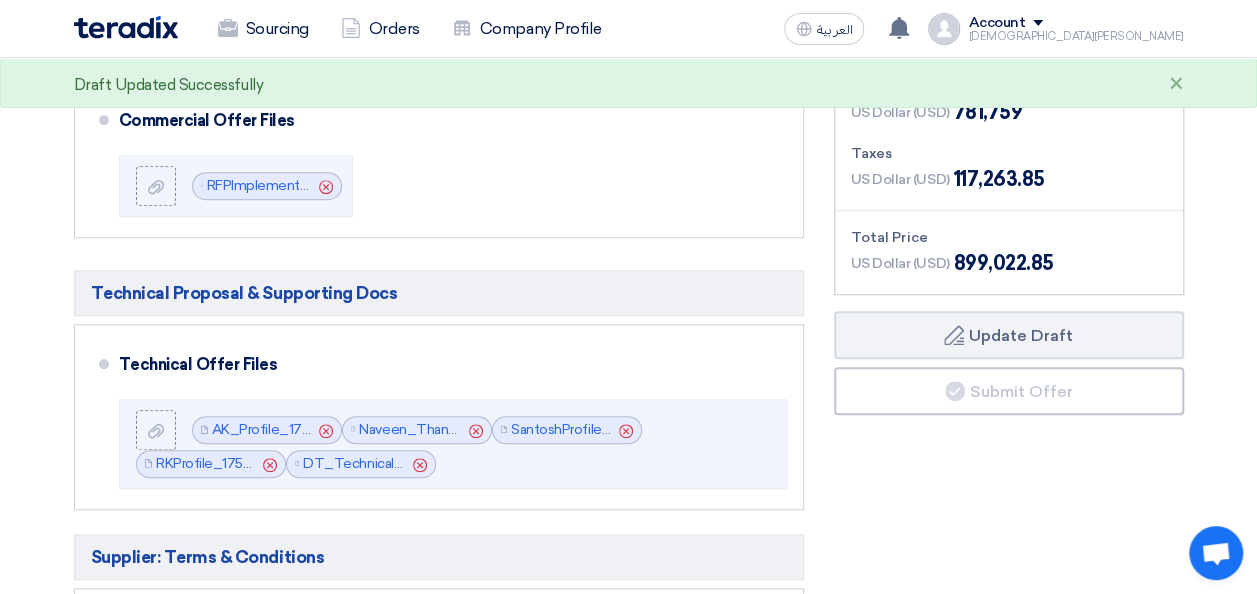 scroll, scrollTop: 660, scrollLeft: 0, axis: vertical 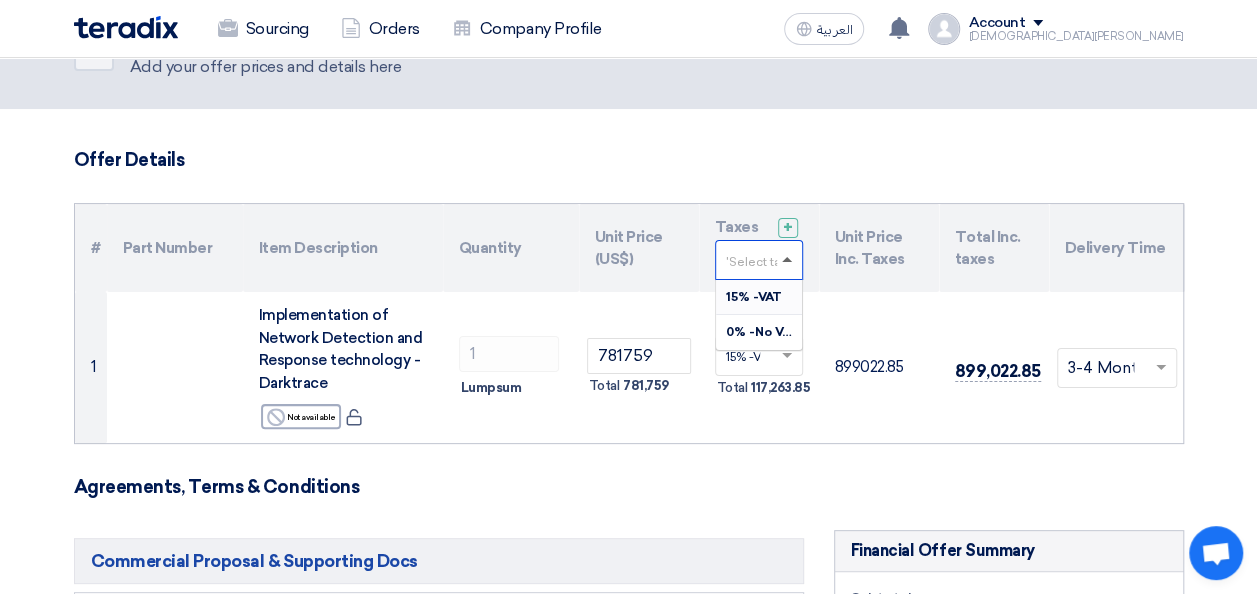 click 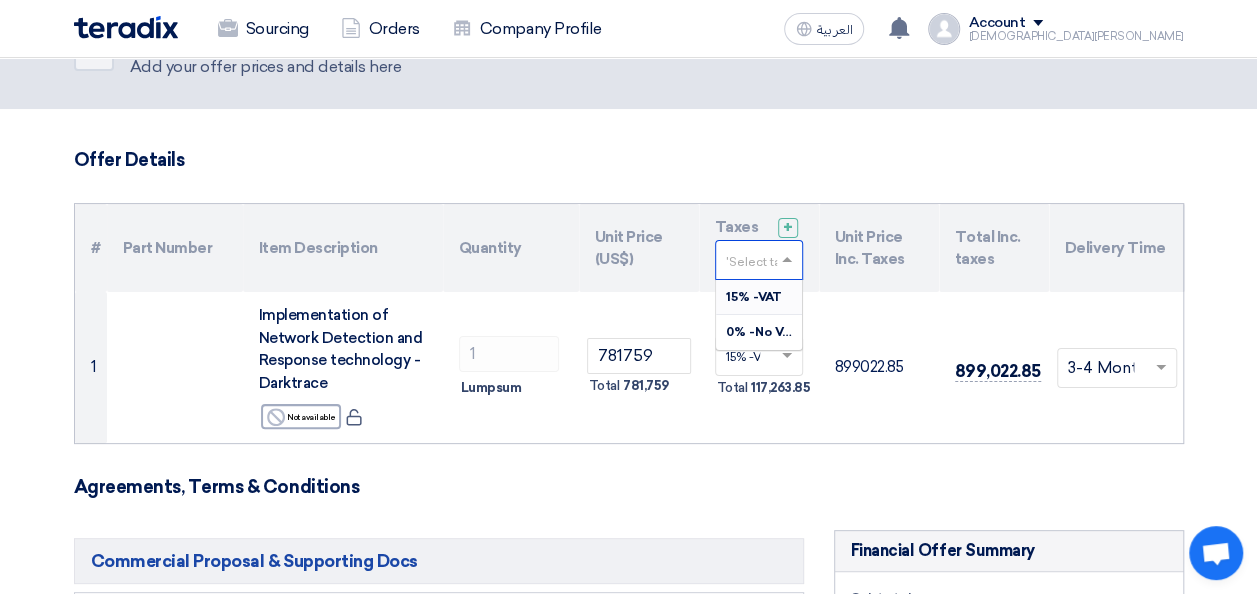 click on "15% -VAT" at bounding box center [754, 297] 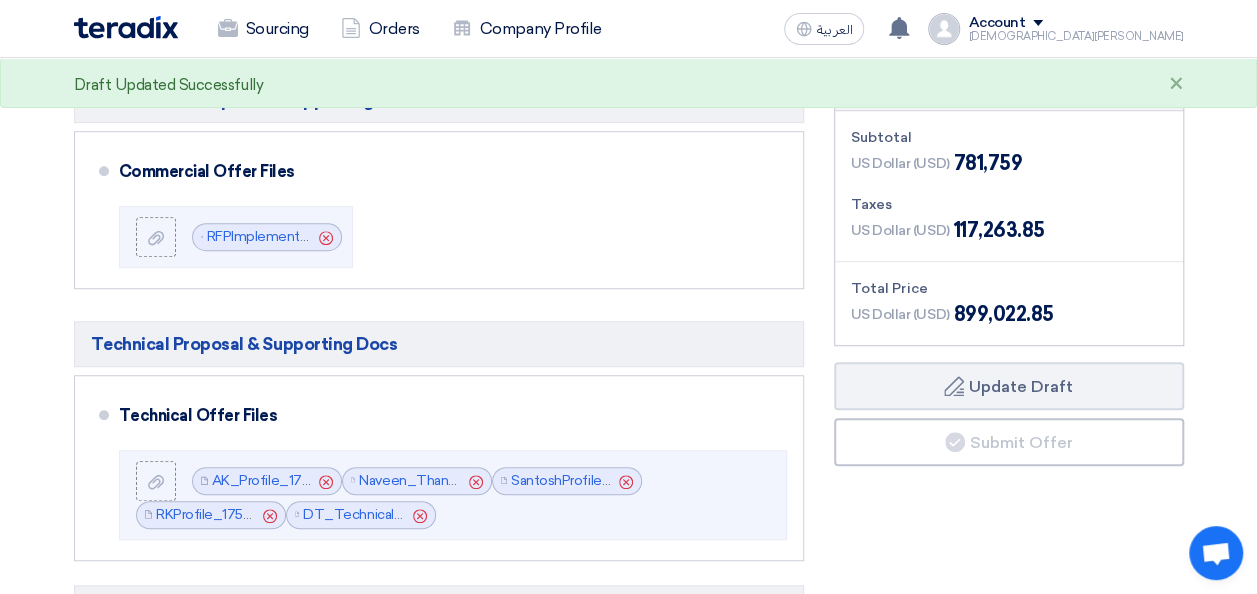 scroll, scrollTop: 0, scrollLeft: 0, axis: both 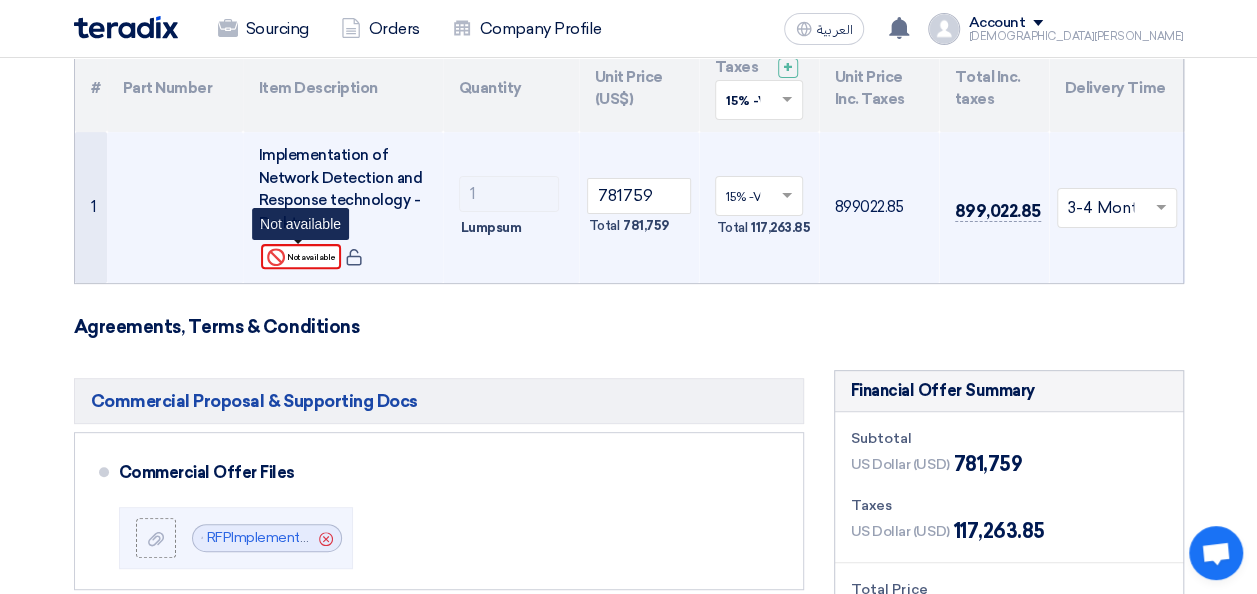 click on "Reject
Not available" 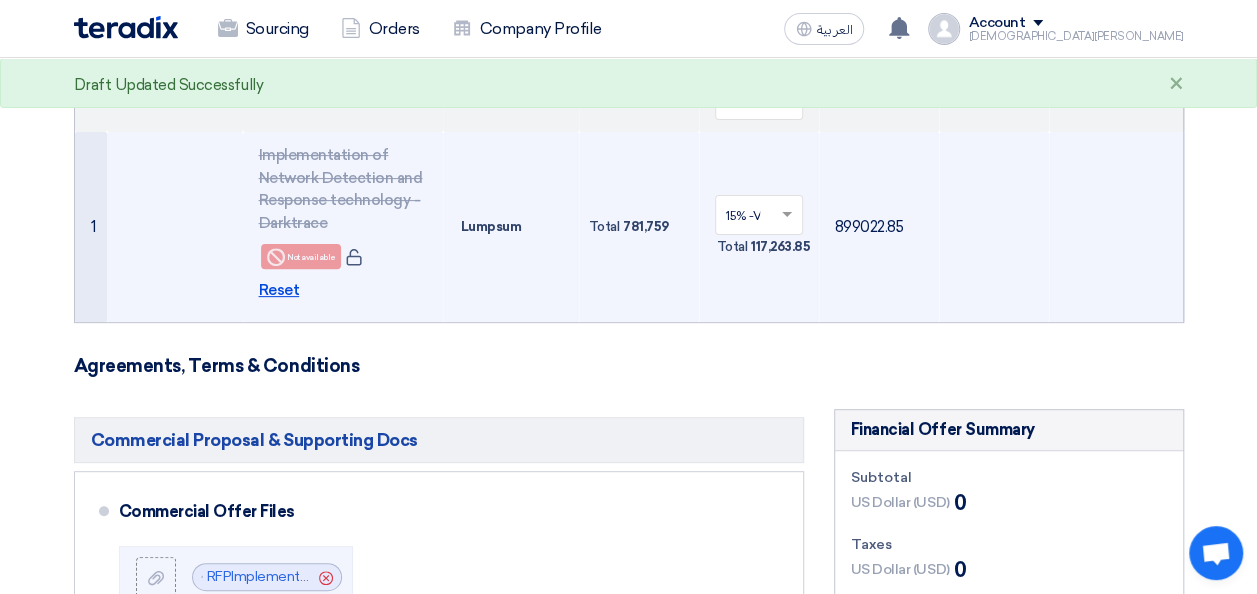 click on "Reset" 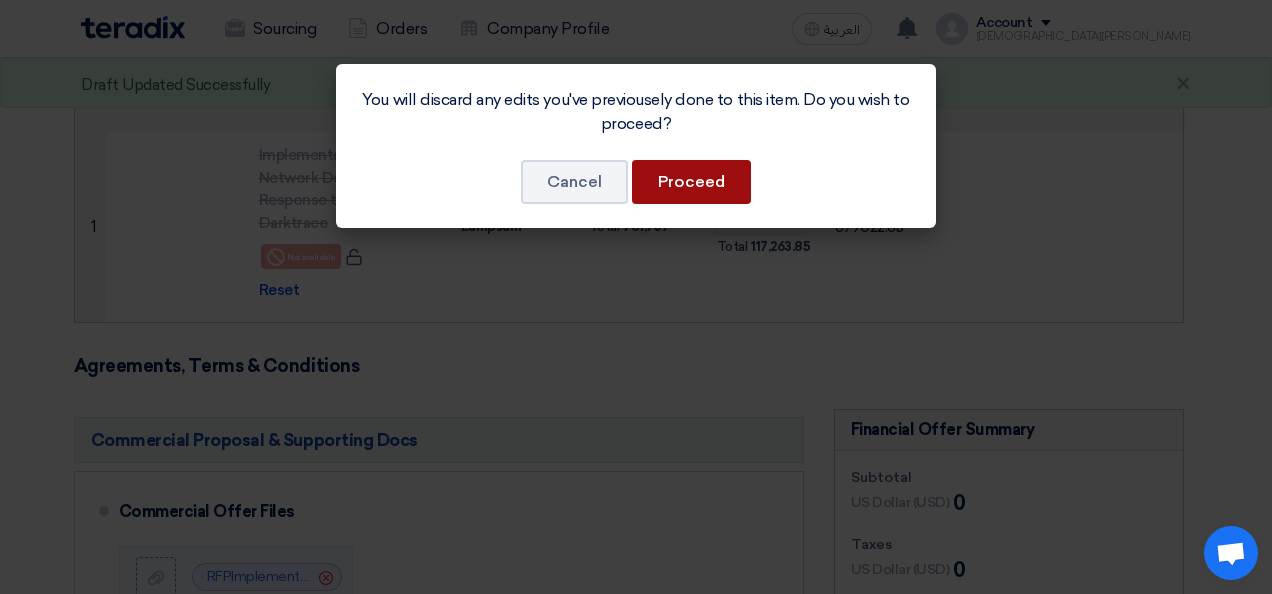 click on "Proceed" 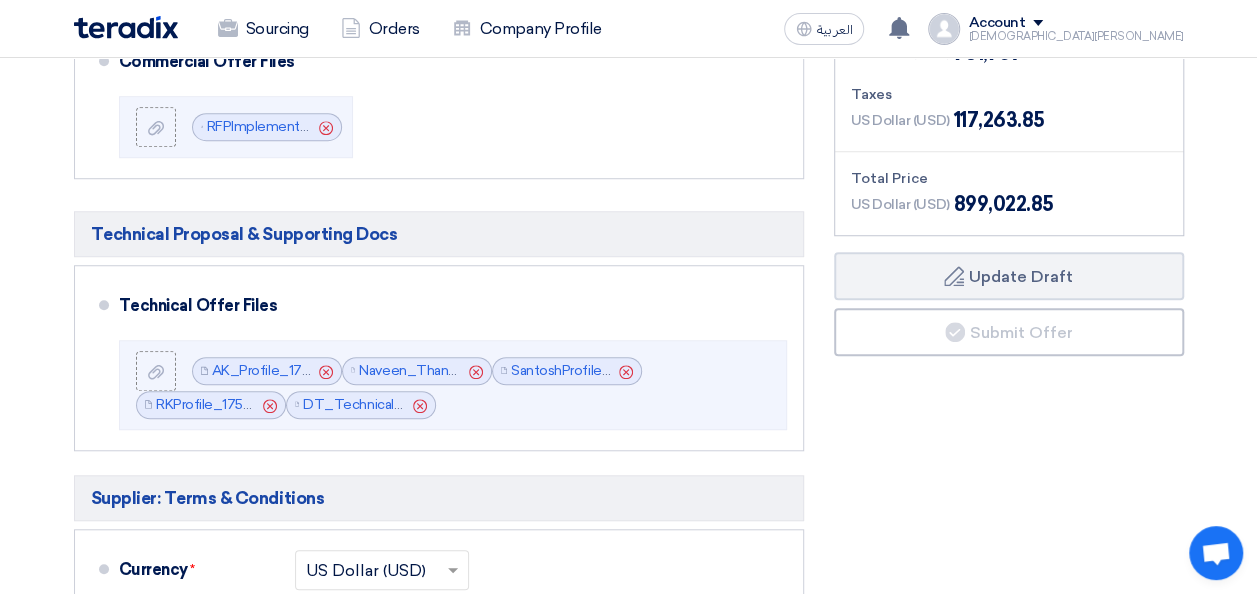 scroll, scrollTop: 751, scrollLeft: 0, axis: vertical 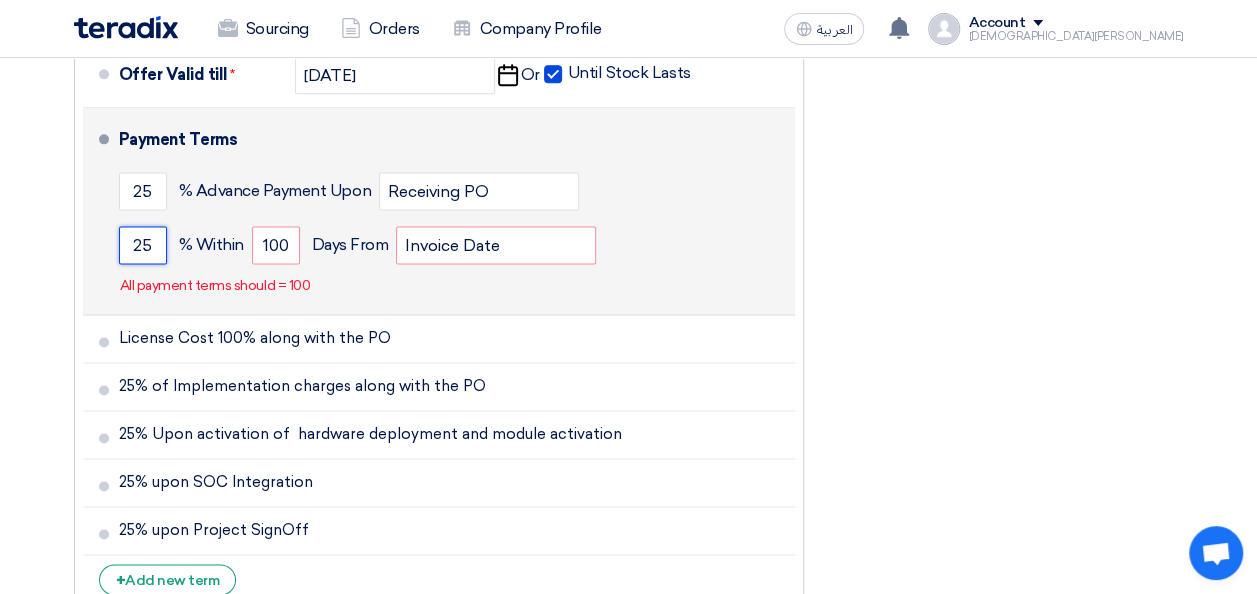 click on "25" 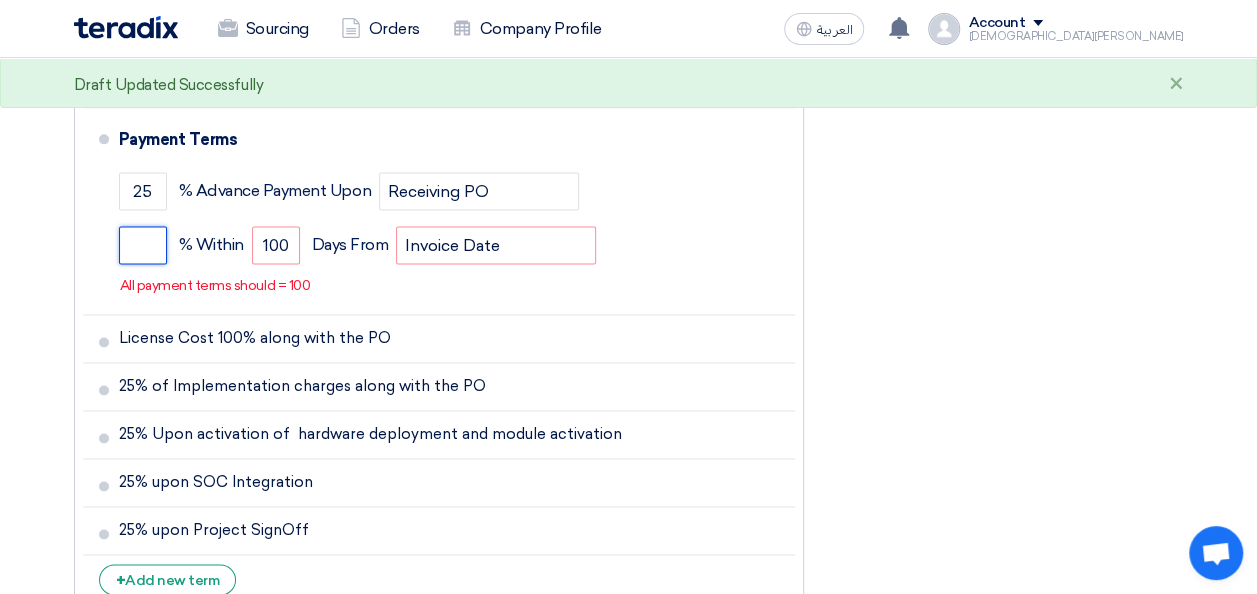 type 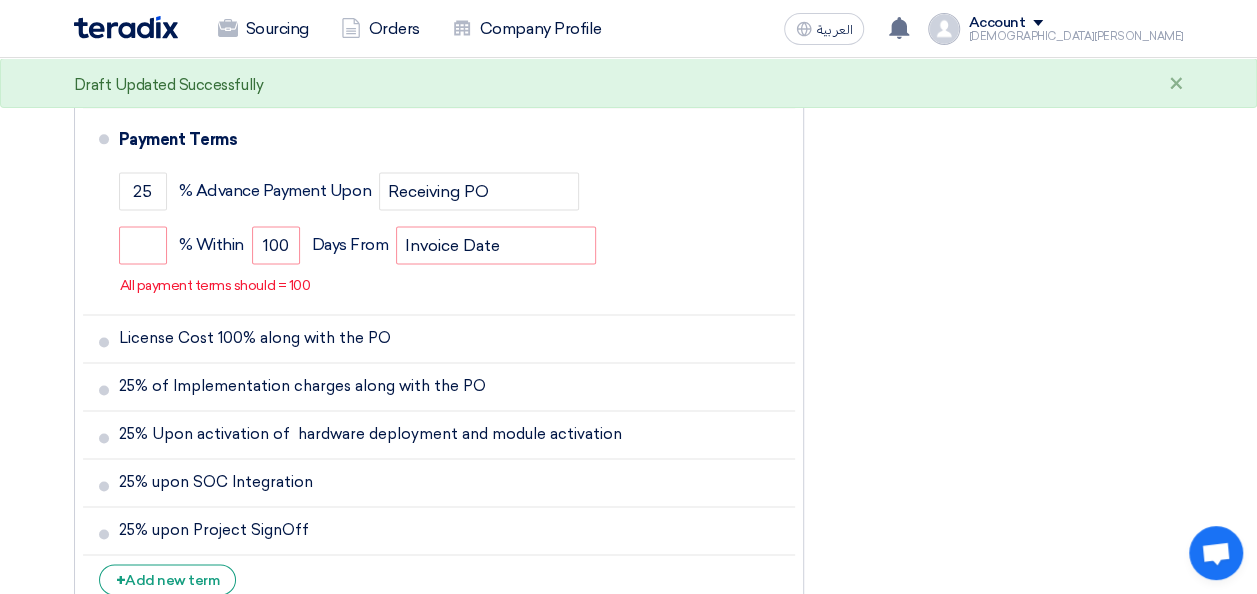 click on "Financial Offer Summary
Subtotal
US Dollar (USD)
781,759
Taxes
US Dollar (USD)" 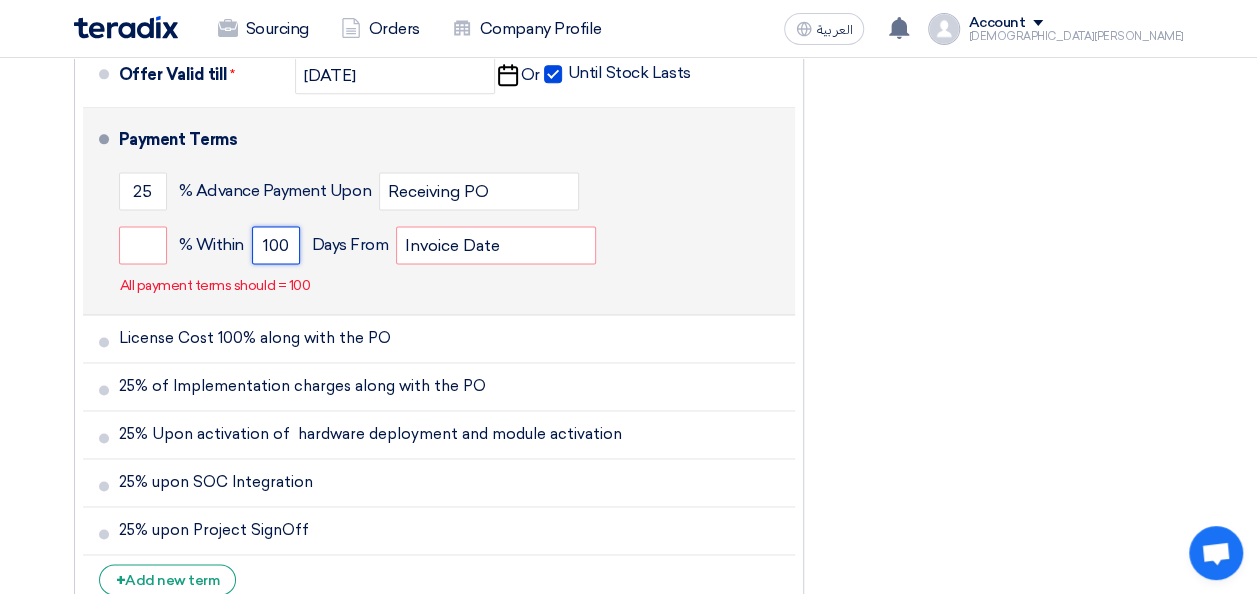 drag, startPoint x: 290, startPoint y: 243, endPoint x: 244, endPoint y: 233, distance: 47.07441 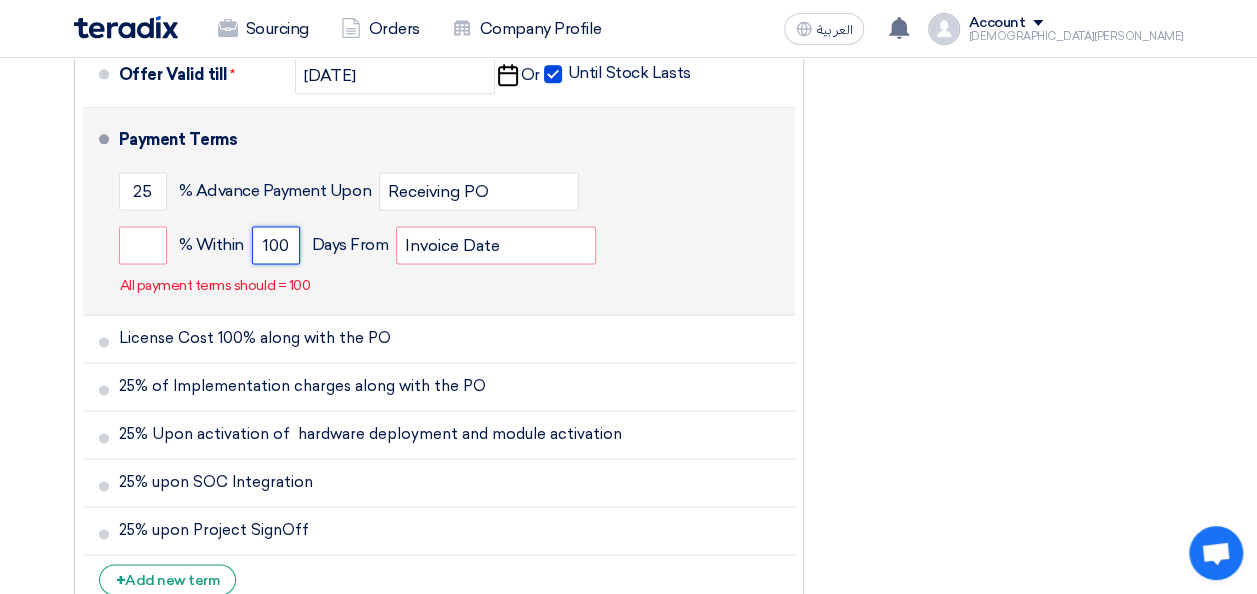 click on "% Within
100
Days From
Invoice Date" 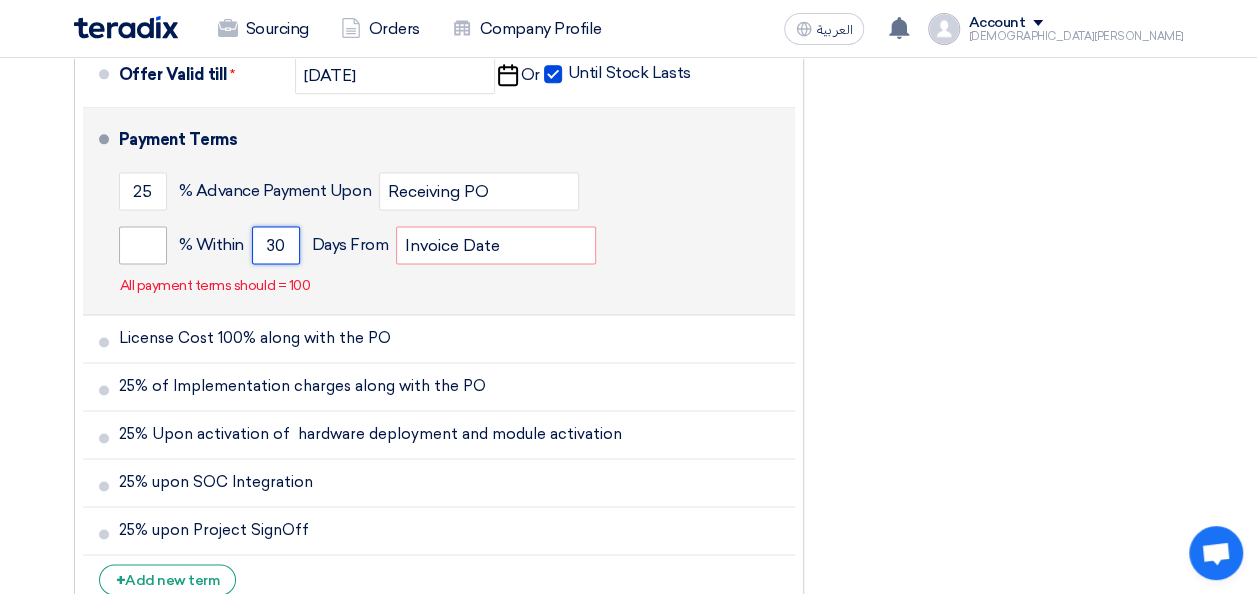 type on "30" 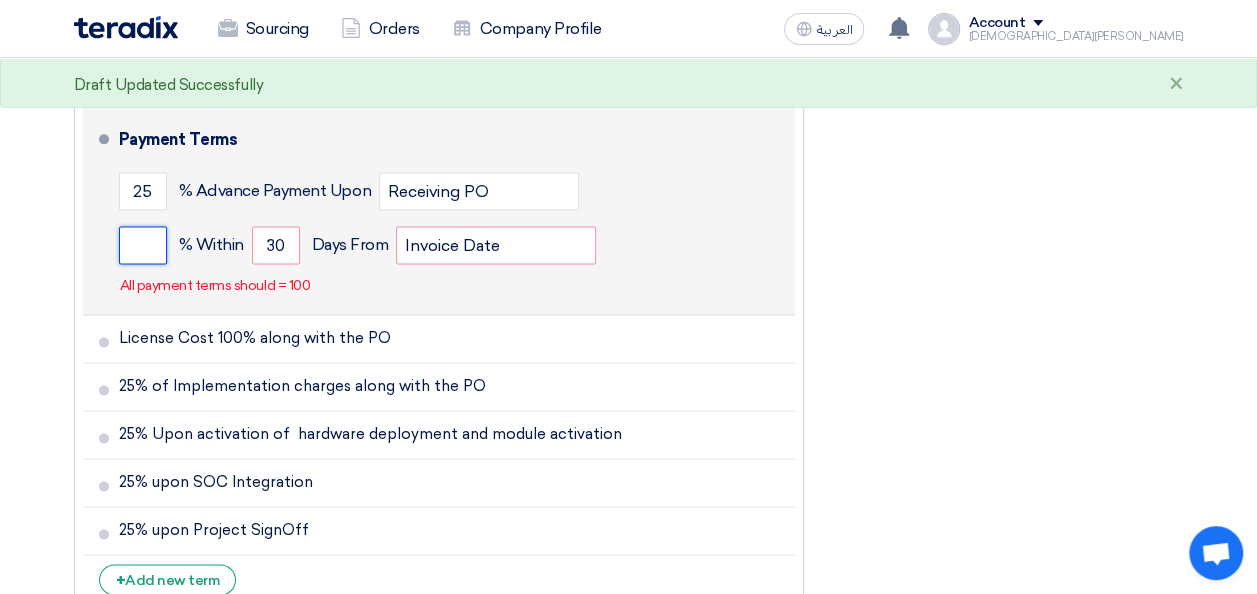 click 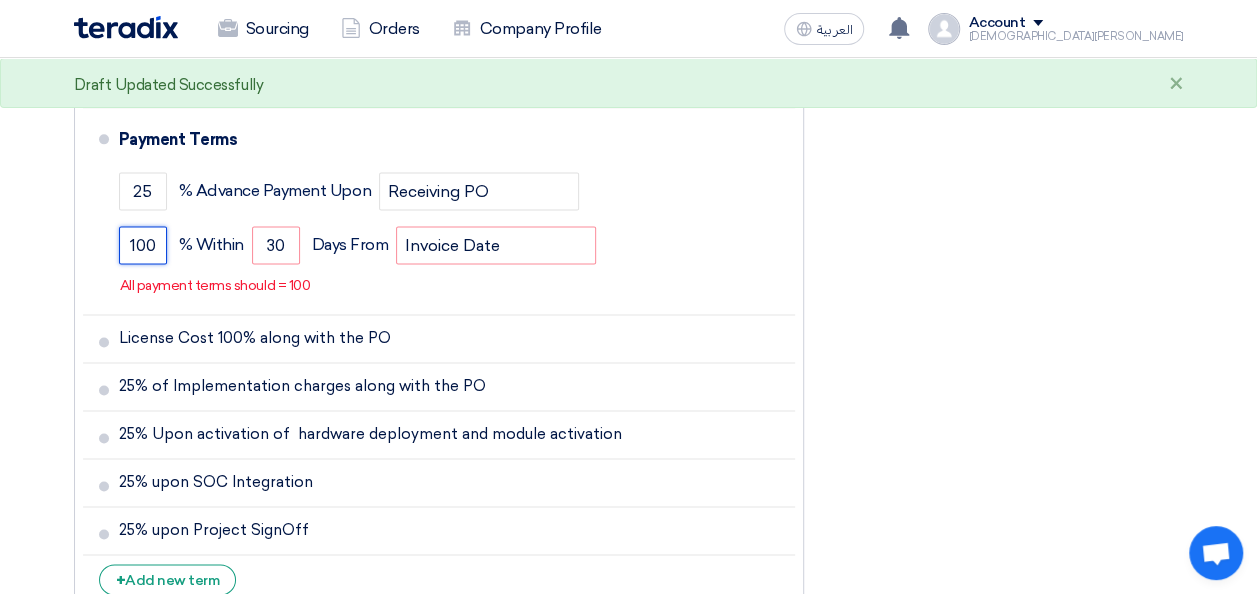 type on "100" 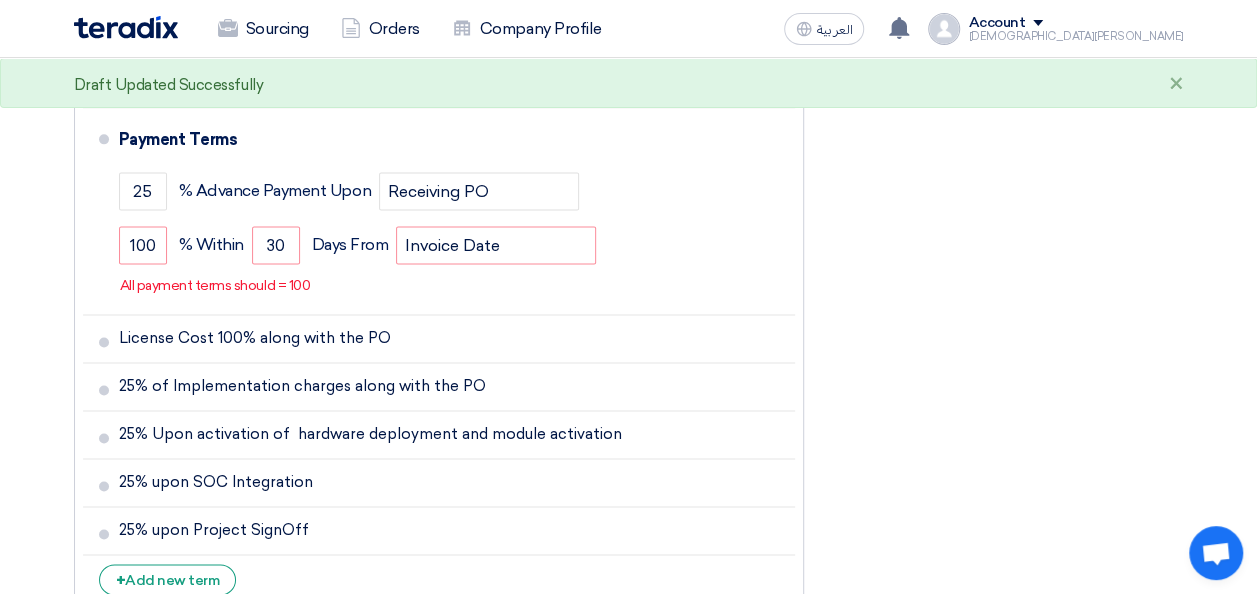 click on "Financial Offer Summary
Subtotal
US Dollar (USD)
781,759
Taxes
US Dollar (USD)" 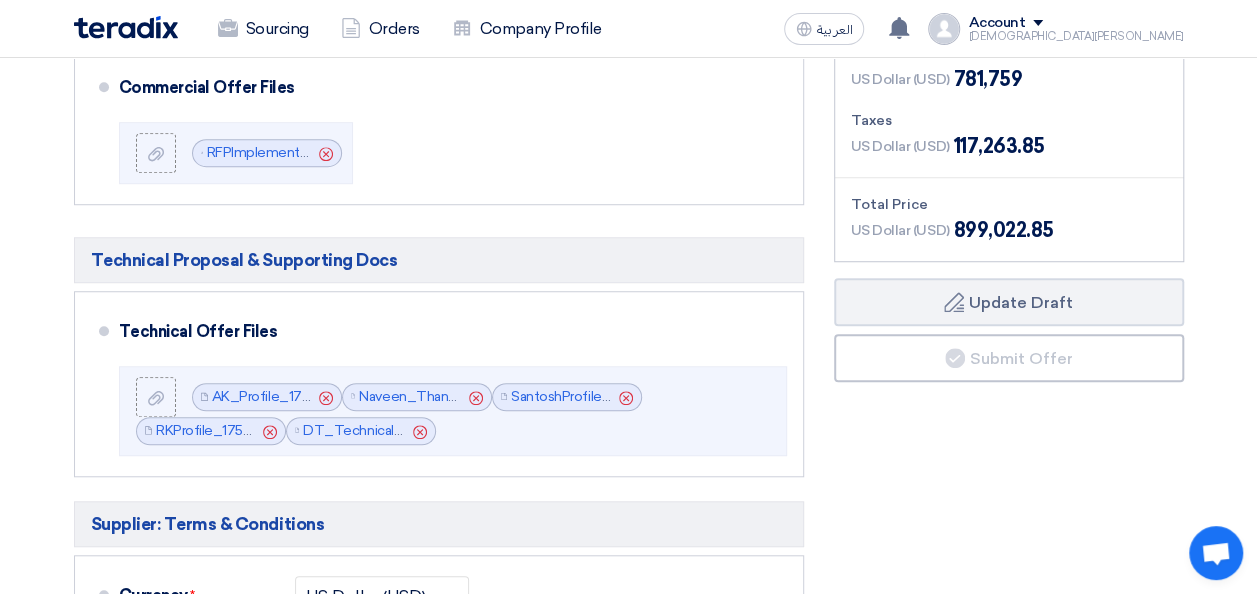 scroll, scrollTop: 605, scrollLeft: 0, axis: vertical 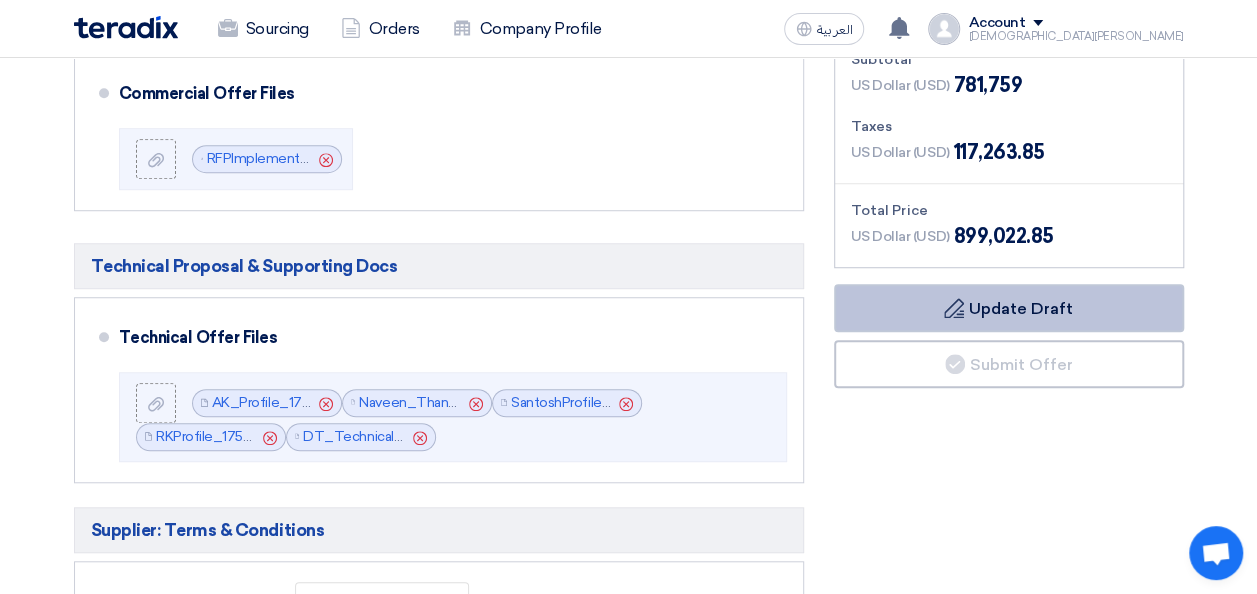 click on "Draft
Update Draft" 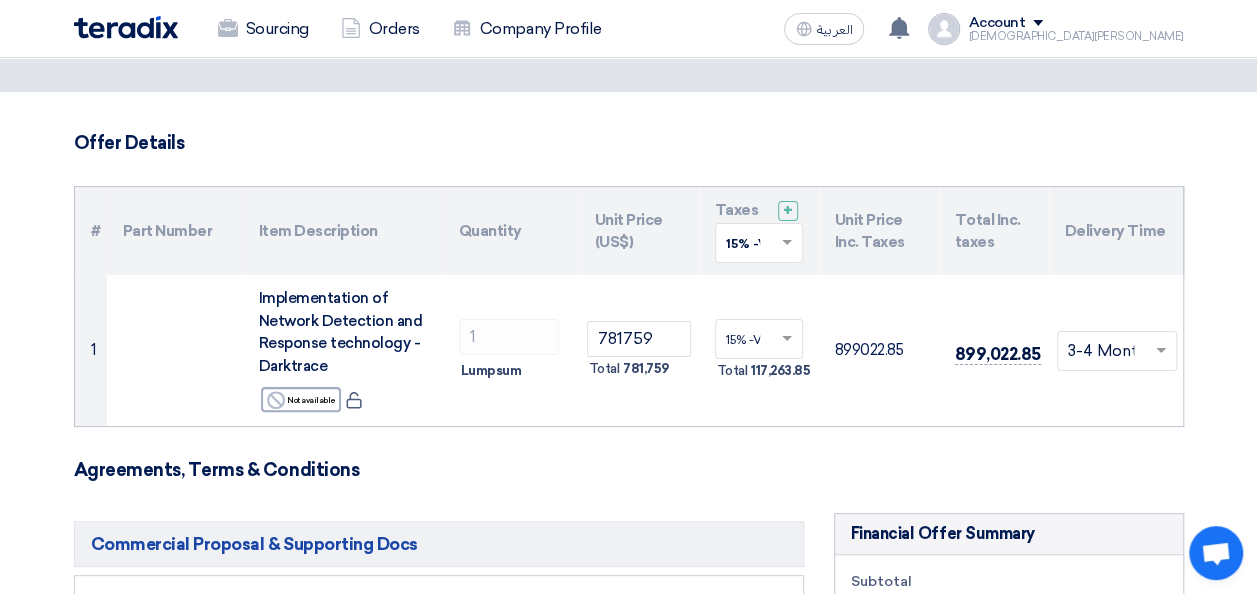 scroll, scrollTop: 80, scrollLeft: 0, axis: vertical 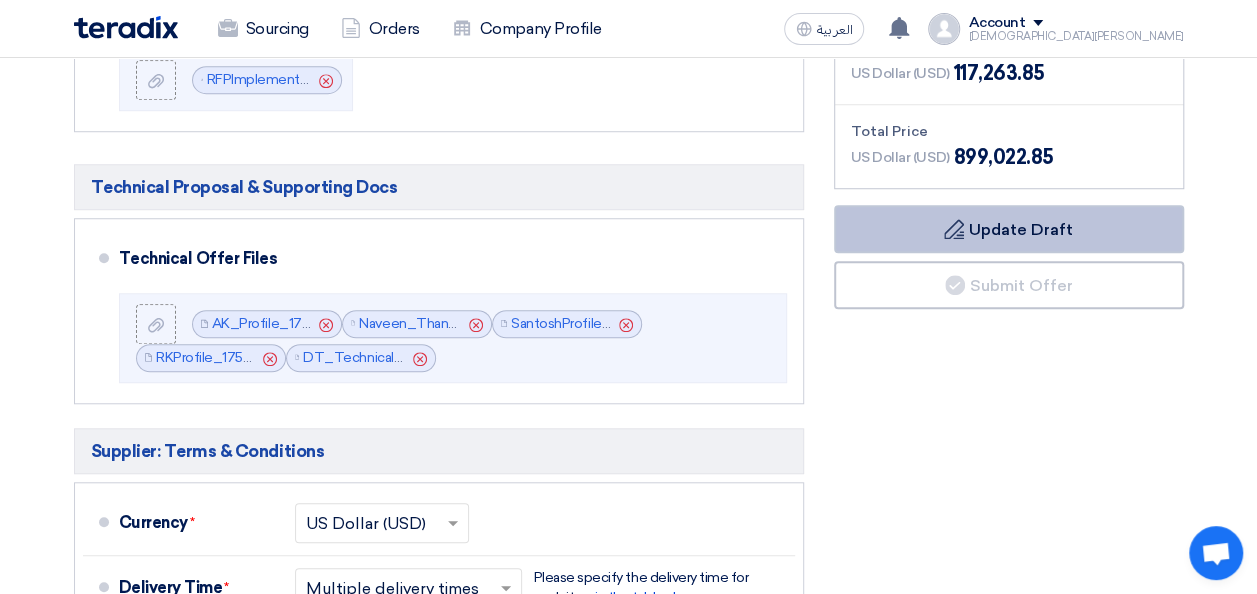 click on "Draft
Update Draft" 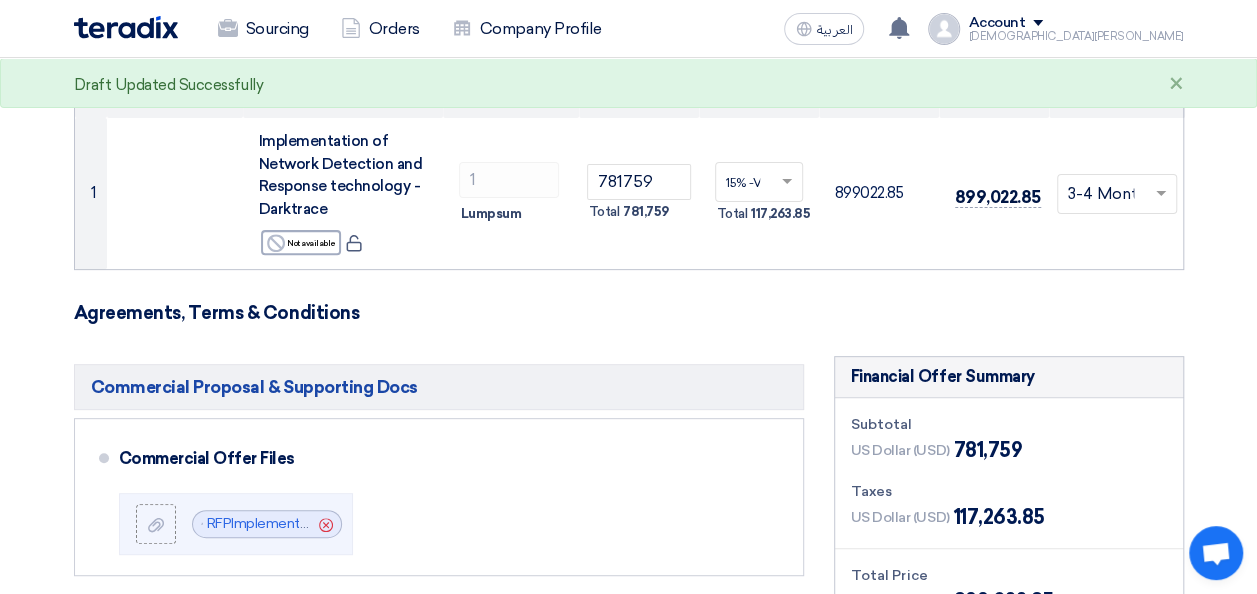 scroll, scrollTop: 214, scrollLeft: 0, axis: vertical 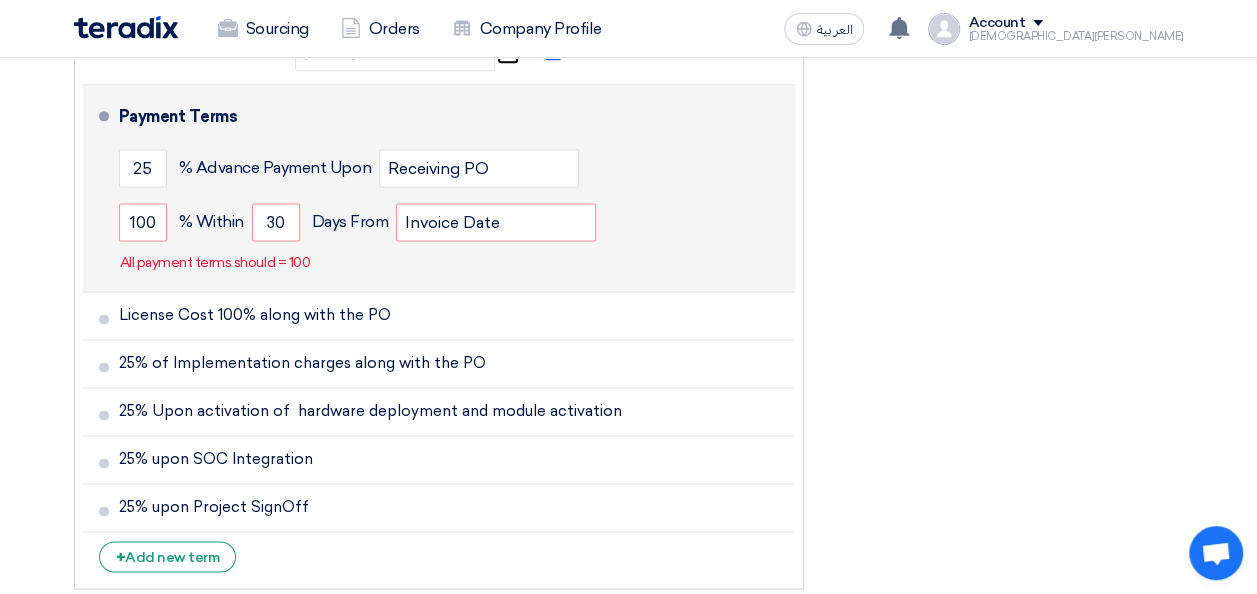 click on "All payment terms should = 100" 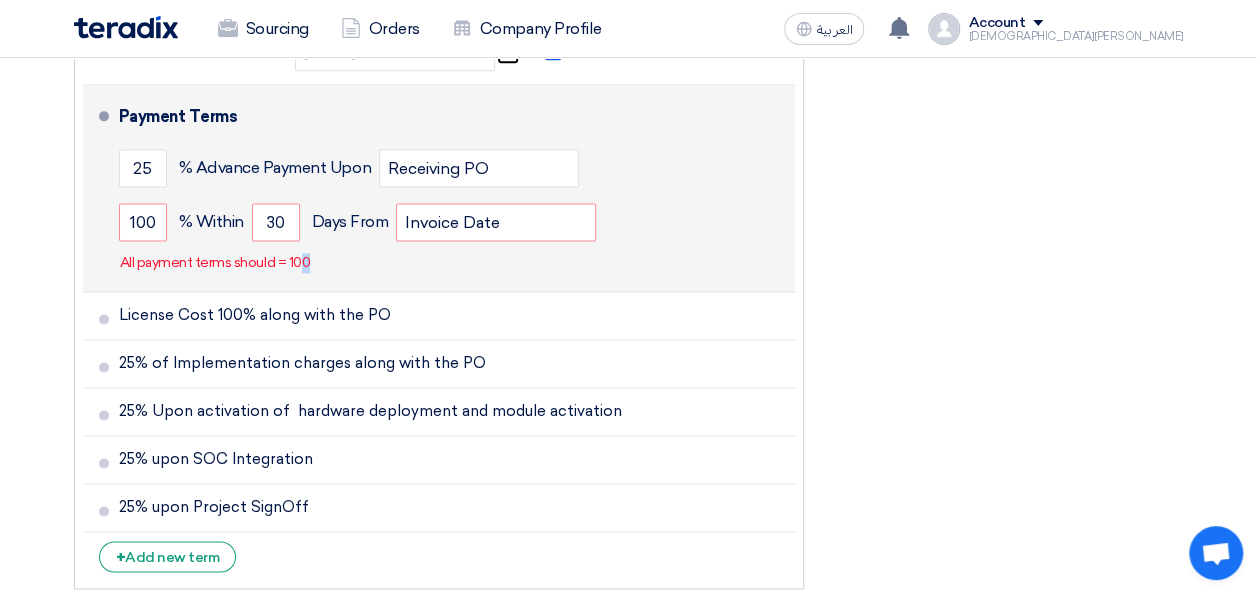 click on "All payment terms should = 100" 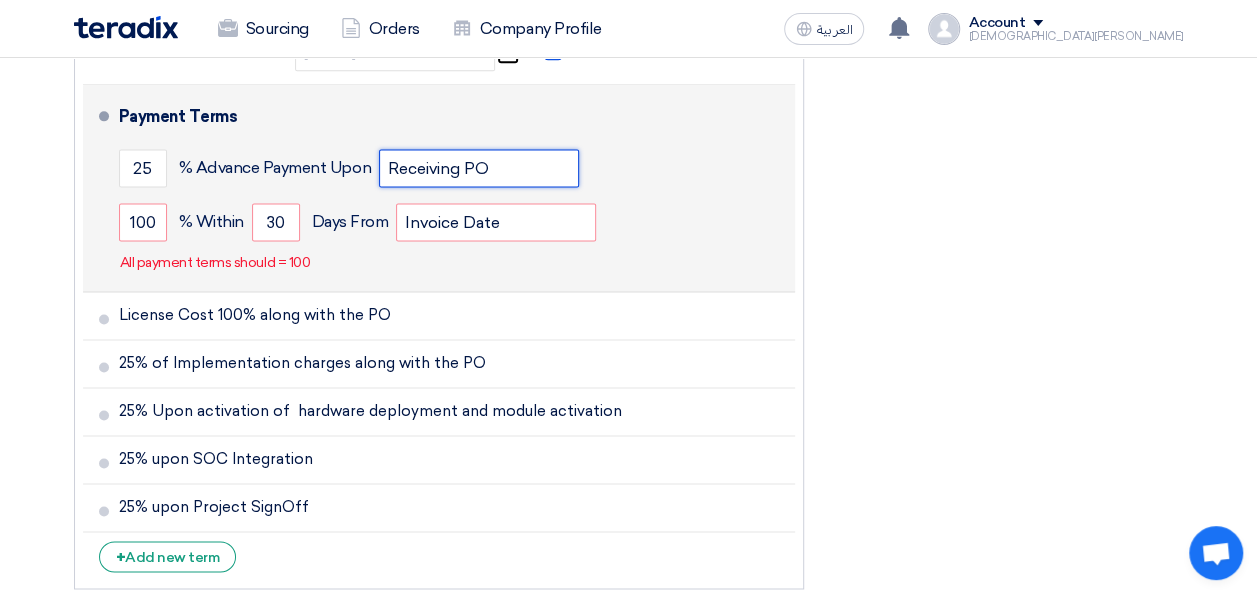drag, startPoint x: 274, startPoint y: 261, endPoint x: 498, endPoint y: 167, distance: 242.92386 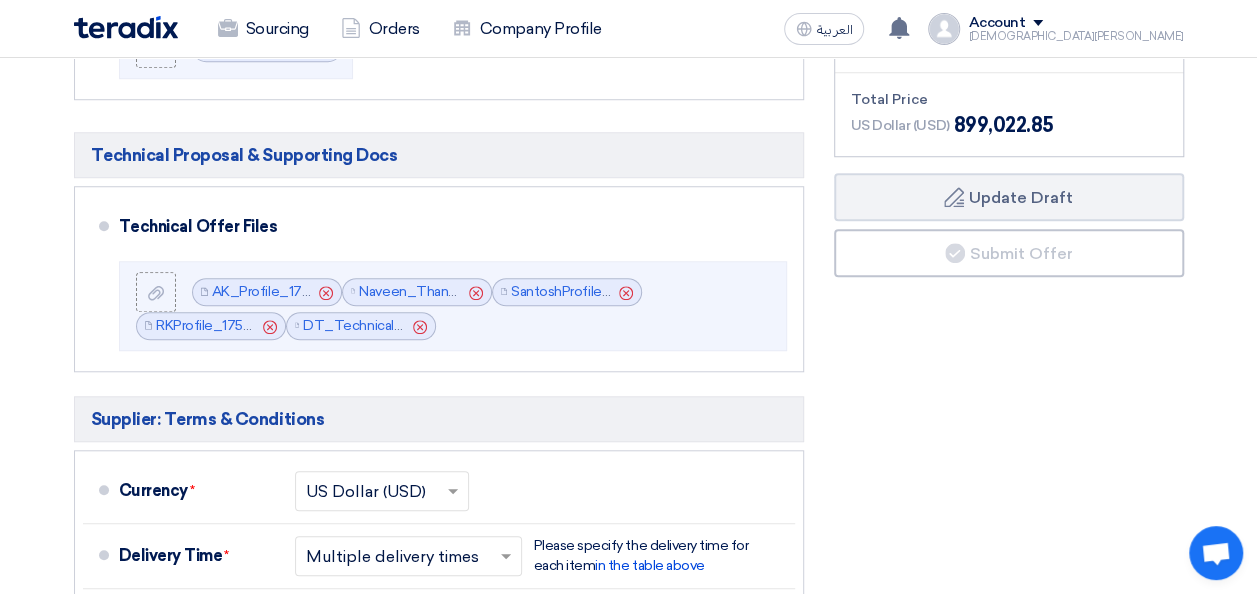 scroll, scrollTop: 713, scrollLeft: 0, axis: vertical 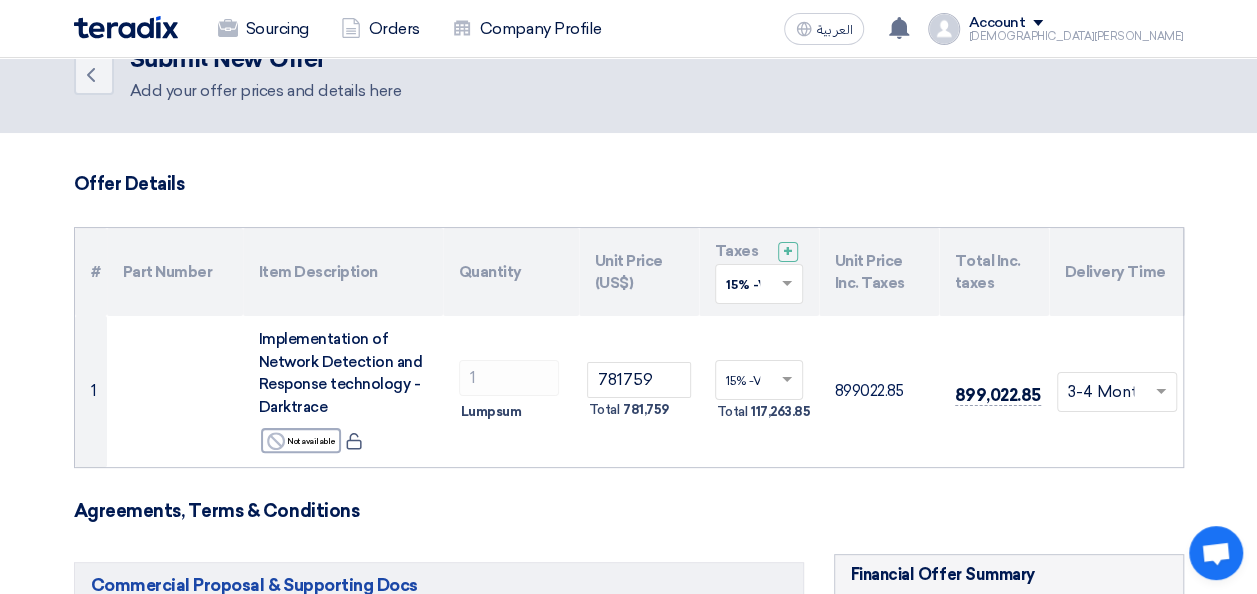 drag, startPoint x: 1249, startPoint y: 76, endPoint x: 1249, endPoint y: 60, distance: 16 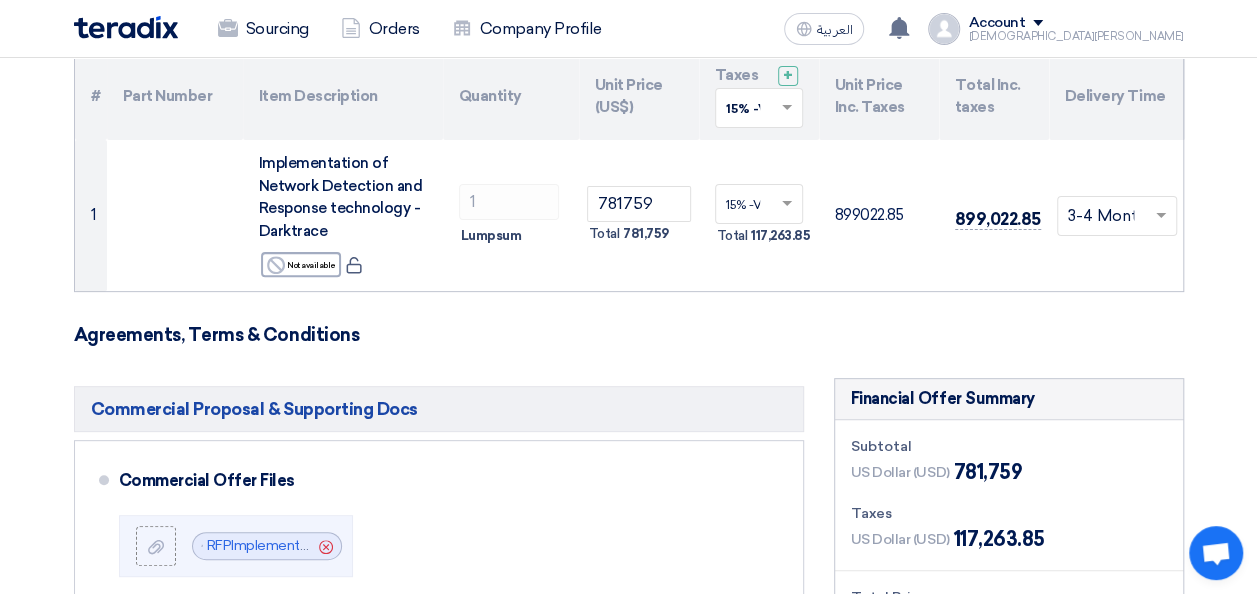 scroll, scrollTop: 254, scrollLeft: 0, axis: vertical 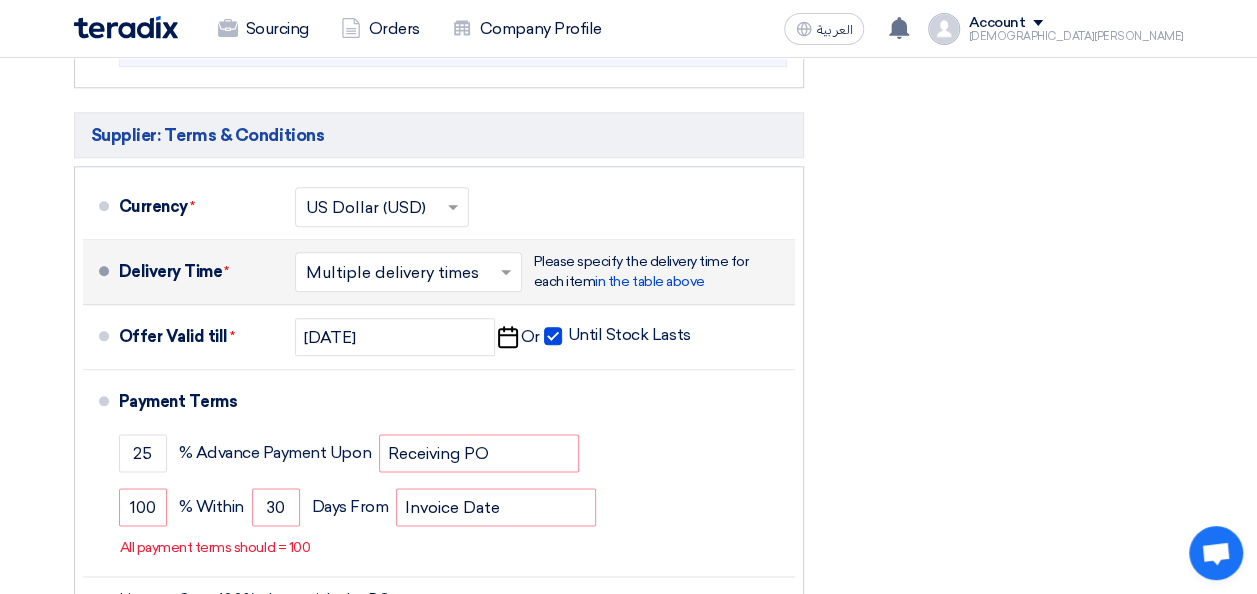 click on "Delivery Time  *" 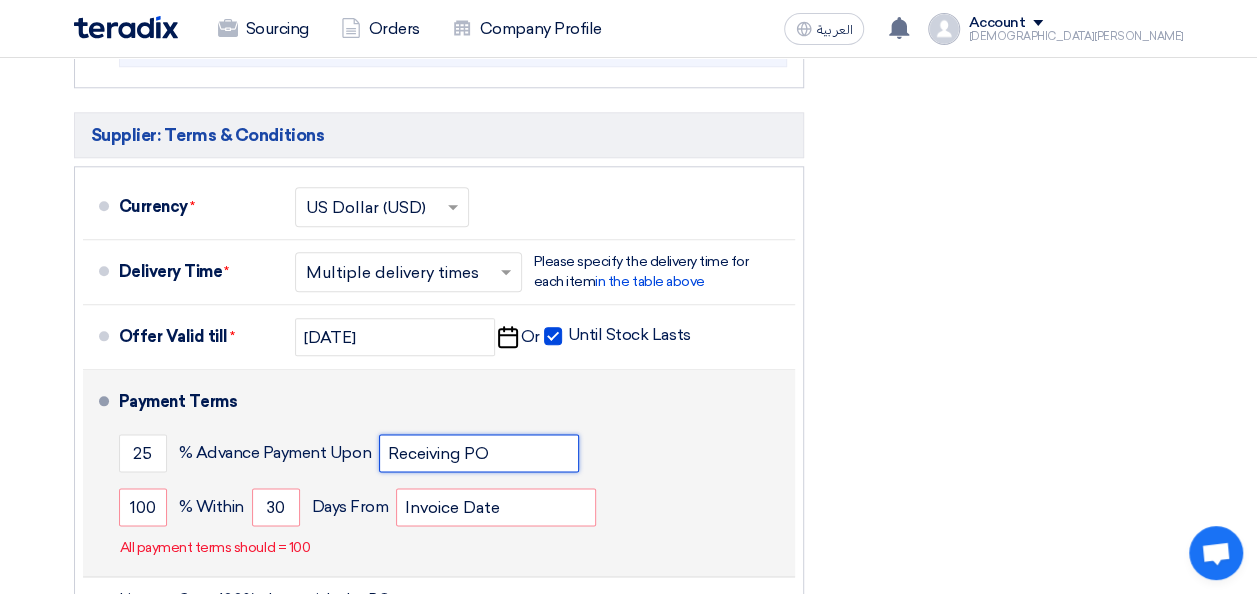 click on "Receiving PO" 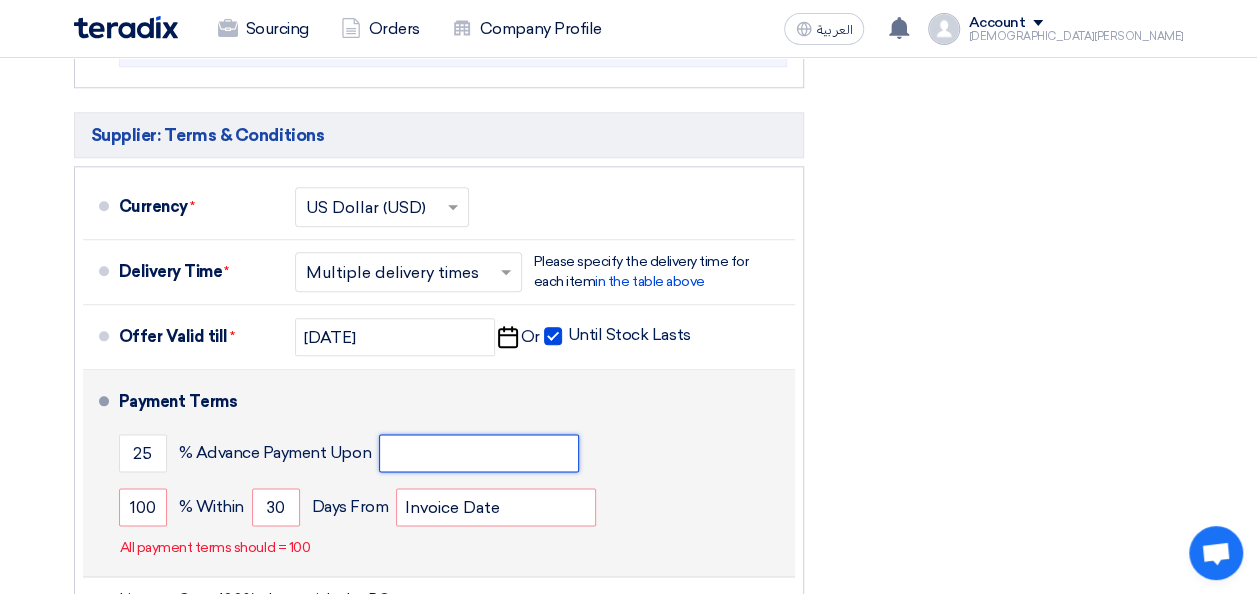 type 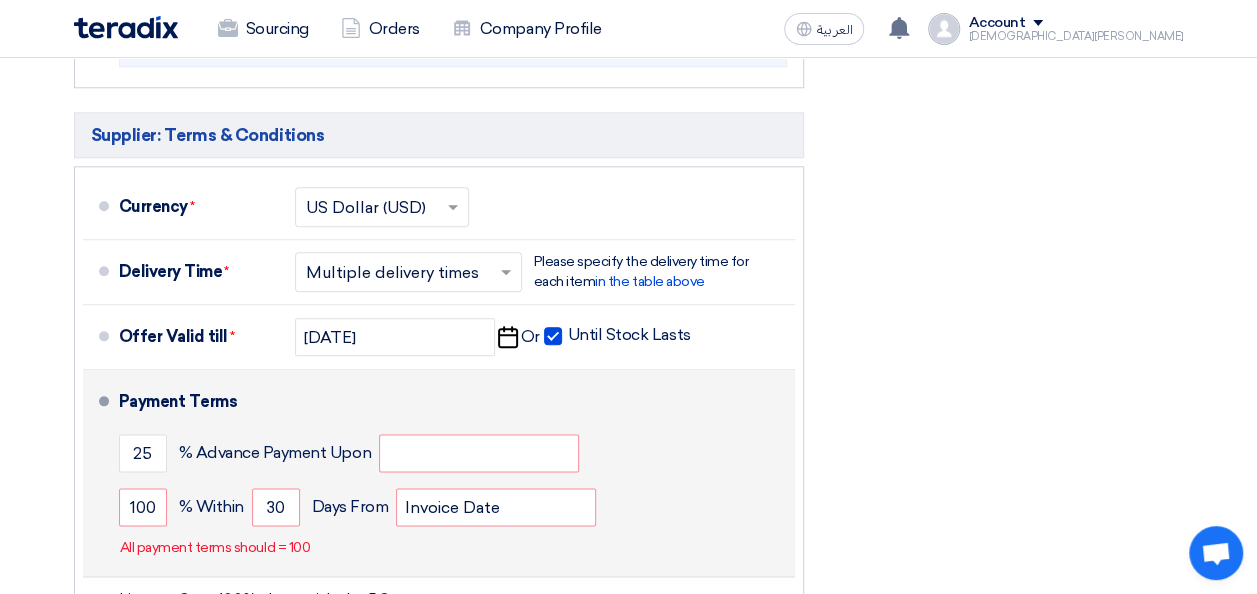 click on "25
% Advance Payment Upon" 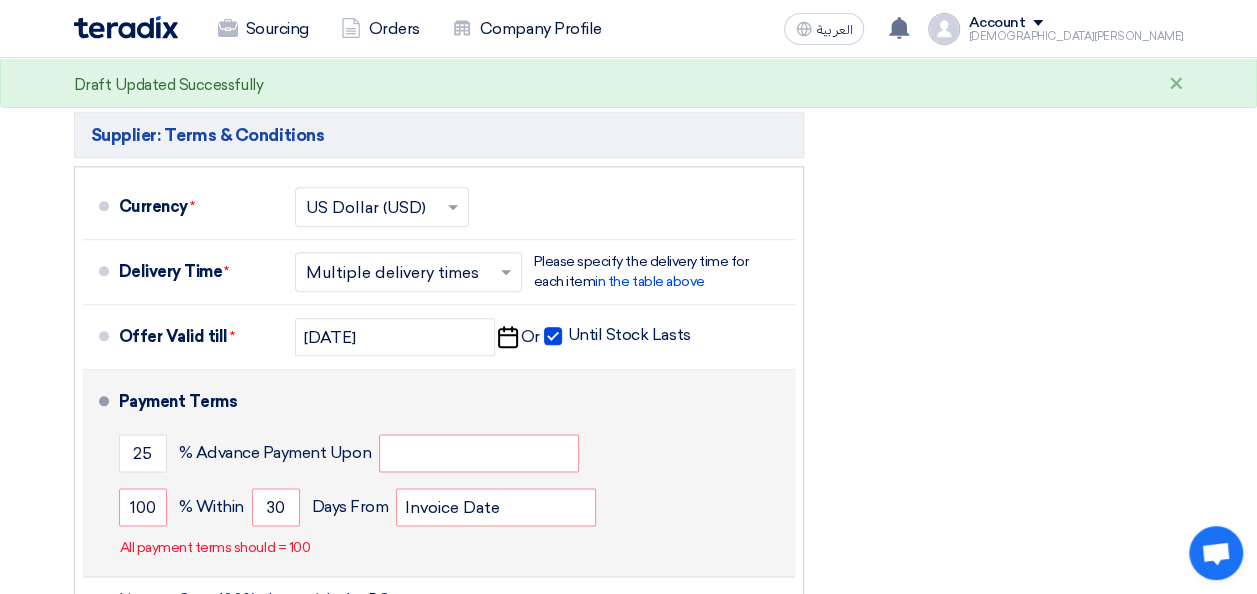 click on "25
% Advance Payment Upon" 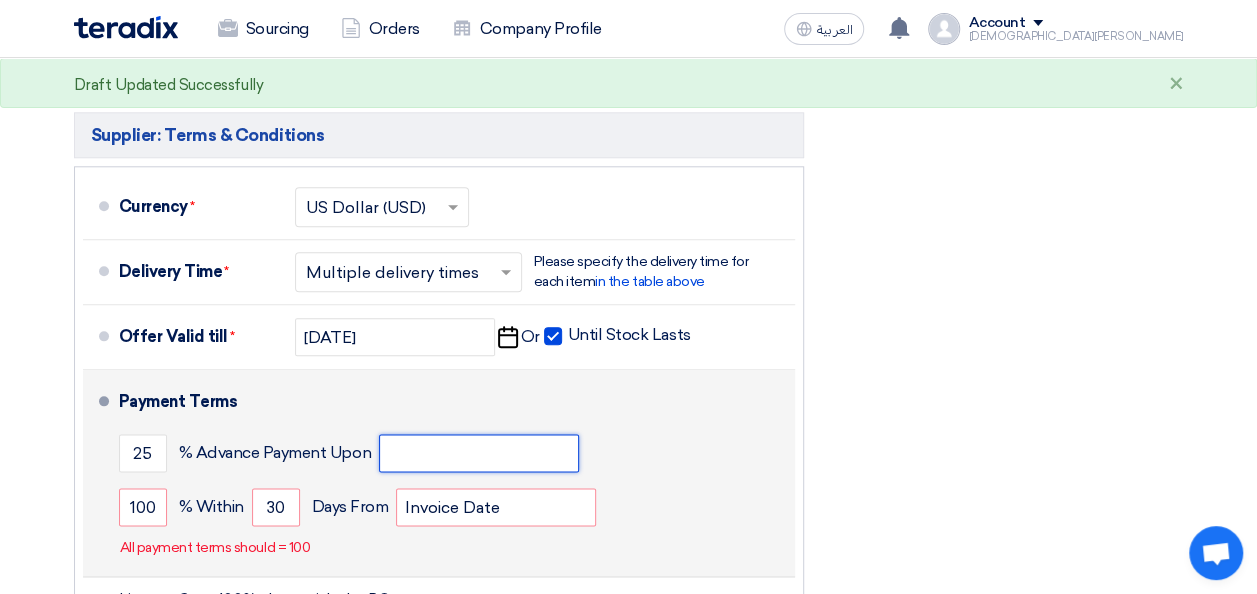 click 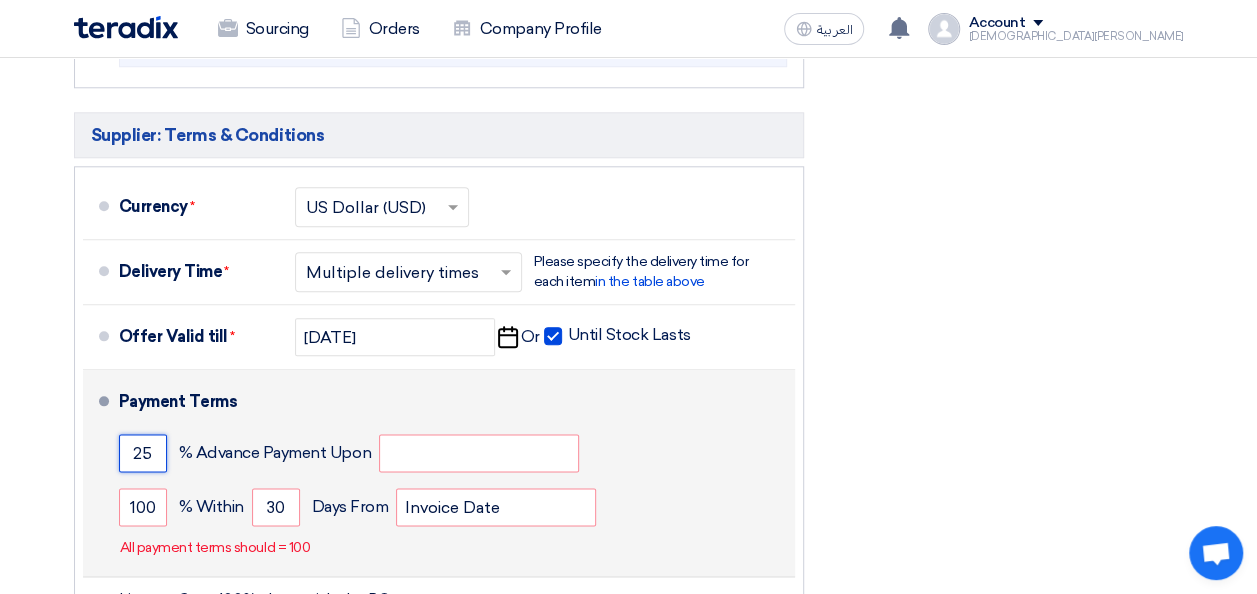 click on "25" 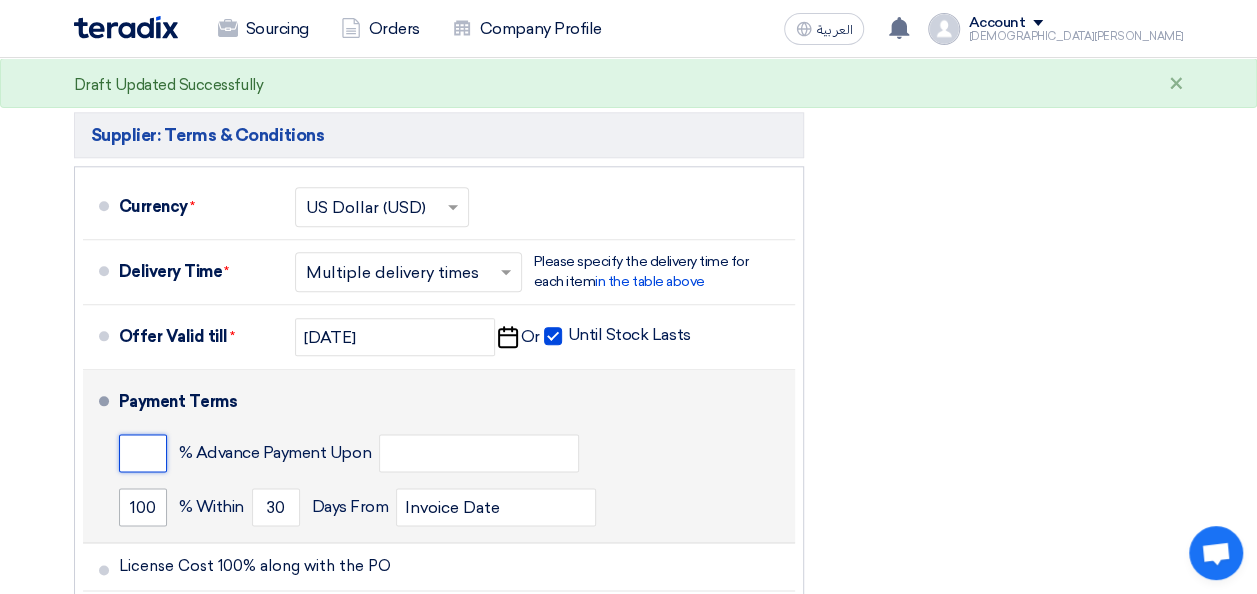 type 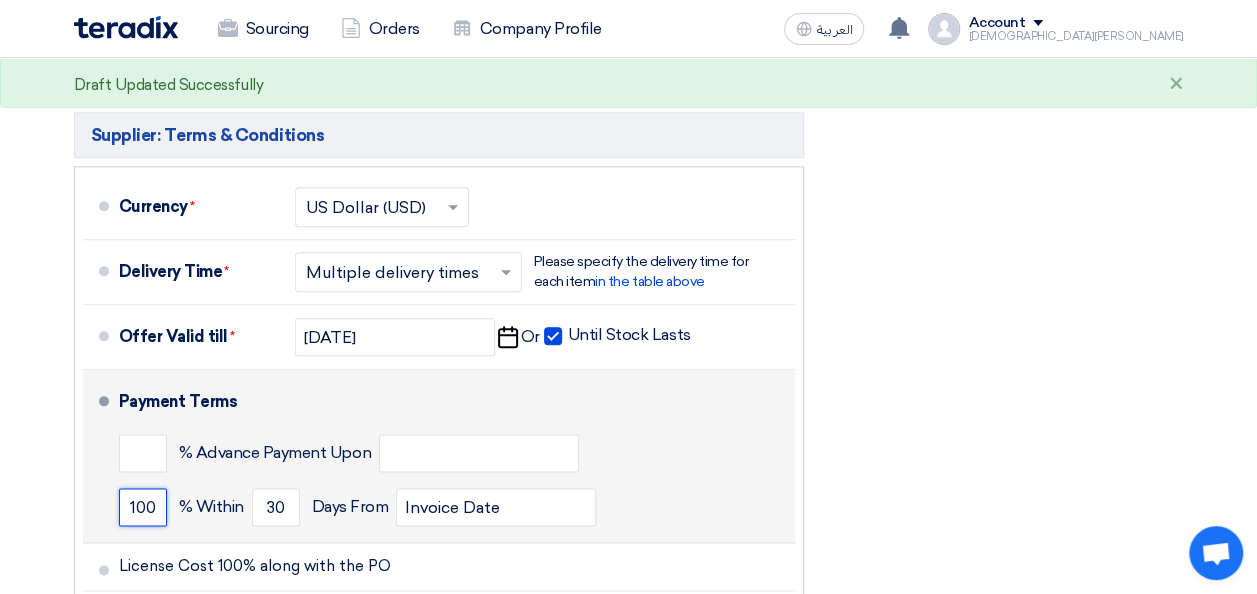 click on "100" 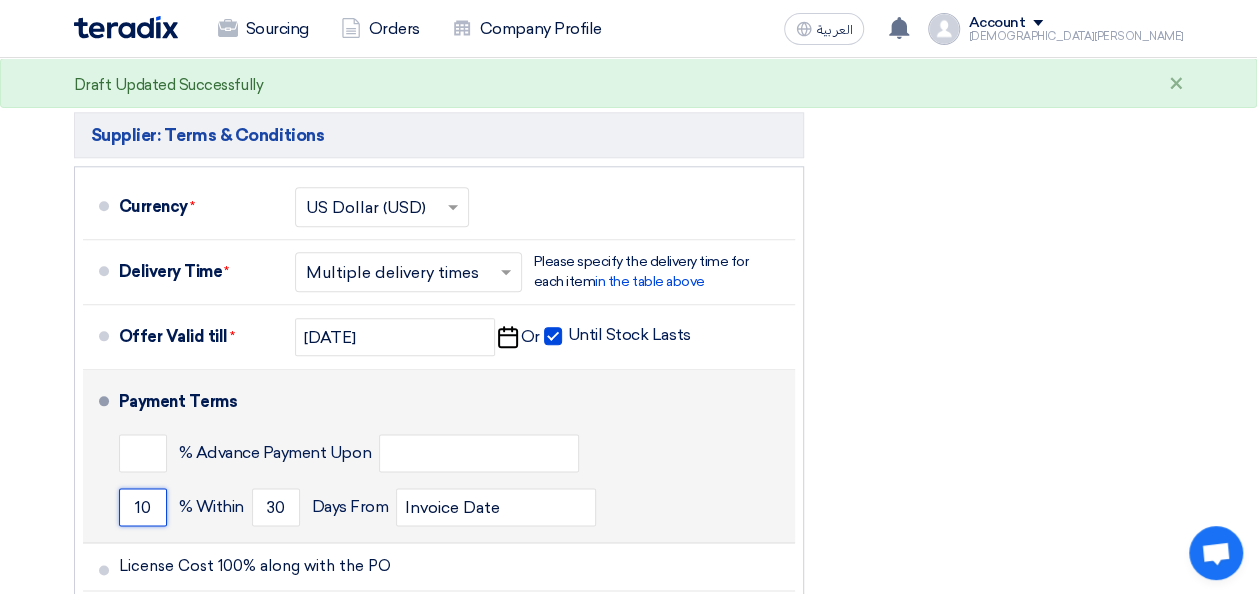 type on "1" 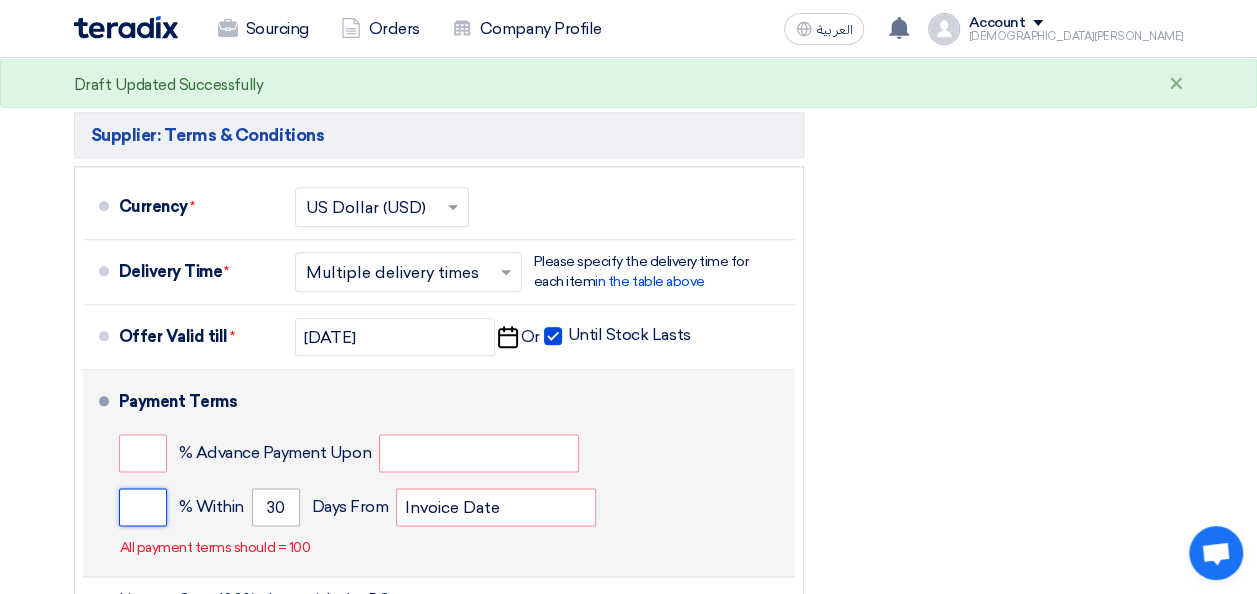 type 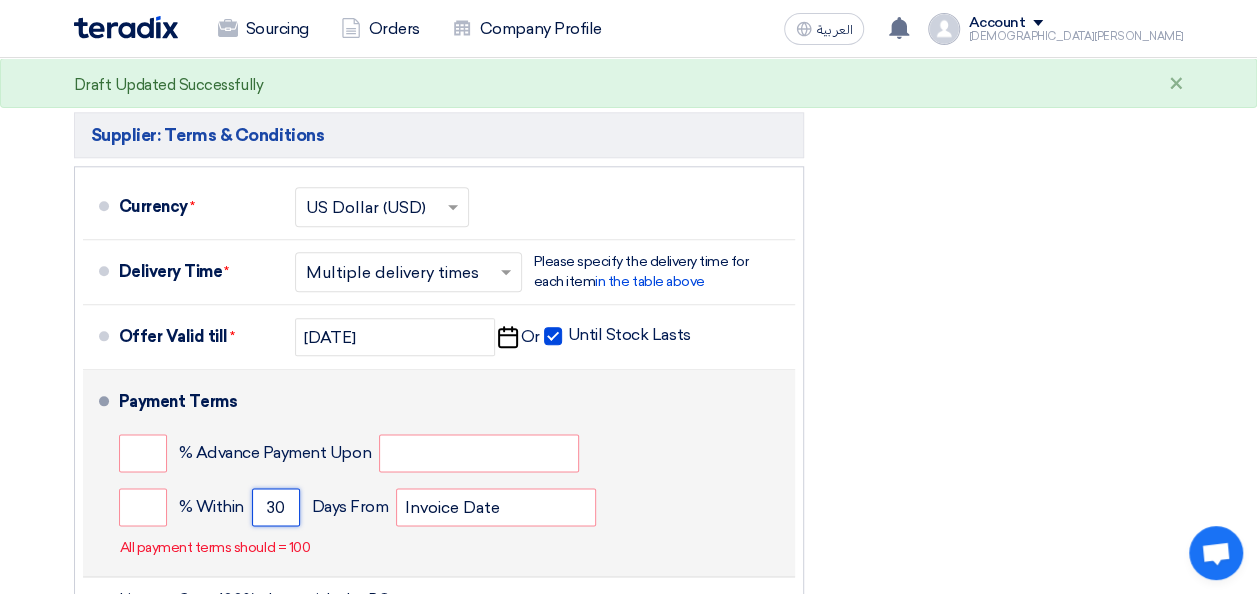 click on "30" 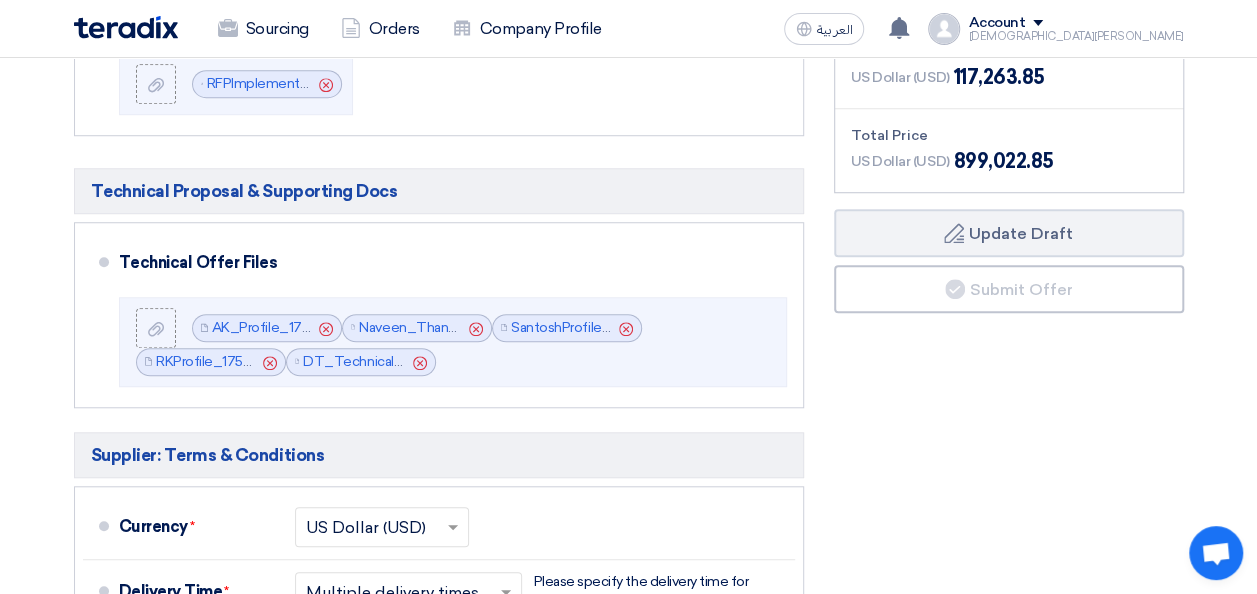 scroll, scrollTop: 747, scrollLeft: 0, axis: vertical 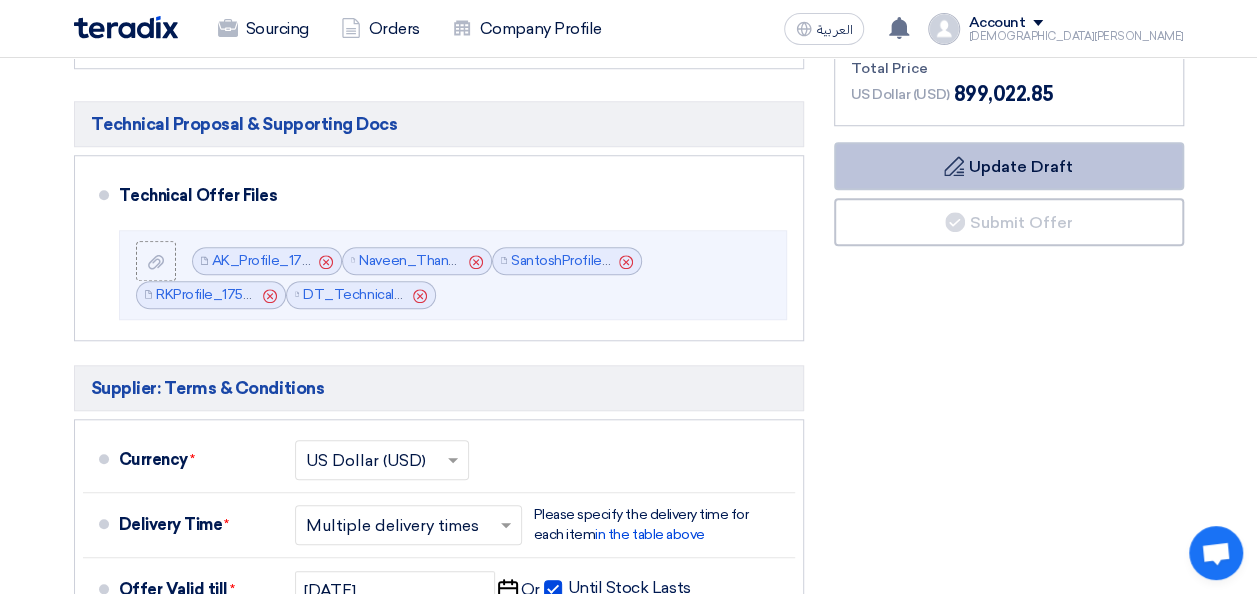 type 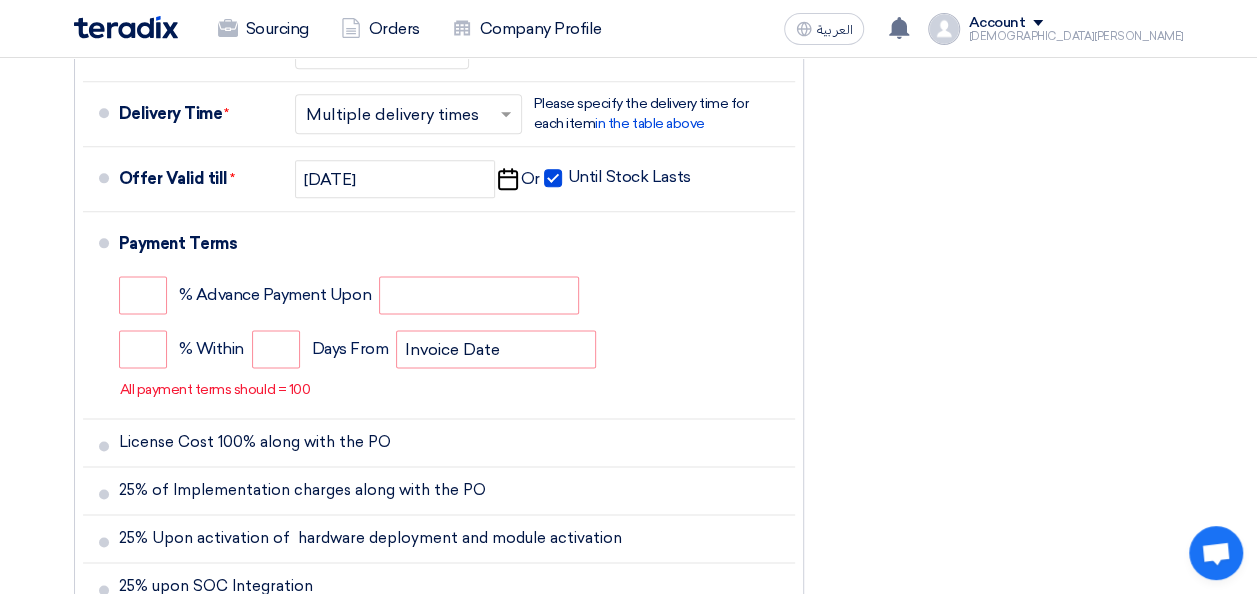 scroll, scrollTop: 1161, scrollLeft: 0, axis: vertical 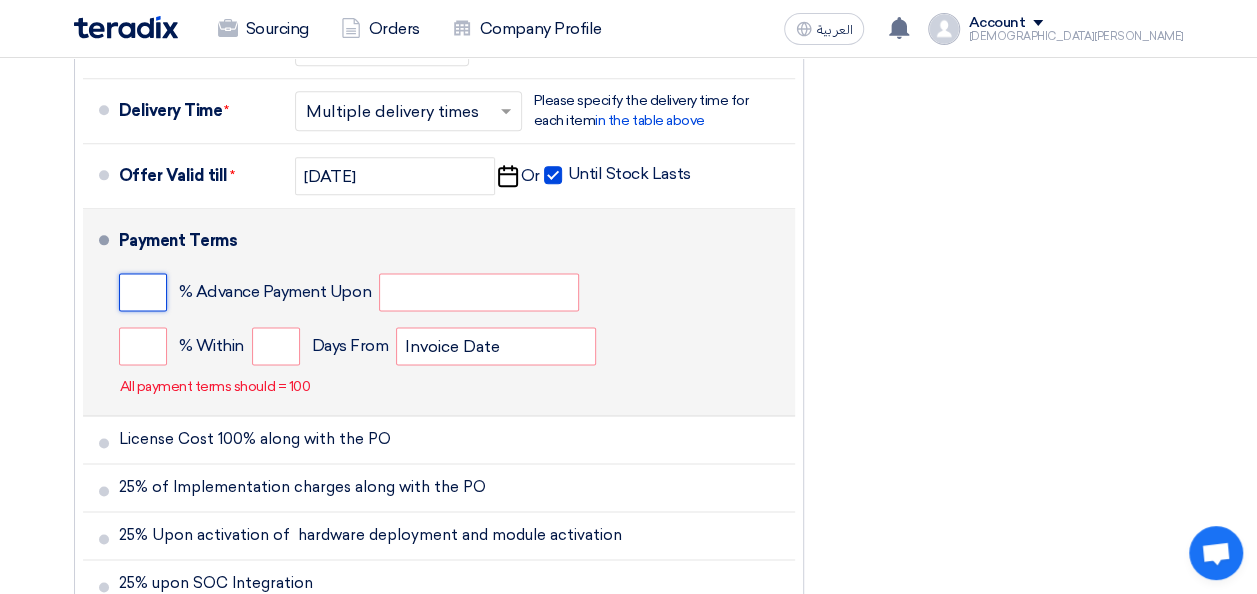click 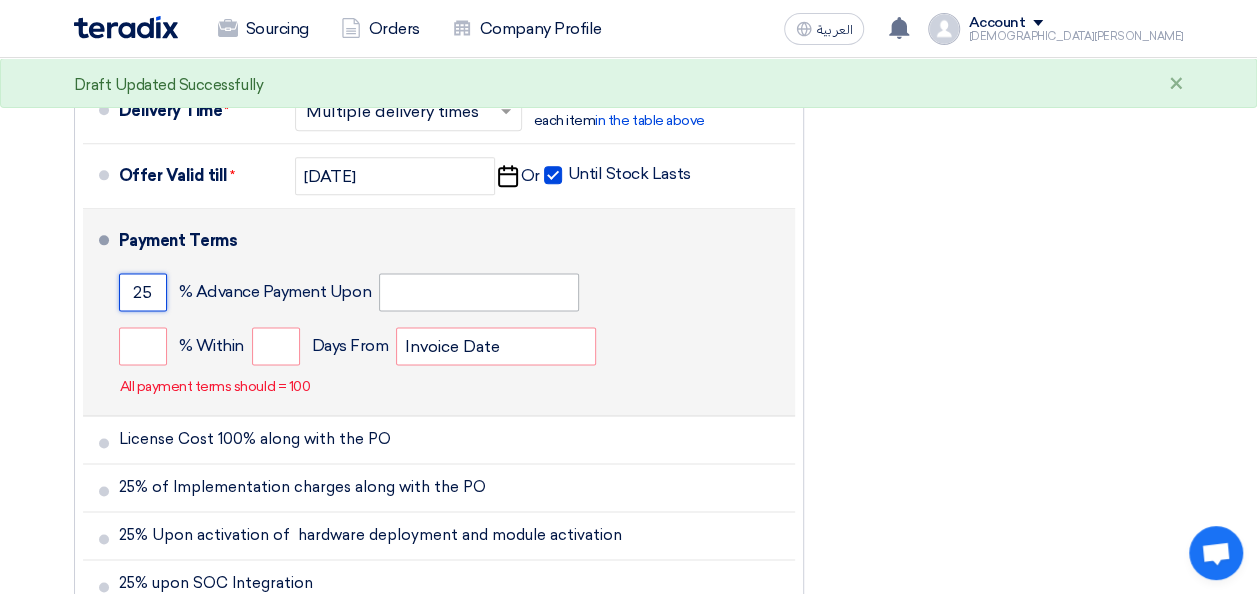type on "25" 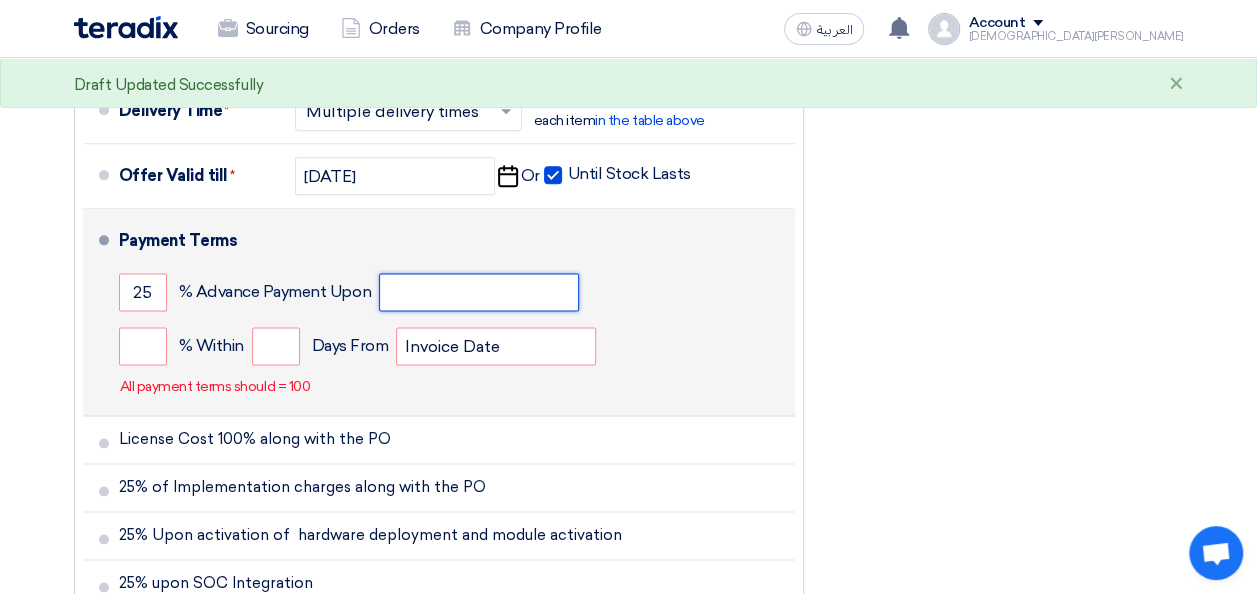 click 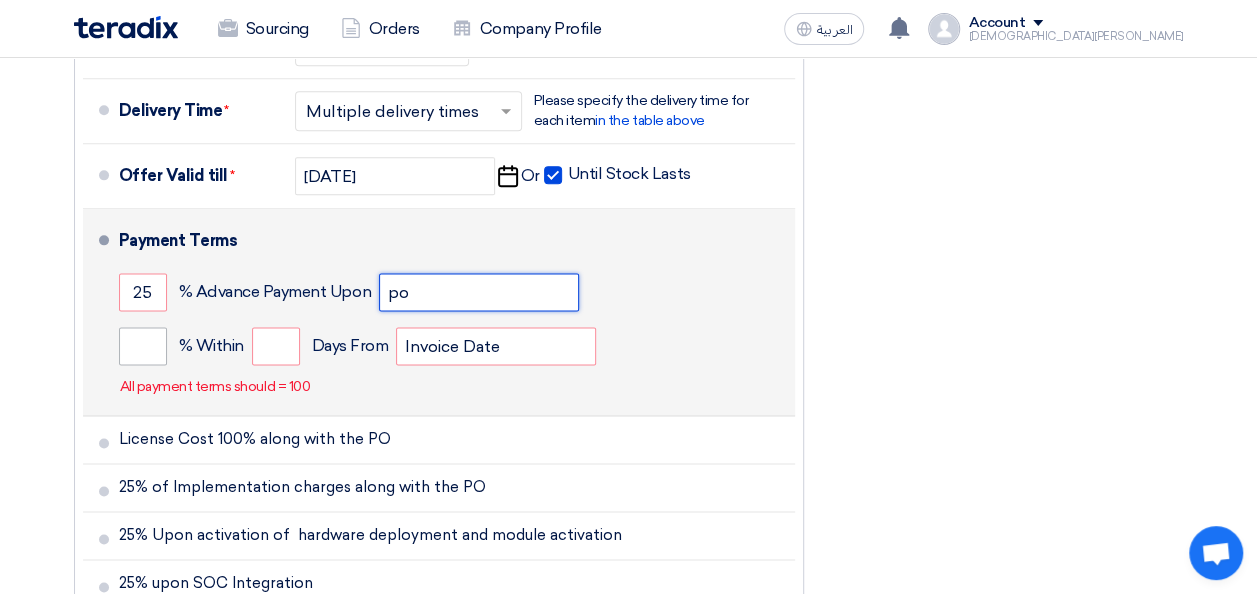 type on "po" 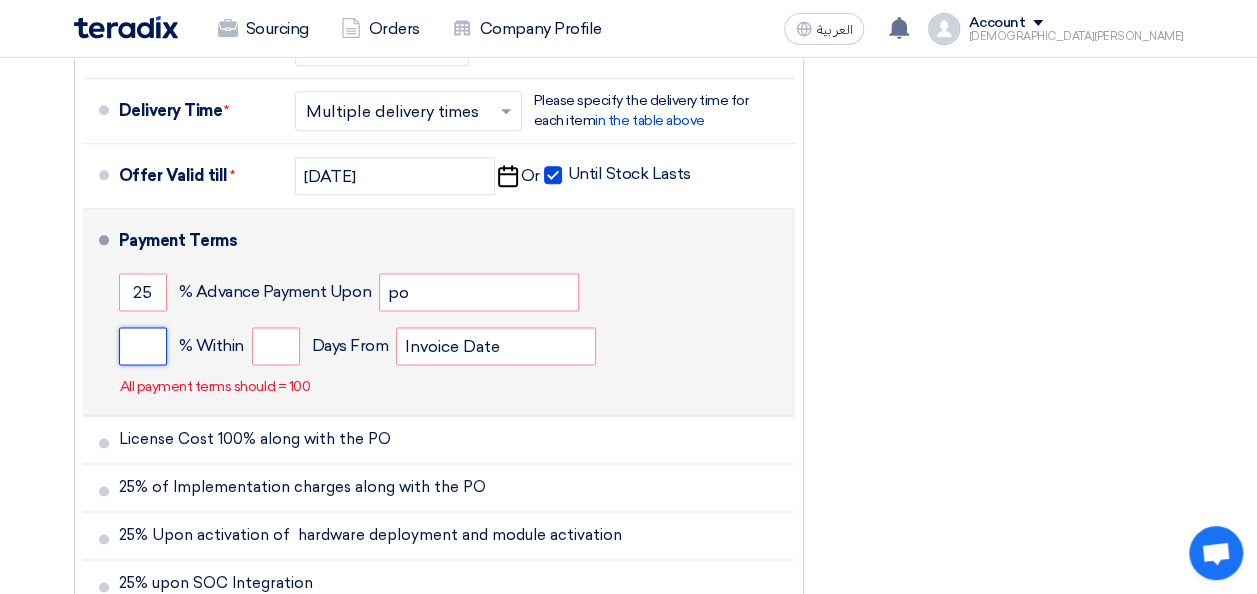 click 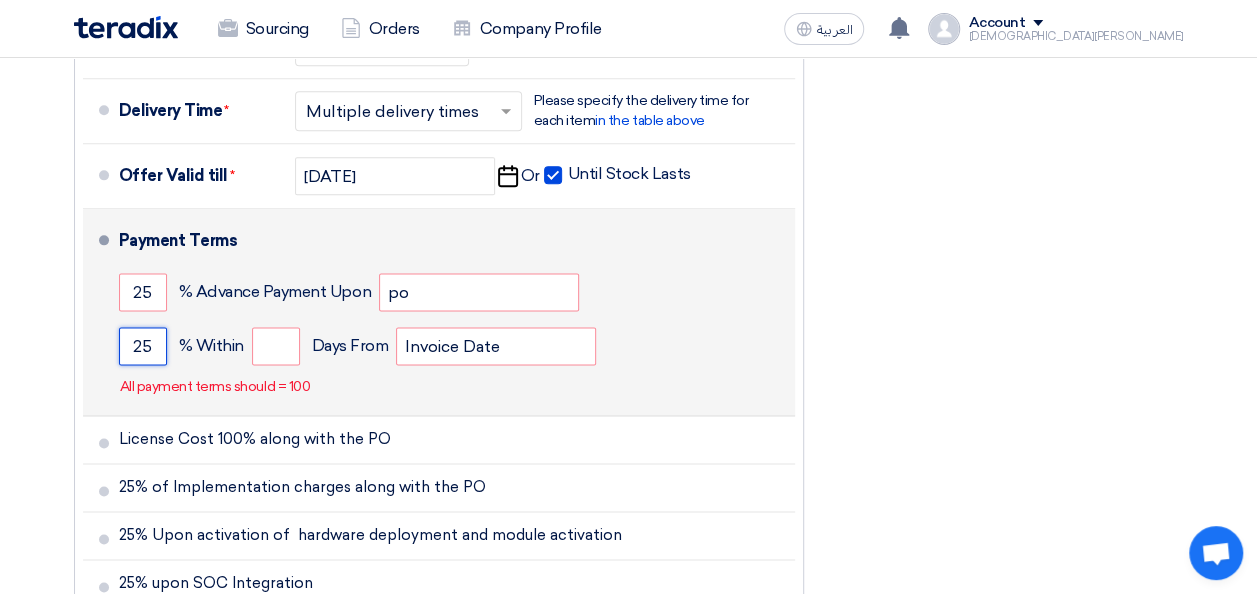 type on "2" 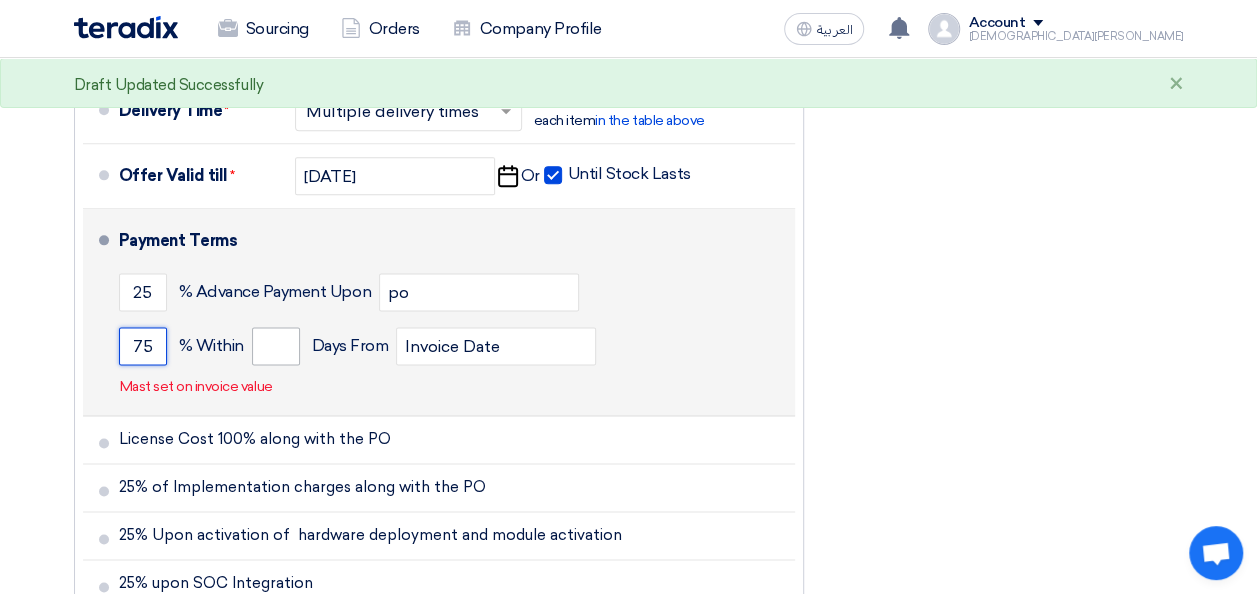 type on "75" 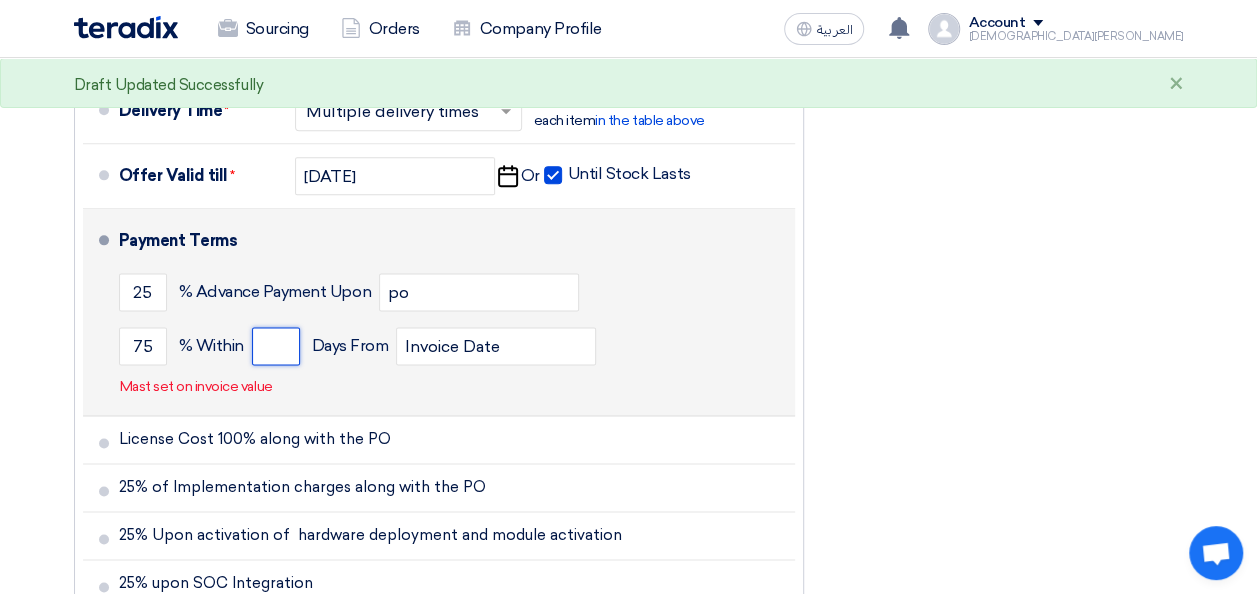 click 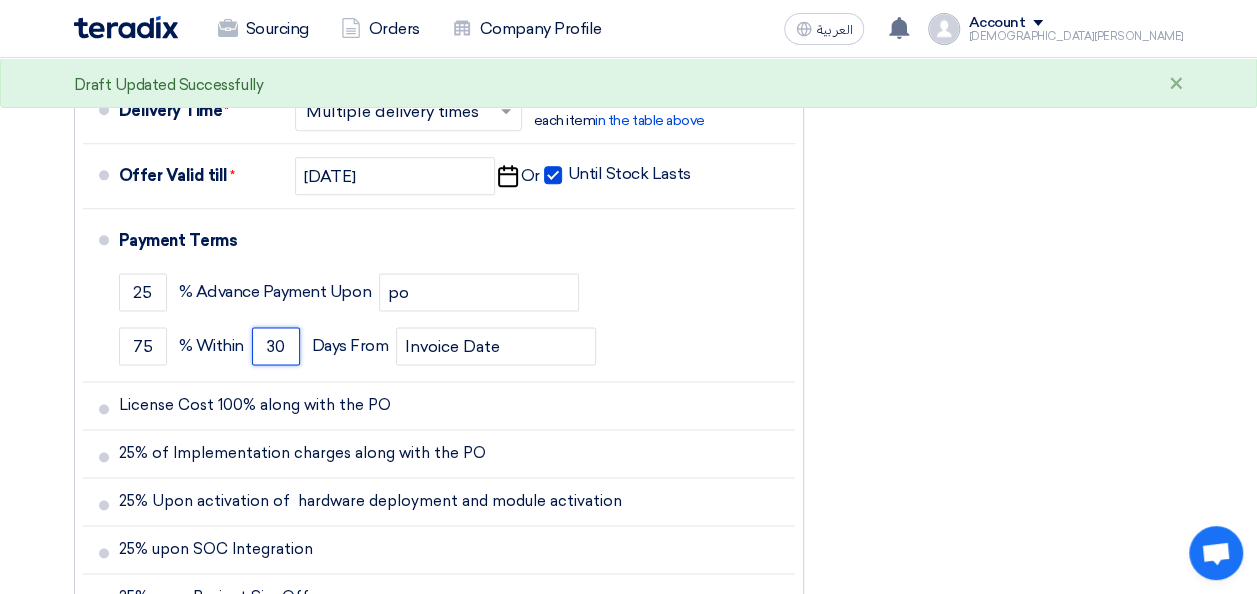 type on "30" 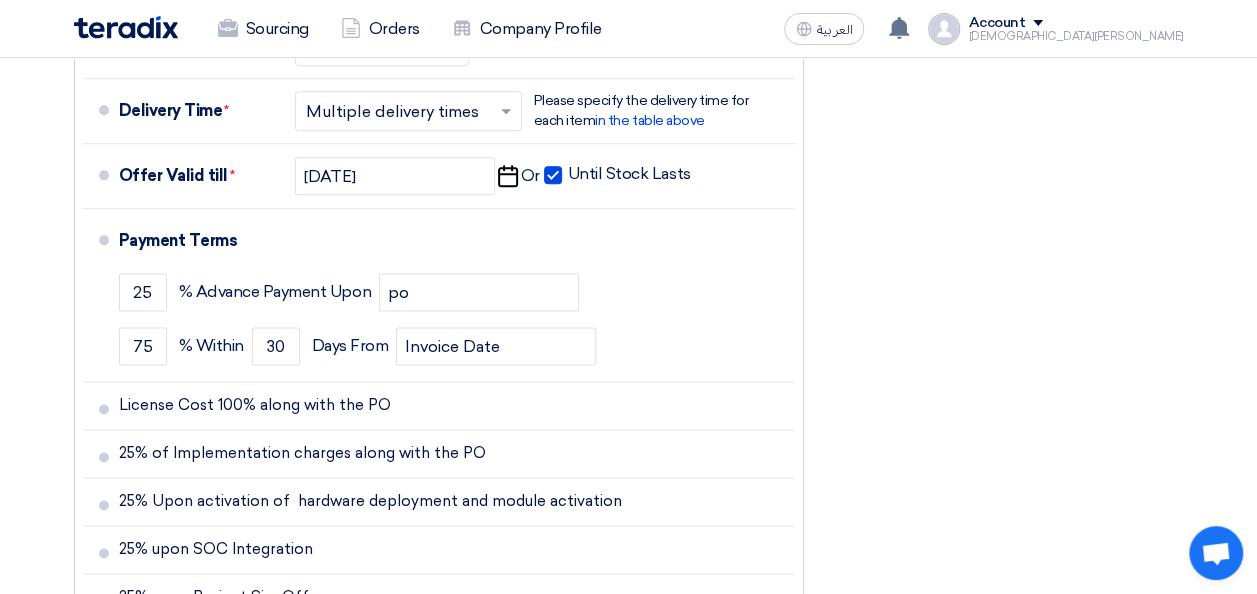 click on "Financial Offer Summary
Subtotal
US Dollar (USD)
781,759
Taxes
US Dollar (USD)" 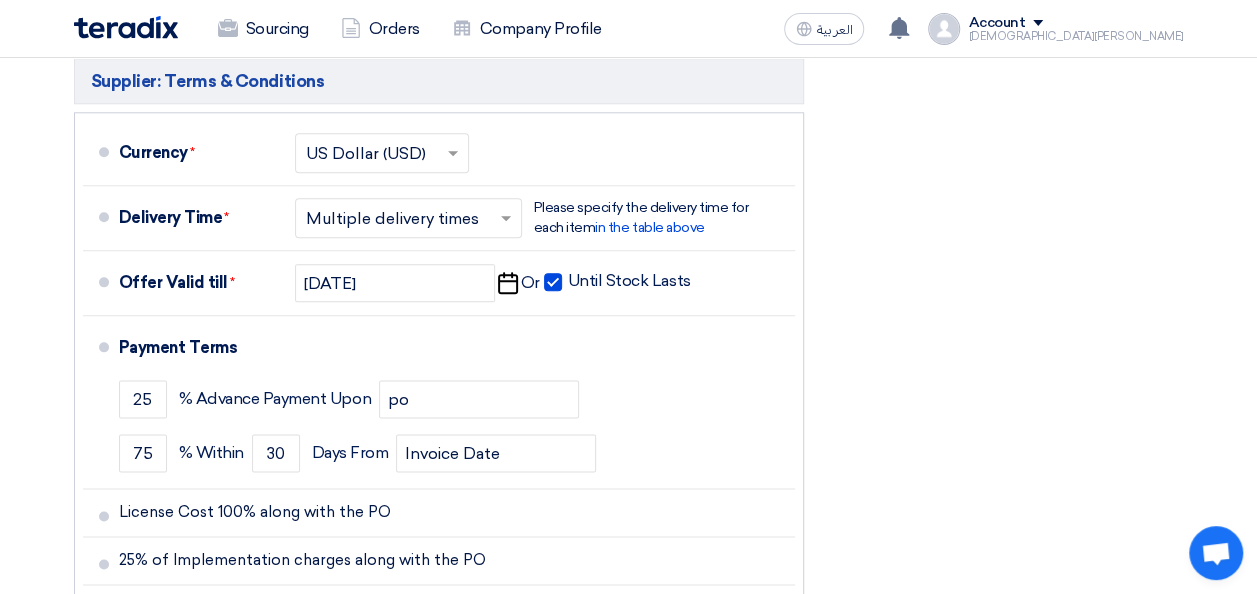 scroll, scrollTop: 1144, scrollLeft: 0, axis: vertical 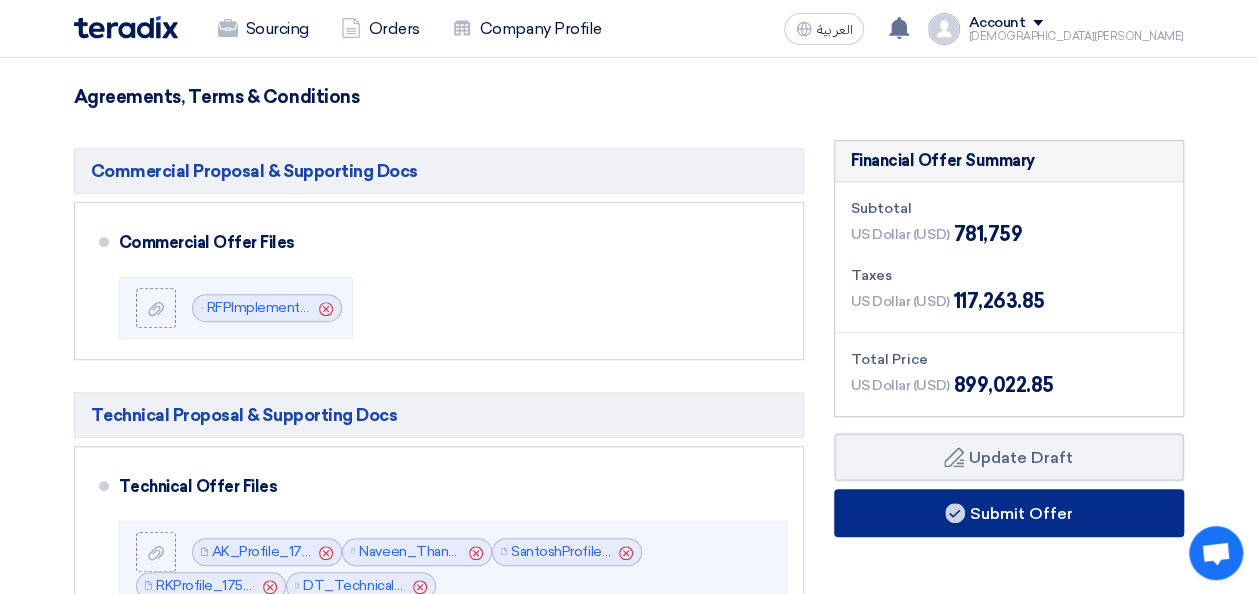 click on "Submit Offer" 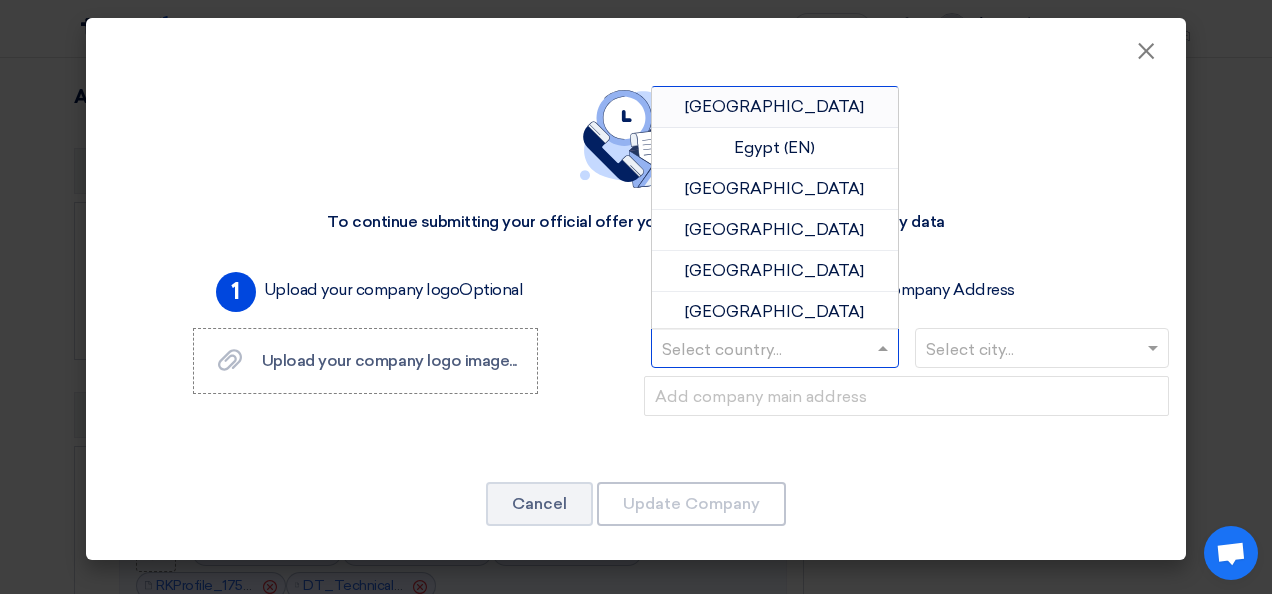 click 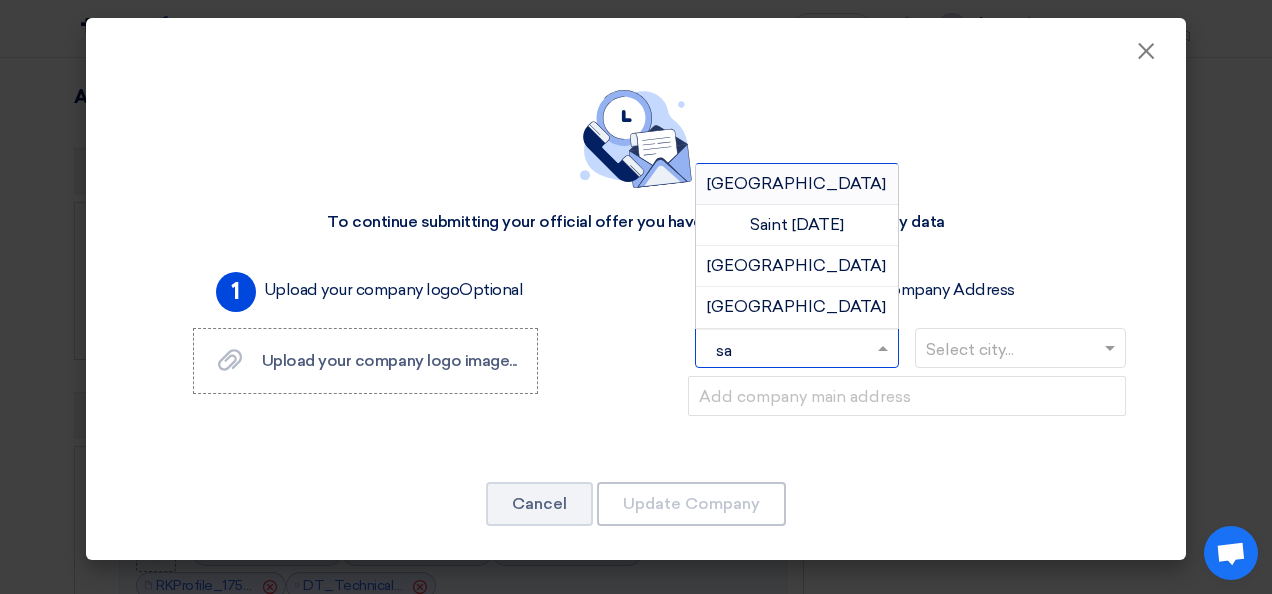 type on "sau" 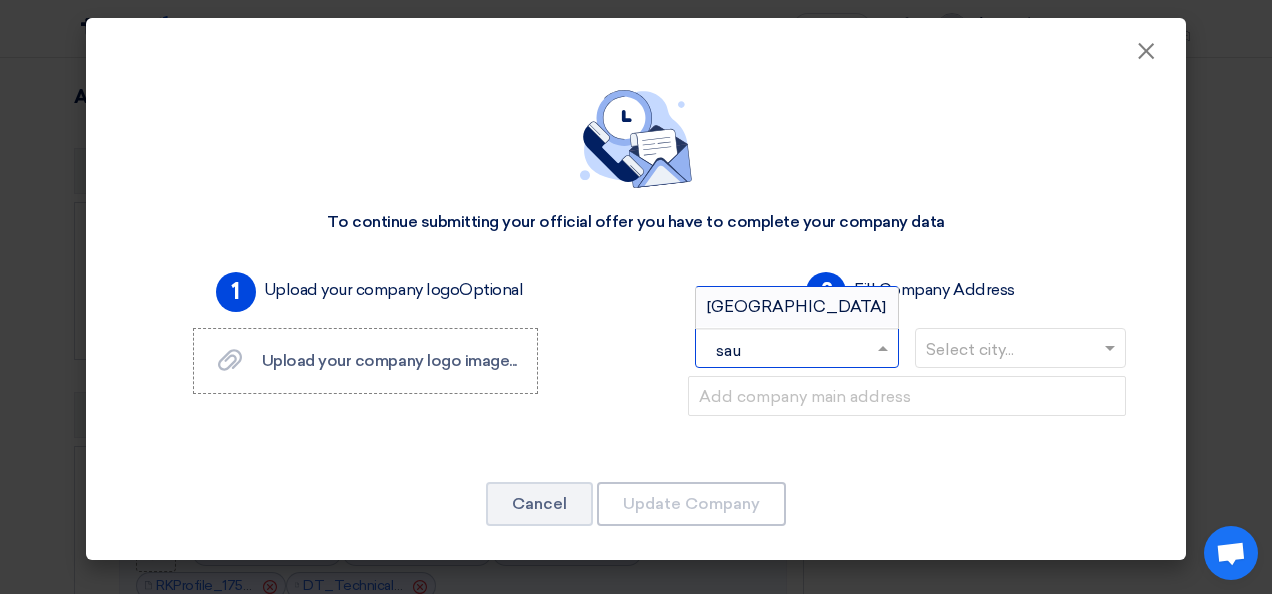 click on "Saudi Arabia" at bounding box center (796, 306) 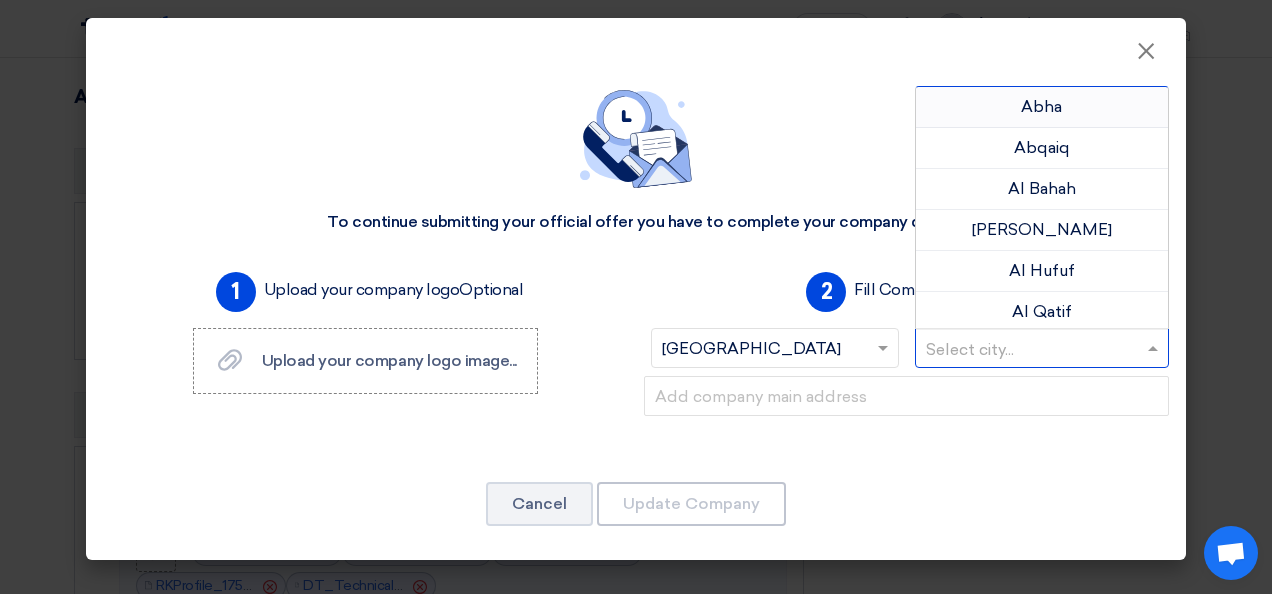 click 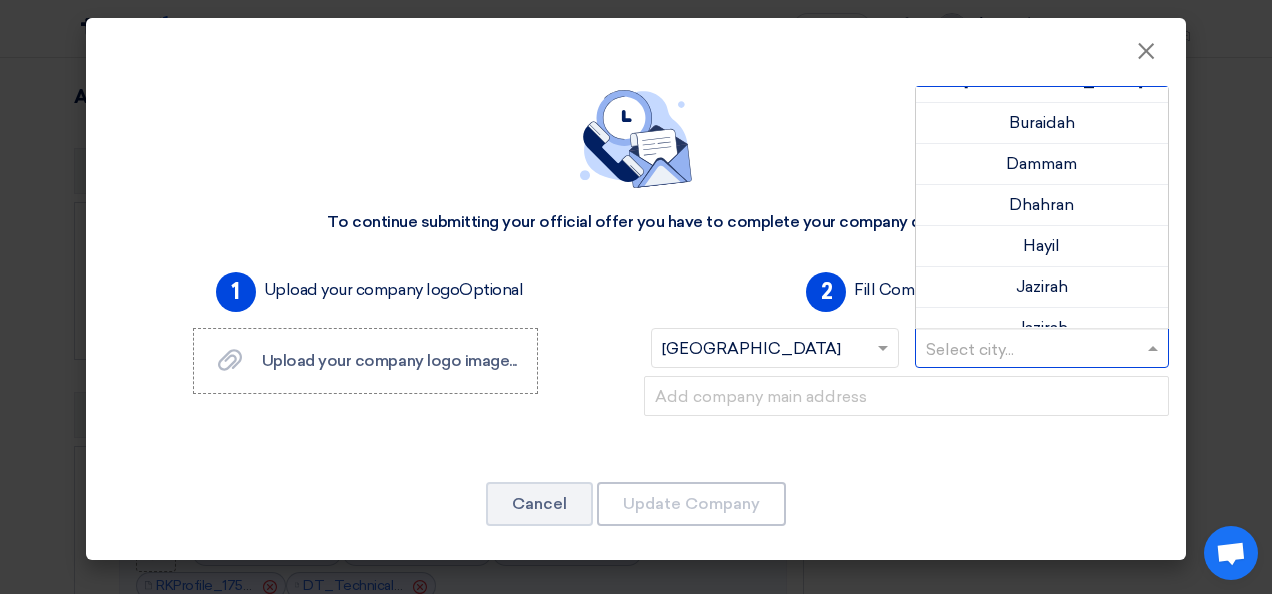 scroll, scrollTop: 388, scrollLeft: 0, axis: vertical 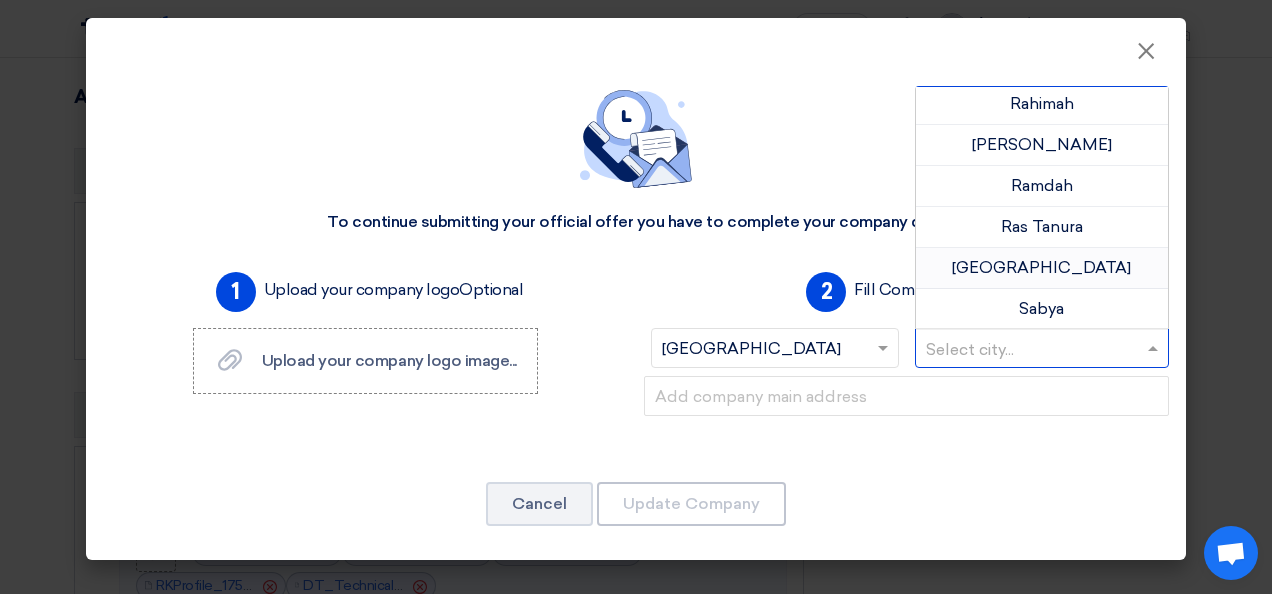 click on "Riyadh" at bounding box center (1042, 268) 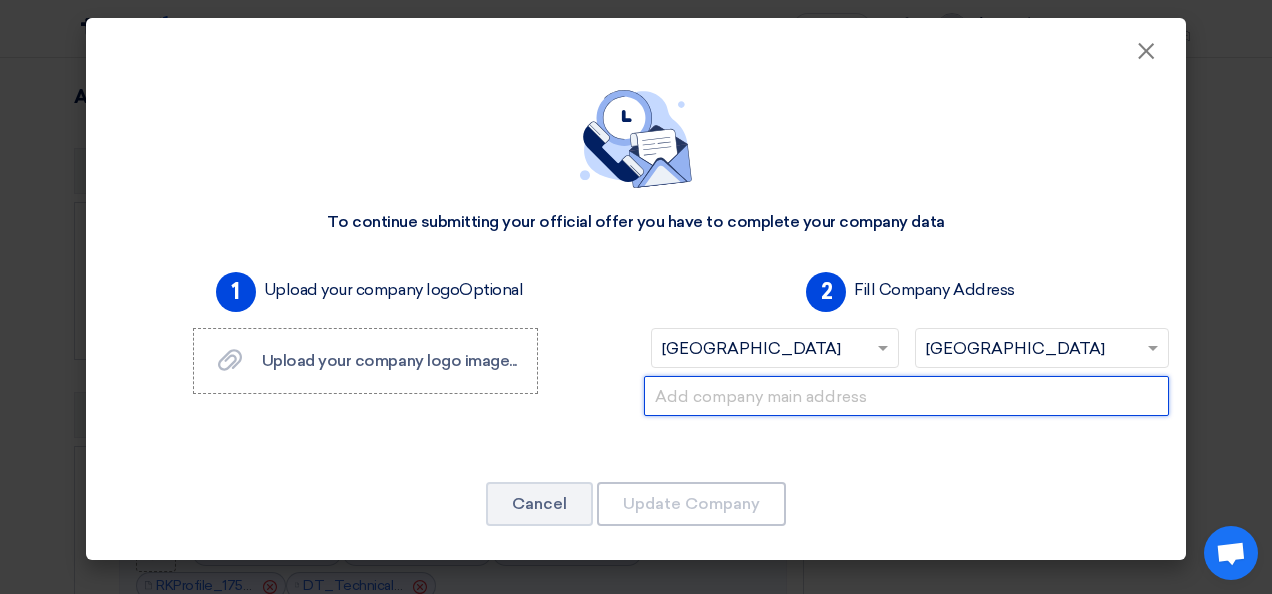 click 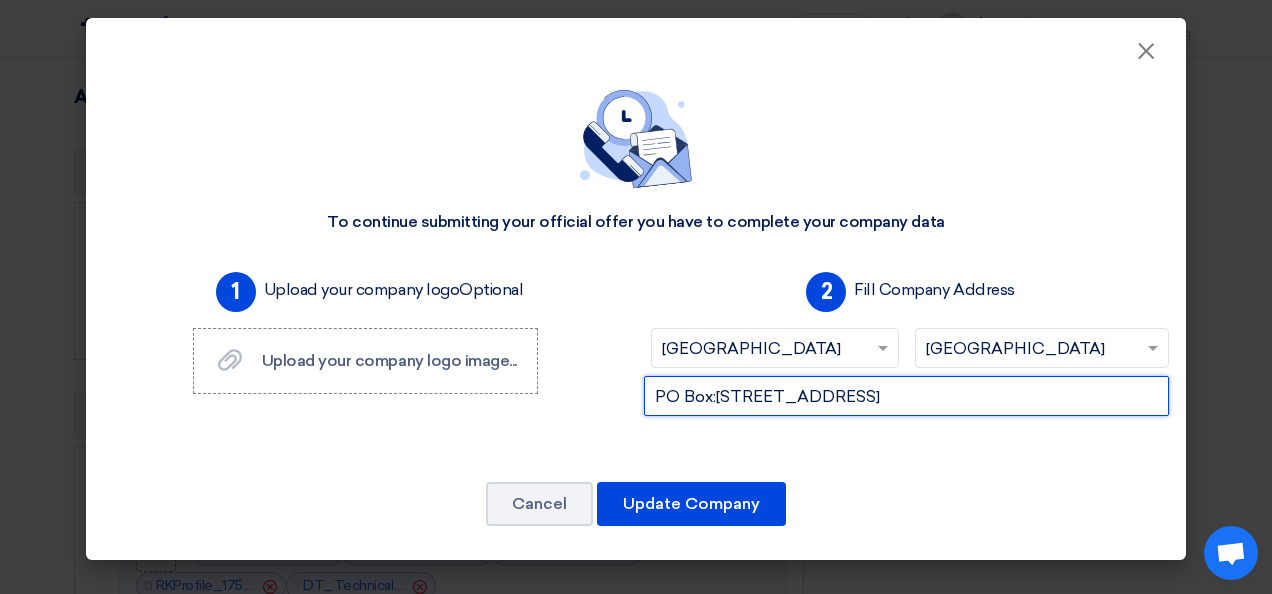 type on "PO Box:13793, Dammam, 31414" 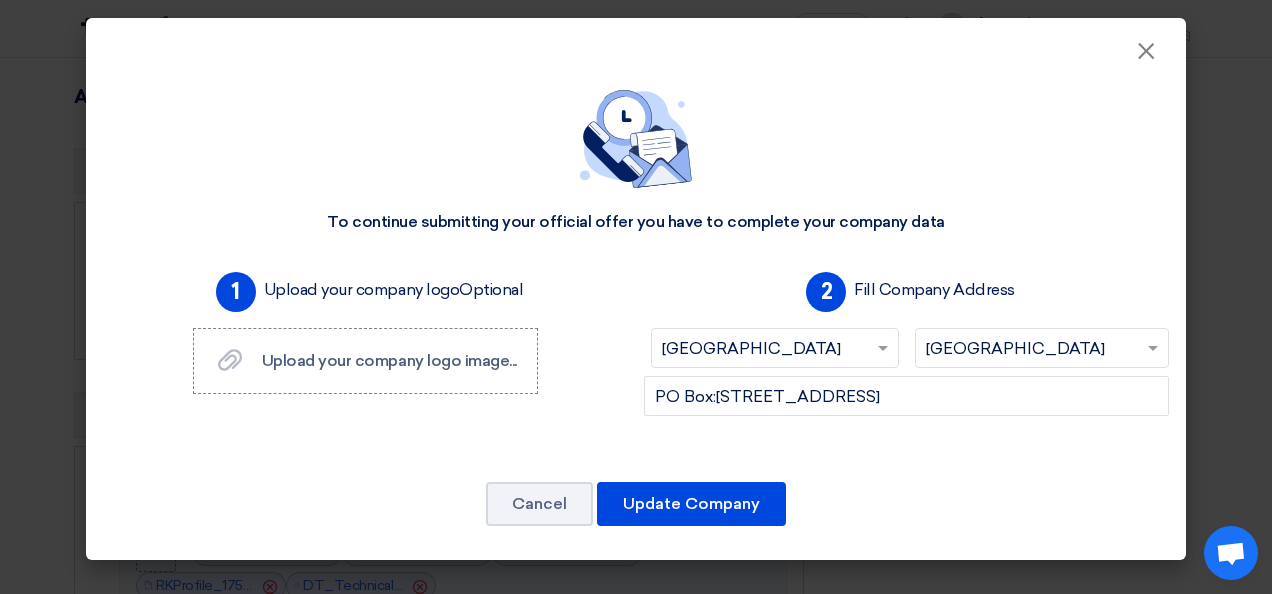 click 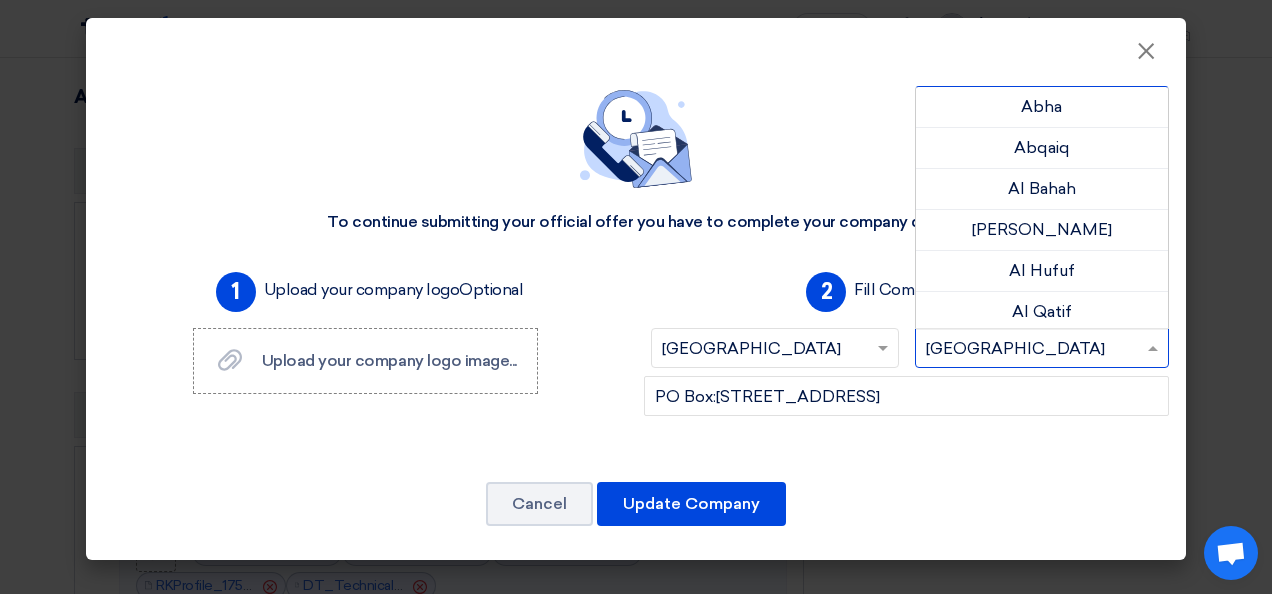 scroll, scrollTop: 1077, scrollLeft: 0, axis: vertical 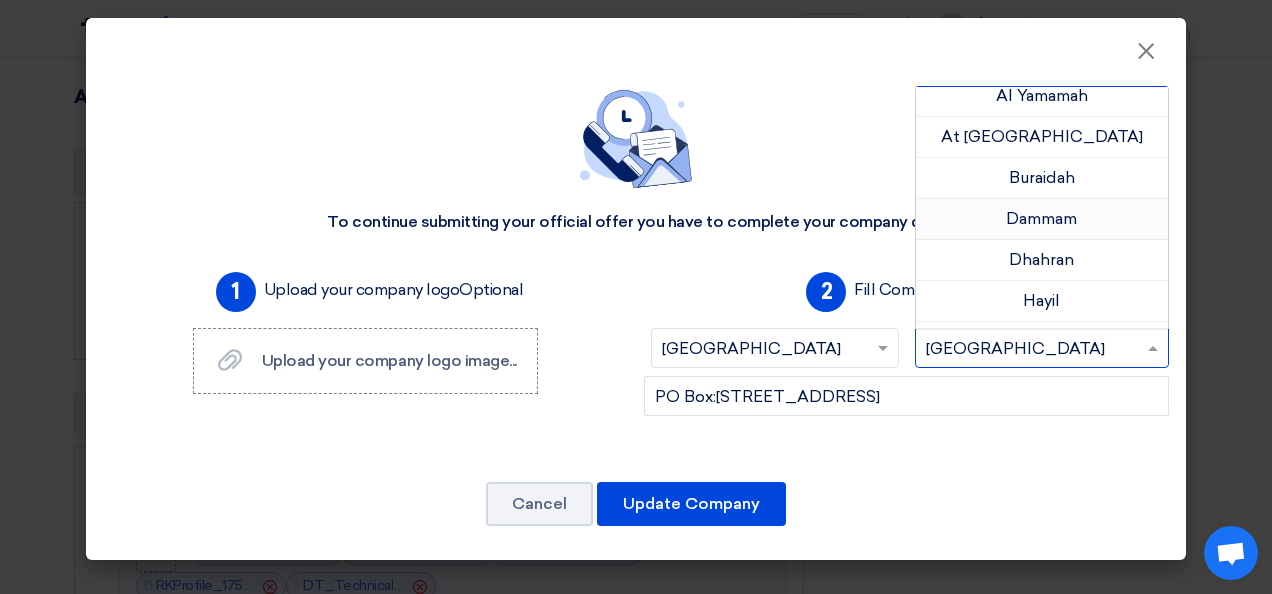 click on "Dammam" at bounding box center (1041, 218) 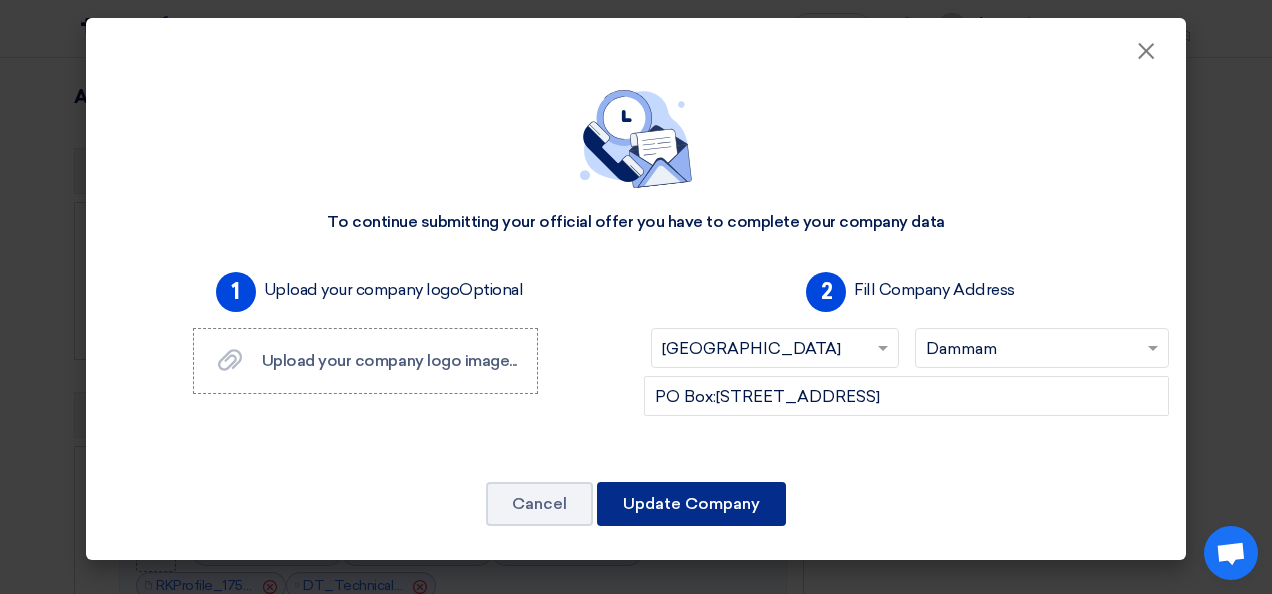 click on "Update Company" 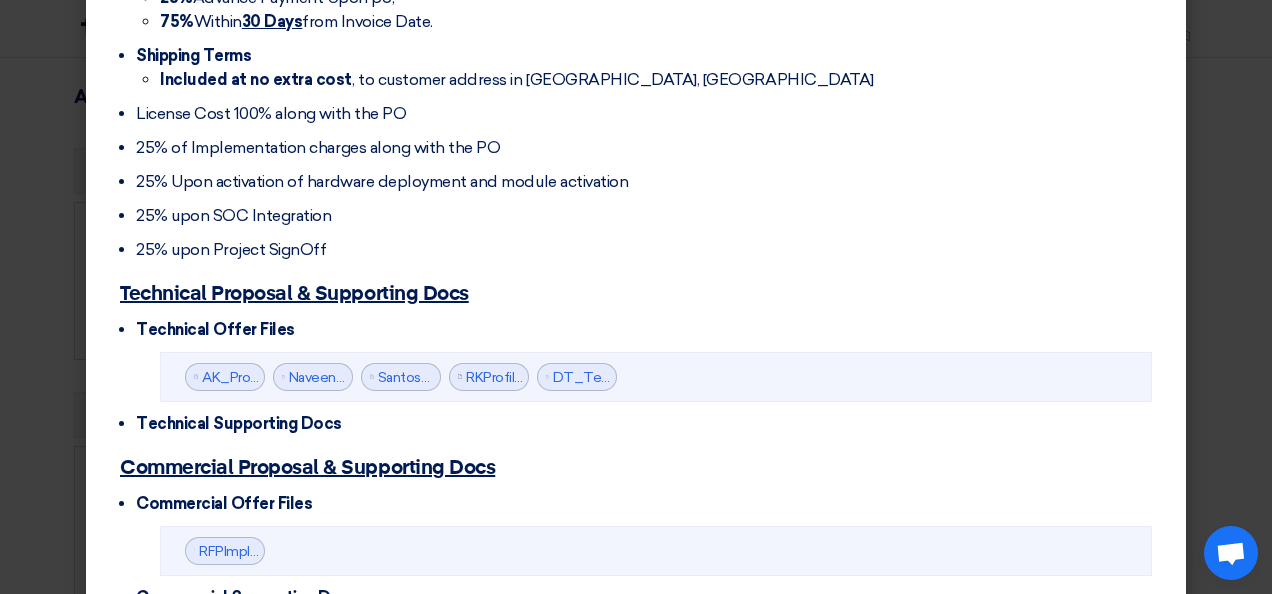 scroll, scrollTop: 736, scrollLeft: 0, axis: vertical 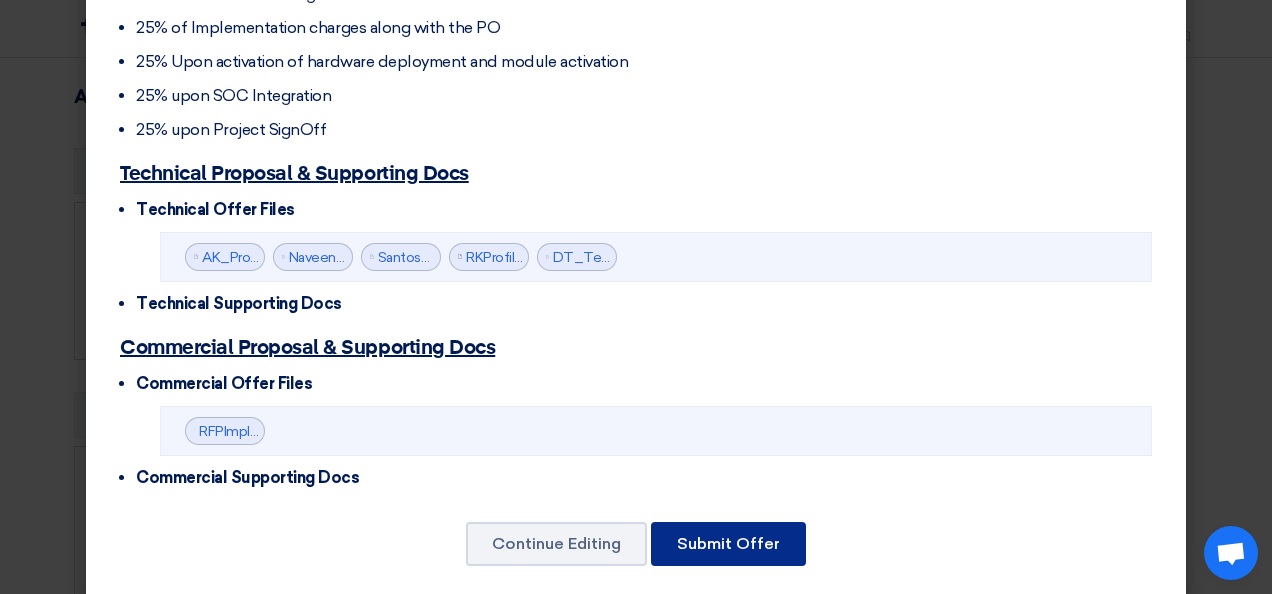 click on "Submit Offer" 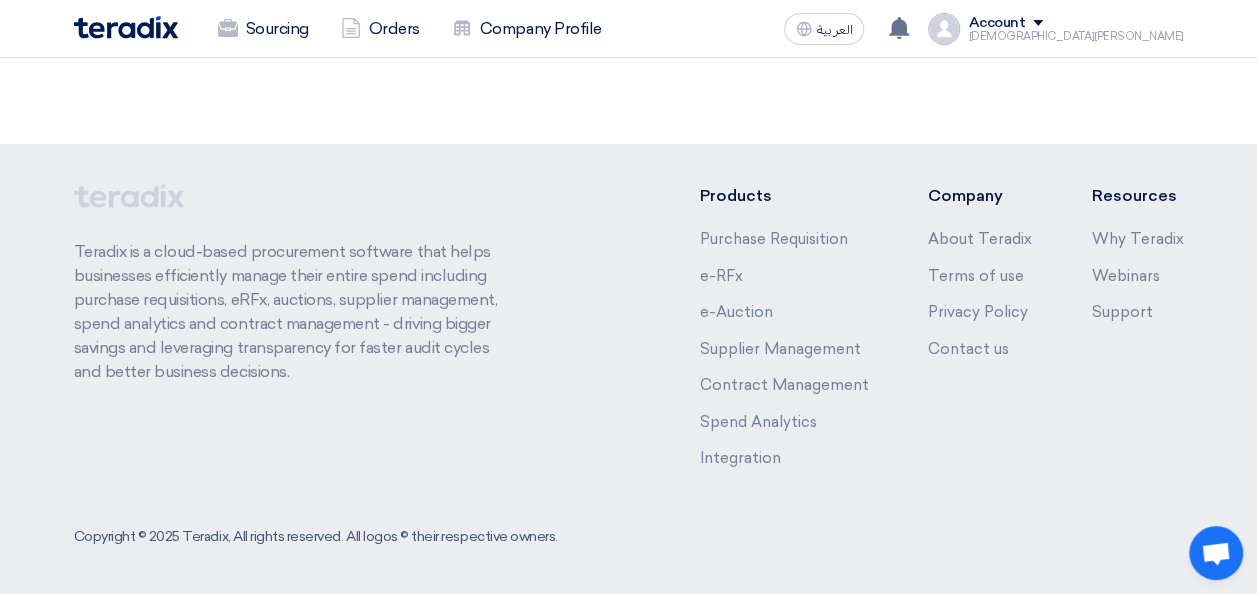 scroll, scrollTop: 2389, scrollLeft: 0, axis: vertical 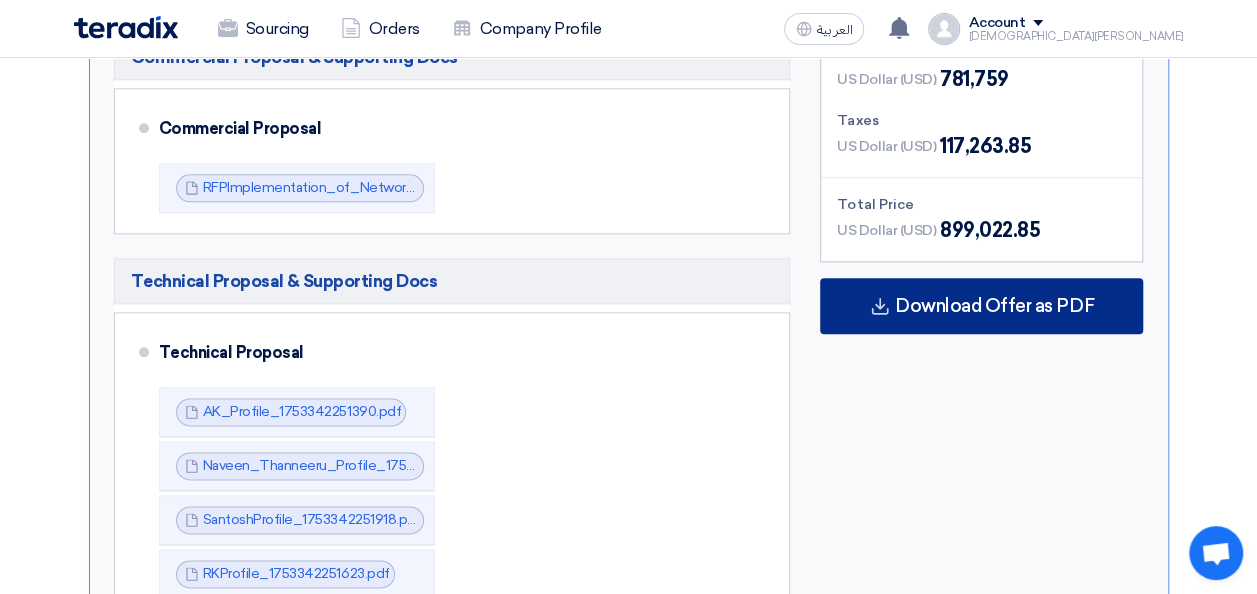 click on "Download Offer as PDF" at bounding box center [994, 306] 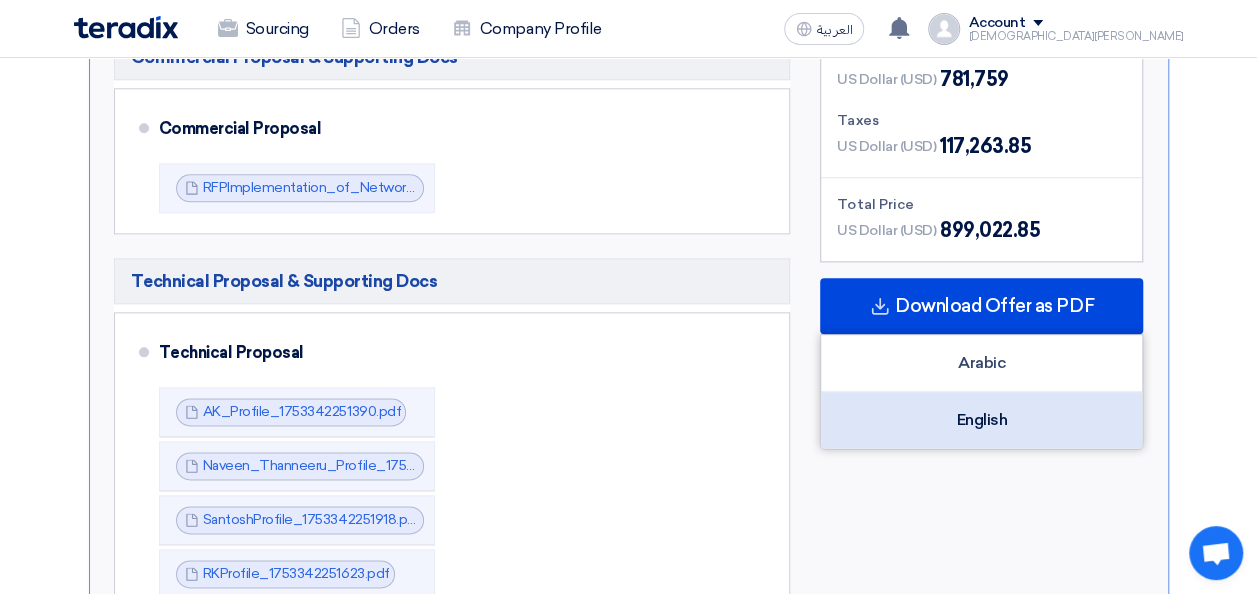 click on "English" at bounding box center (981, 420) 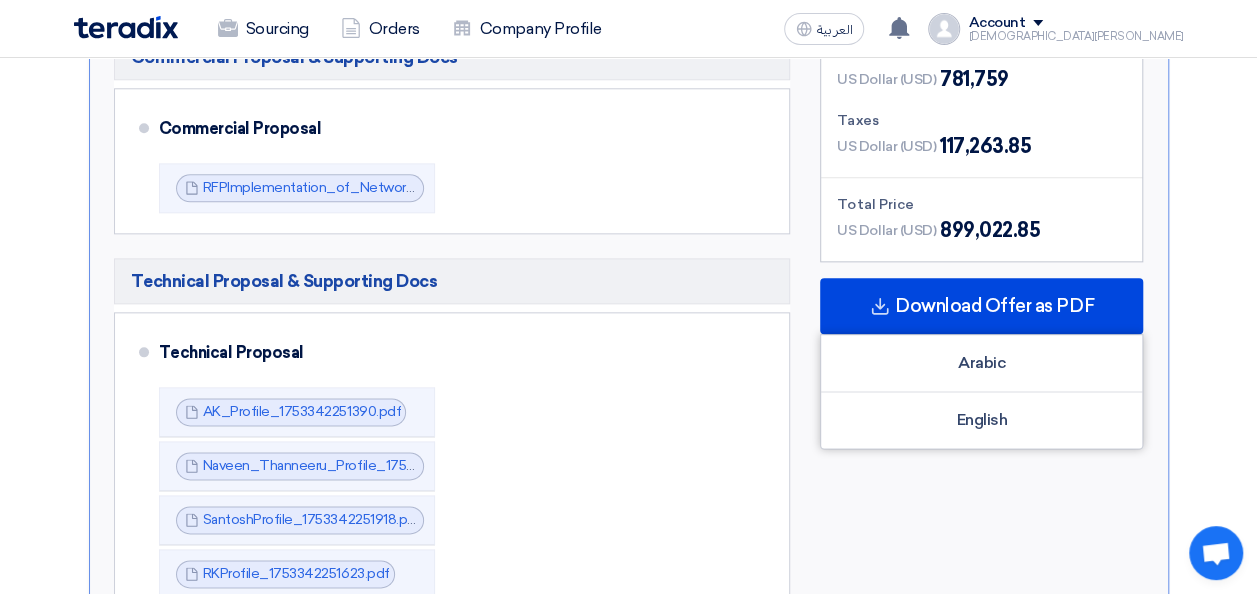 scroll, scrollTop: 0, scrollLeft: 0, axis: both 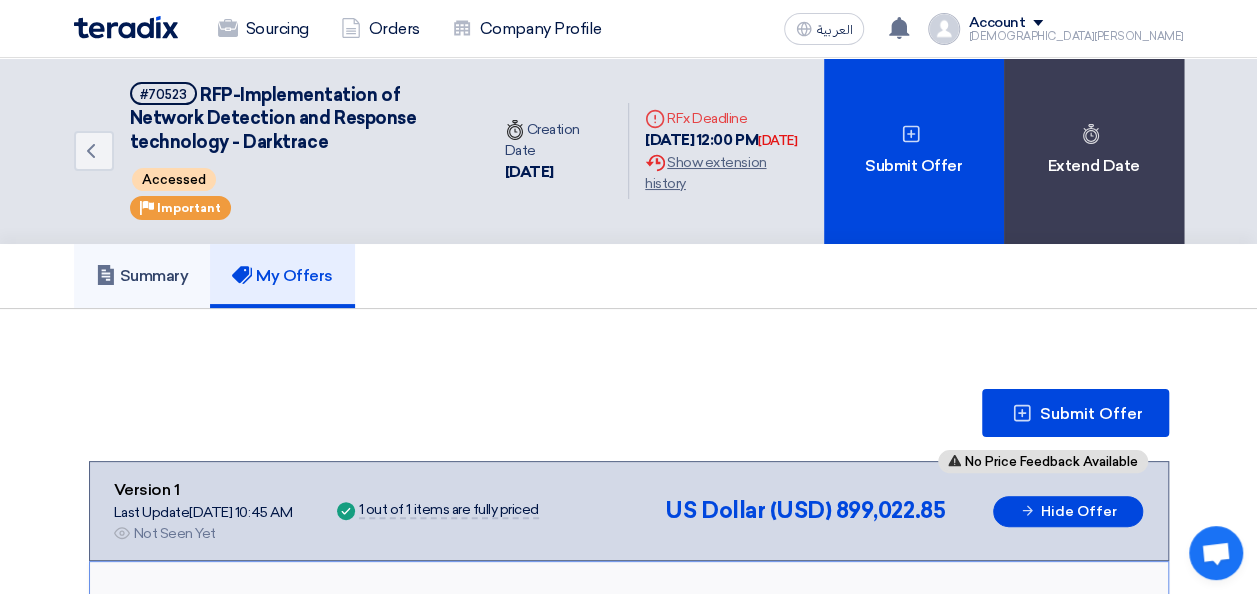 click on "Summary" 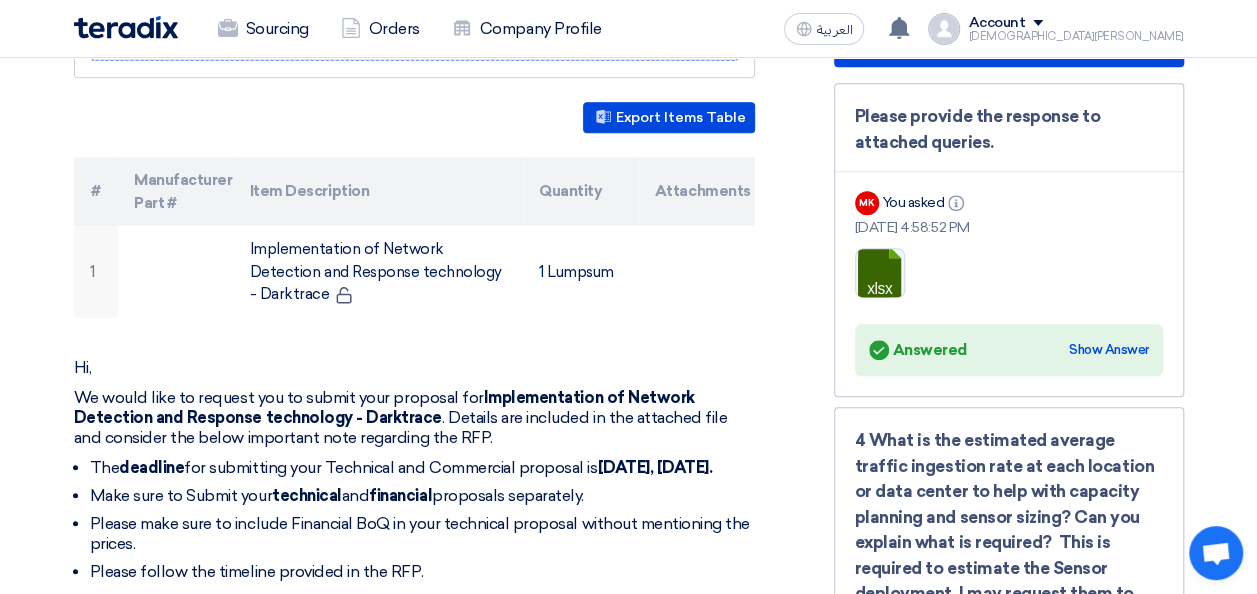 scroll, scrollTop: 598, scrollLeft: 0, axis: vertical 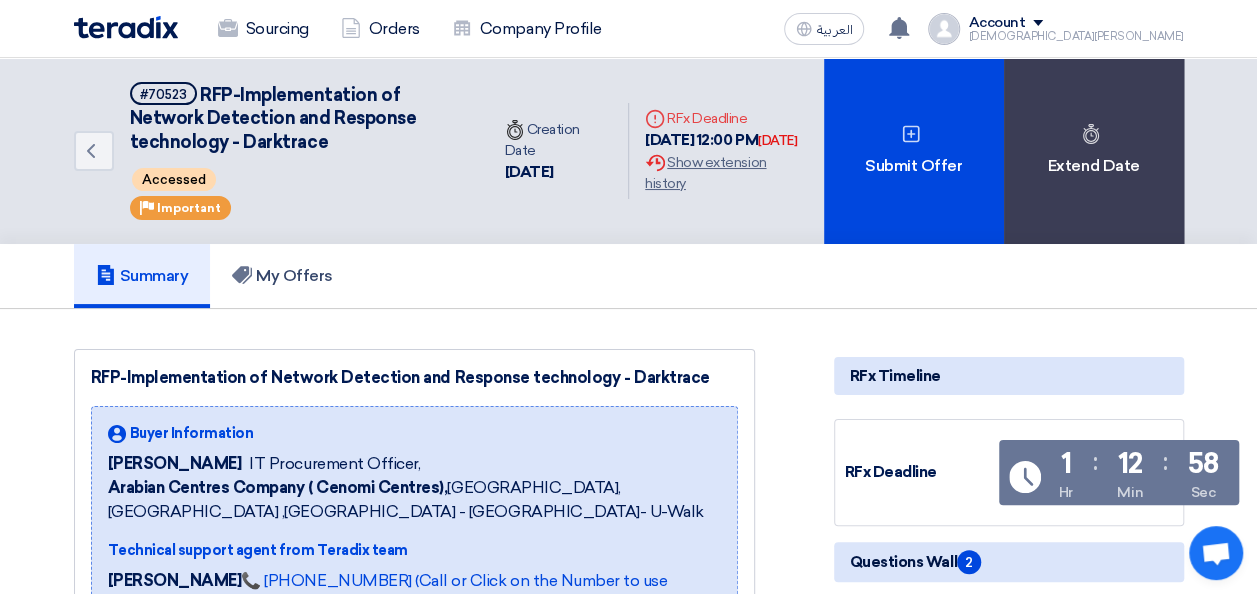 click 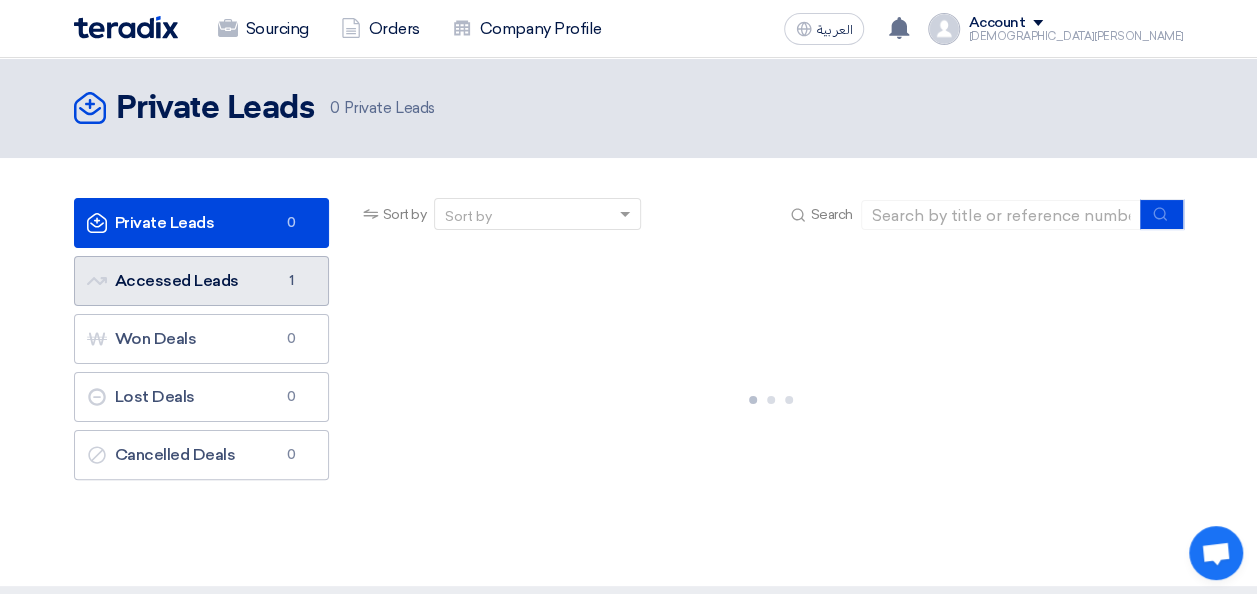 click on "Accessed Leads
Accessed Leads
1" 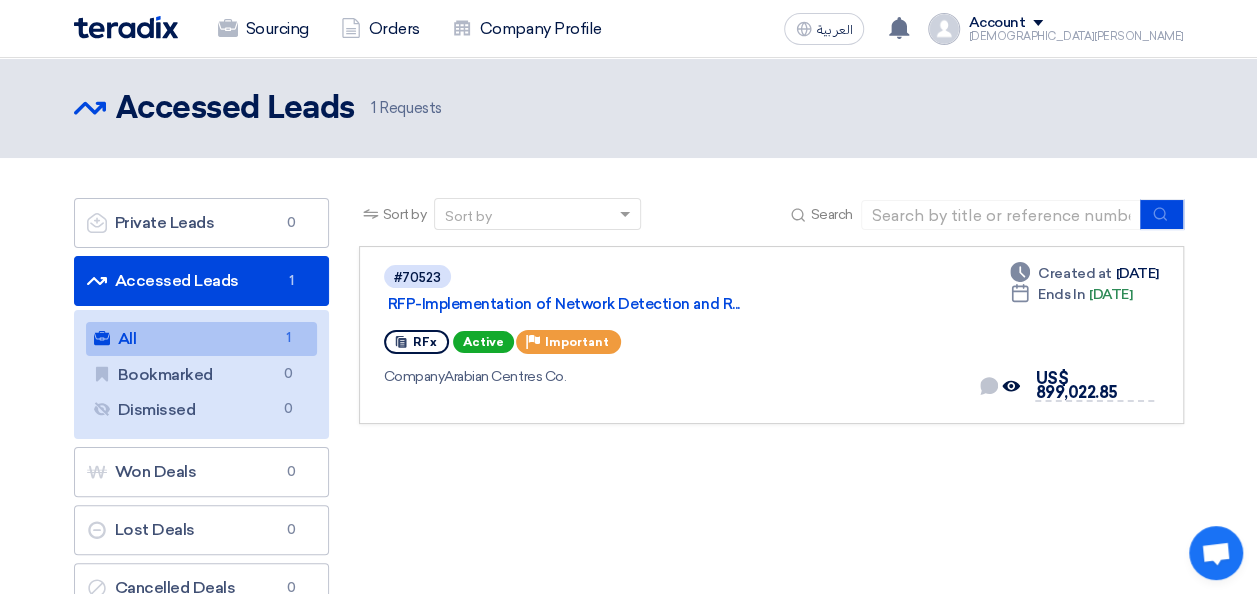 click on "All
All
1" 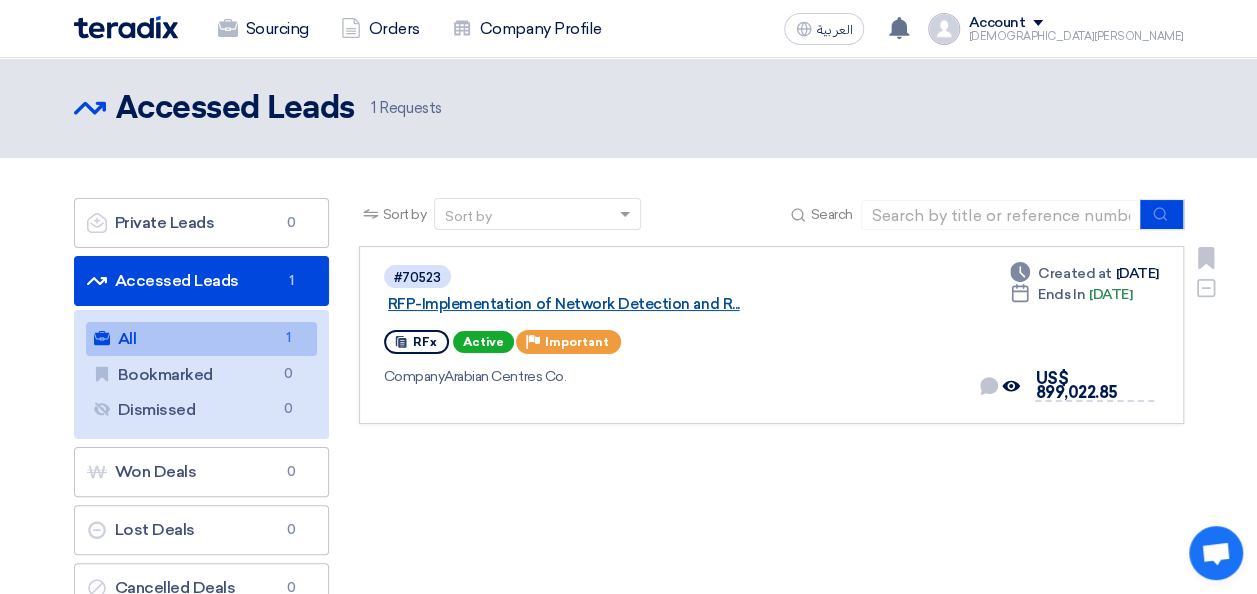 click on "RFP-Implementation of Network Detection and R..." 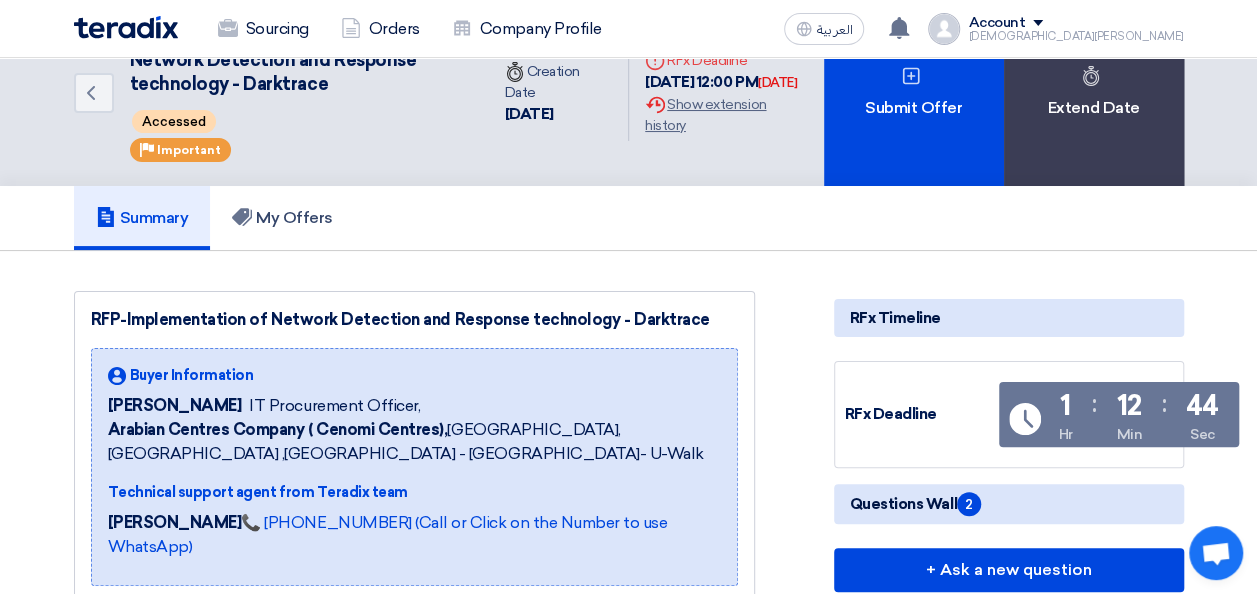 scroll, scrollTop: 0, scrollLeft: 0, axis: both 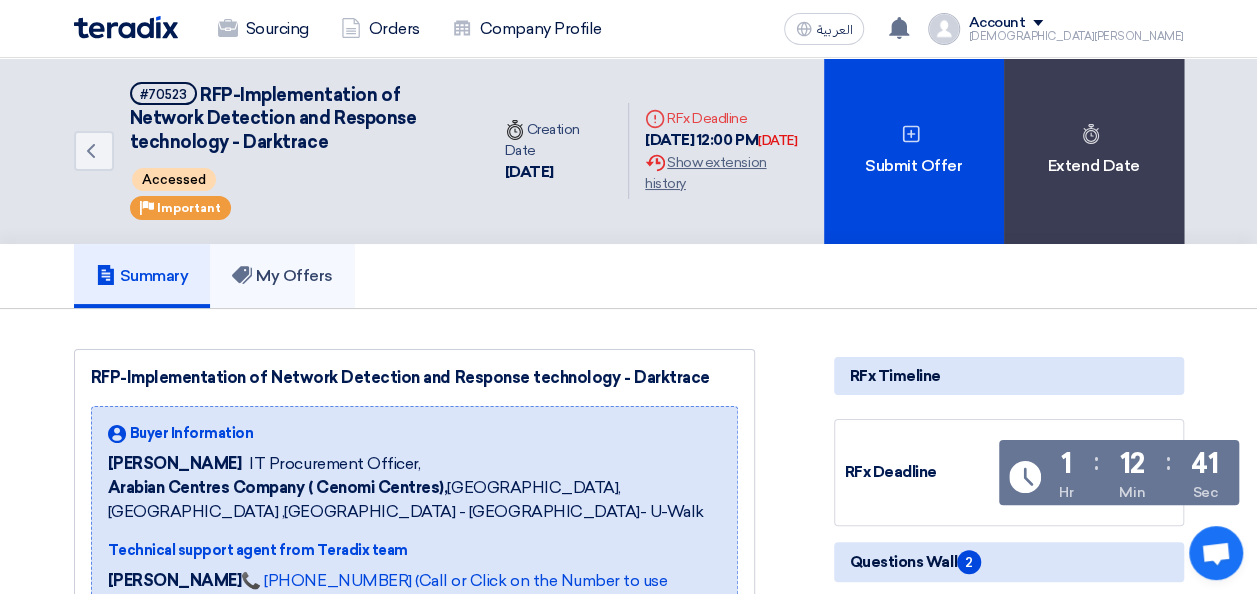 click on "My Offers" 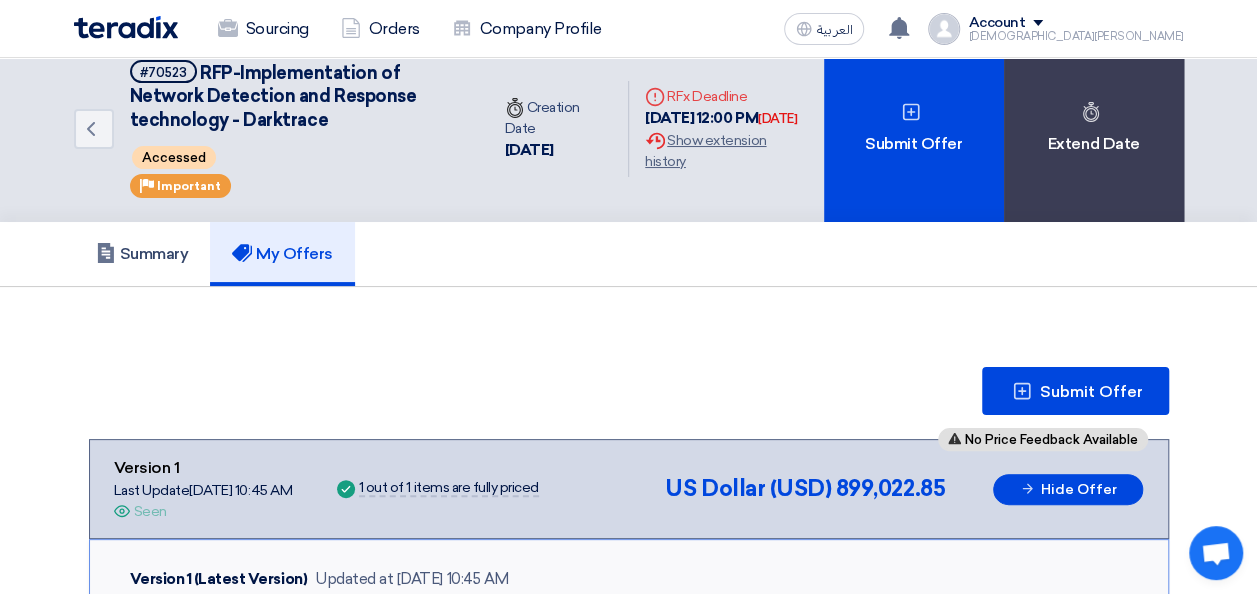 scroll, scrollTop: 0, scrollLeft: 0, axis: both 